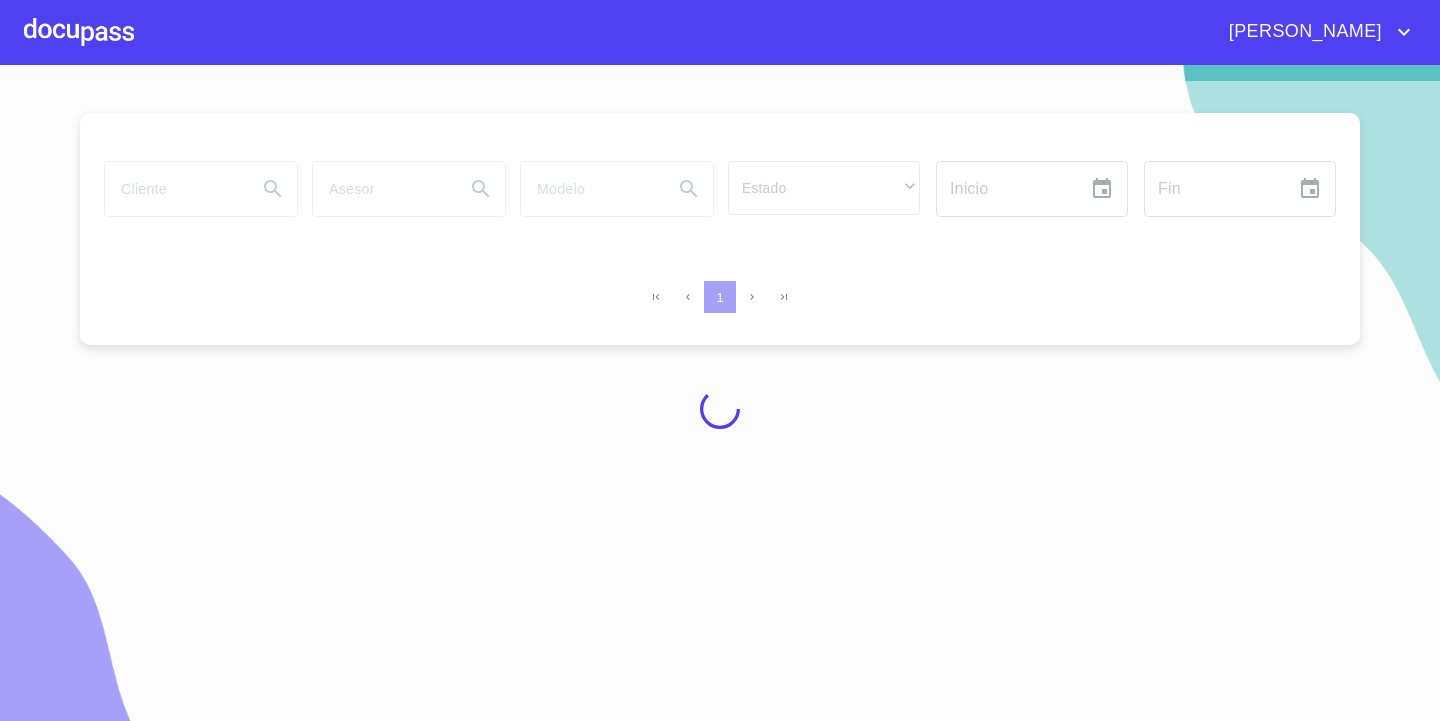 scroll, scrollTop: 0, scrollLeft: 0, axis: both 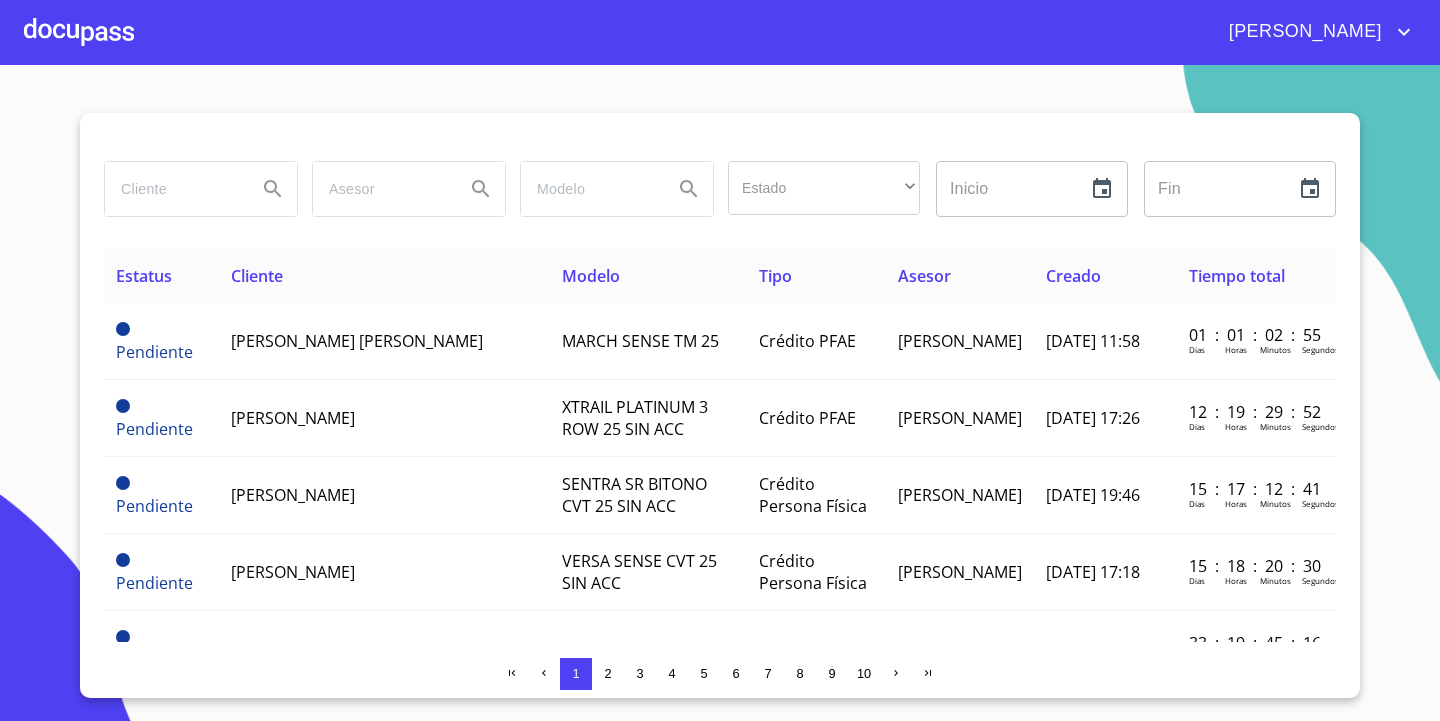 click at bounding box center [79, 32] 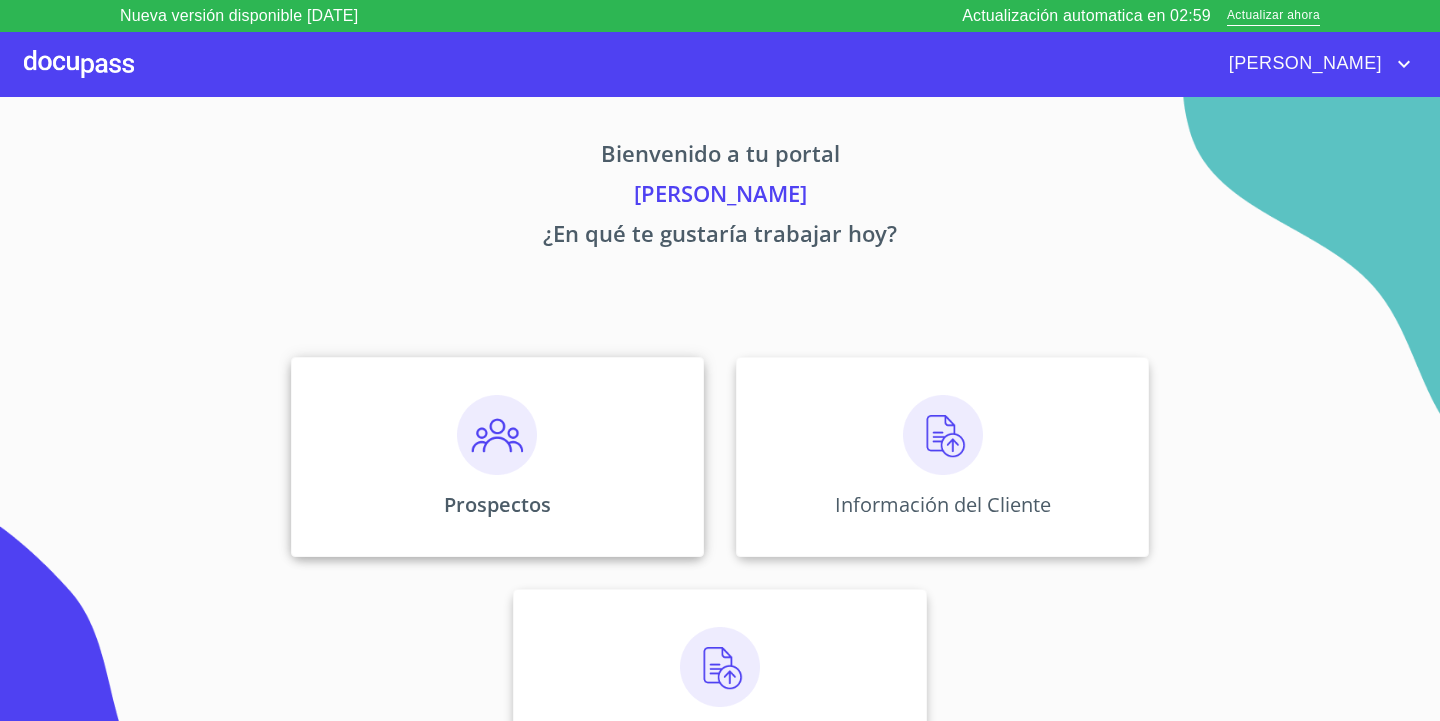 click at bounding box center [497, 435] 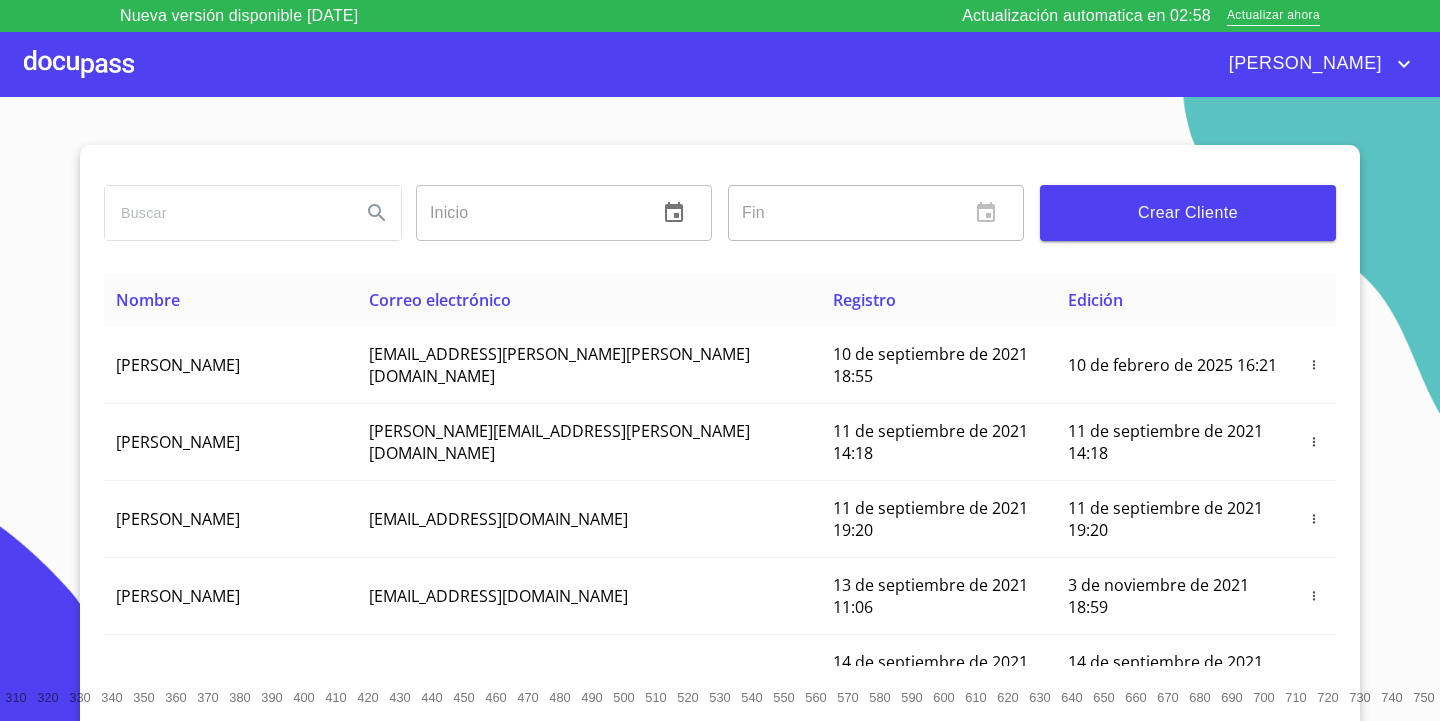 click at bounding box center (225, 213) 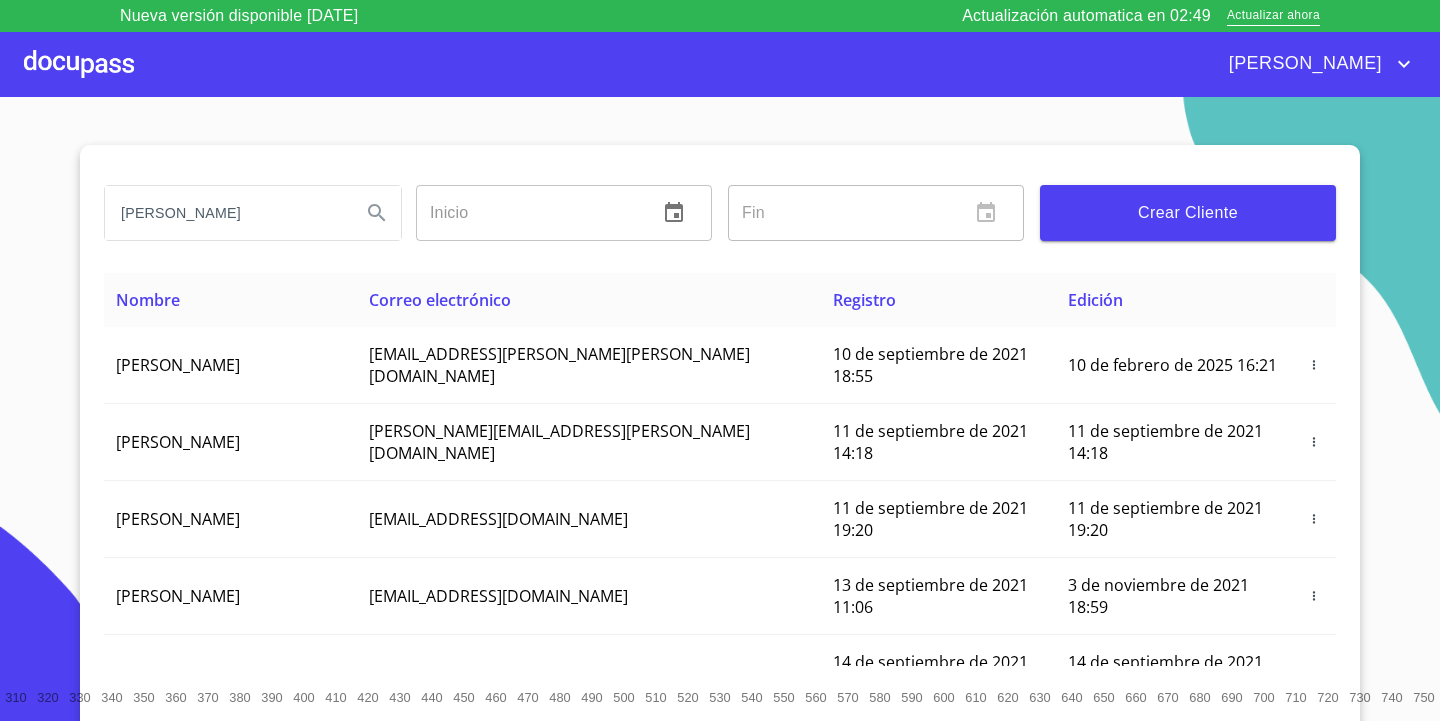 type on "[PERSON_NAME]" 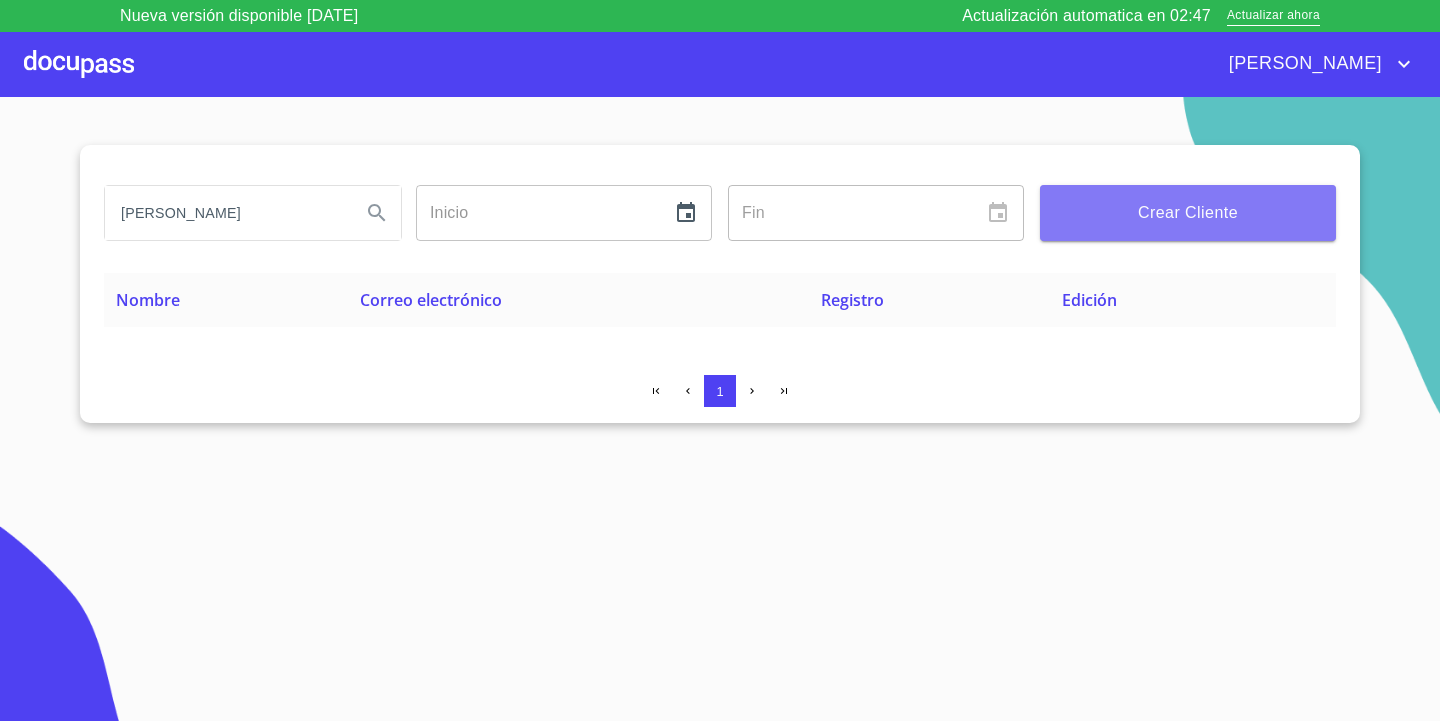click on "Crear Cliente" at bounding box center (1188, 213) 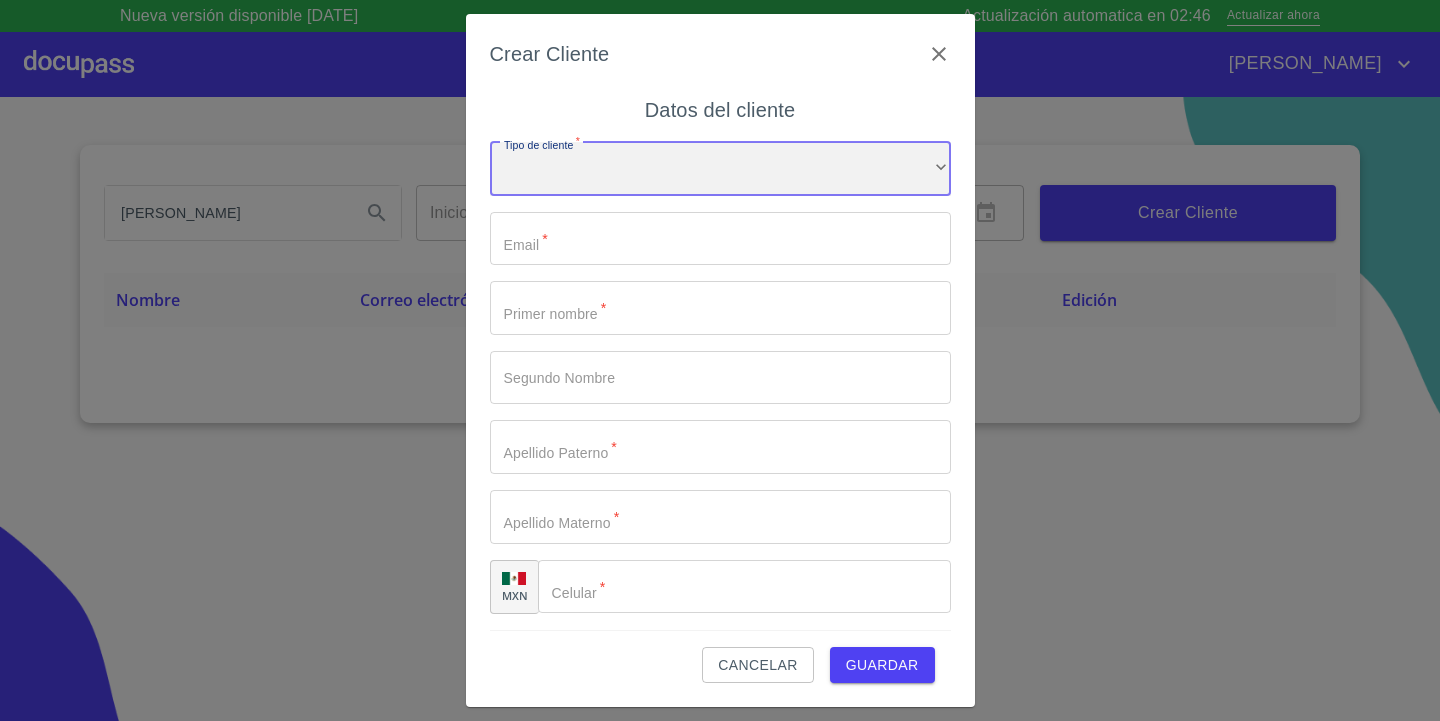 click on "​" at bounding box center (720, 169) 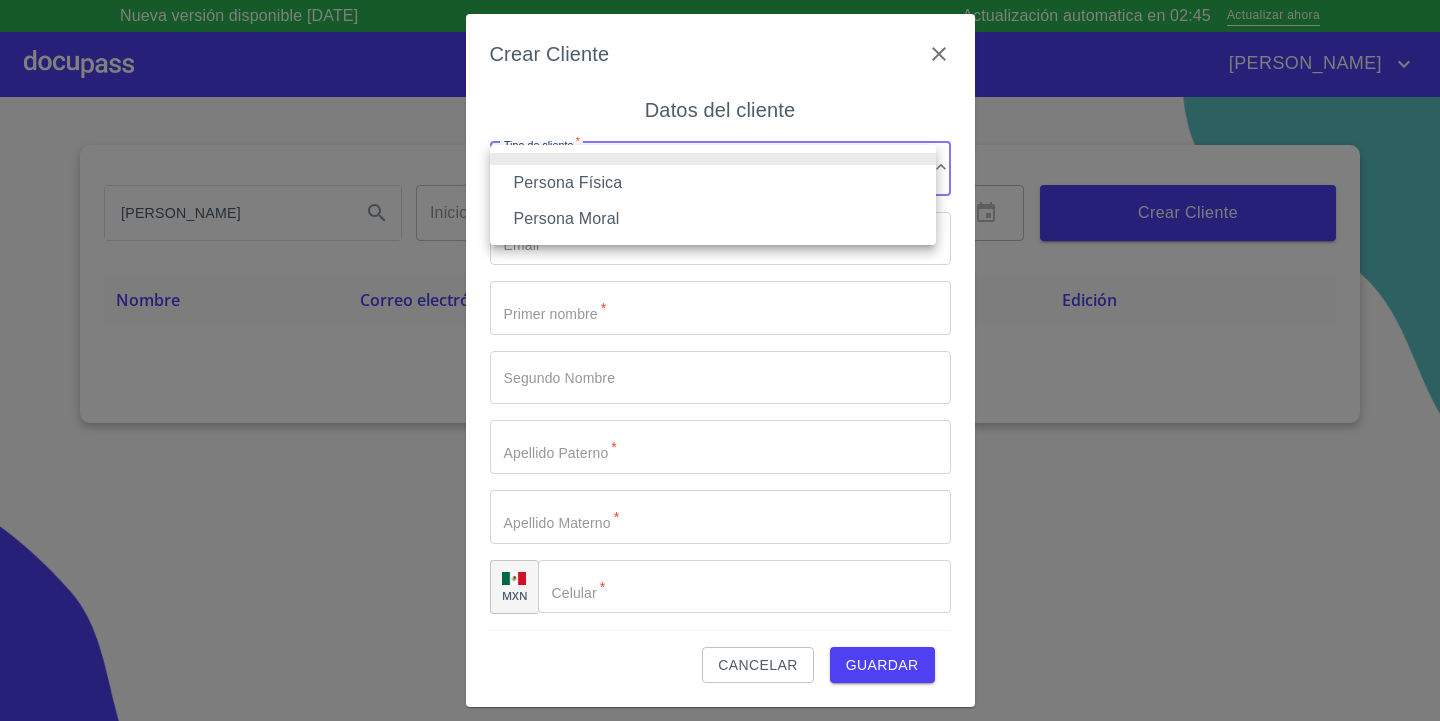 click on "Persona Física" at bounding box center (713, 183) 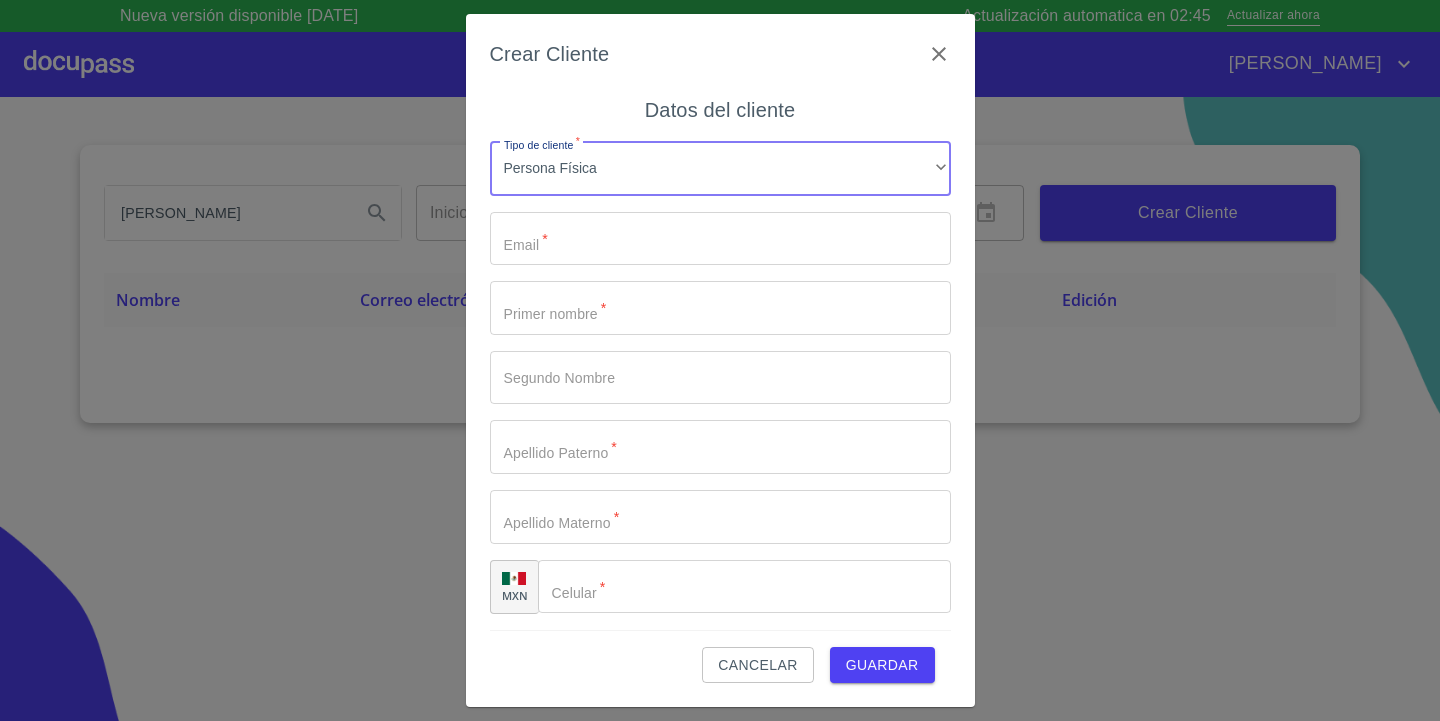 click on "Tipo de cliente   *" at bounding box center [720, 239] 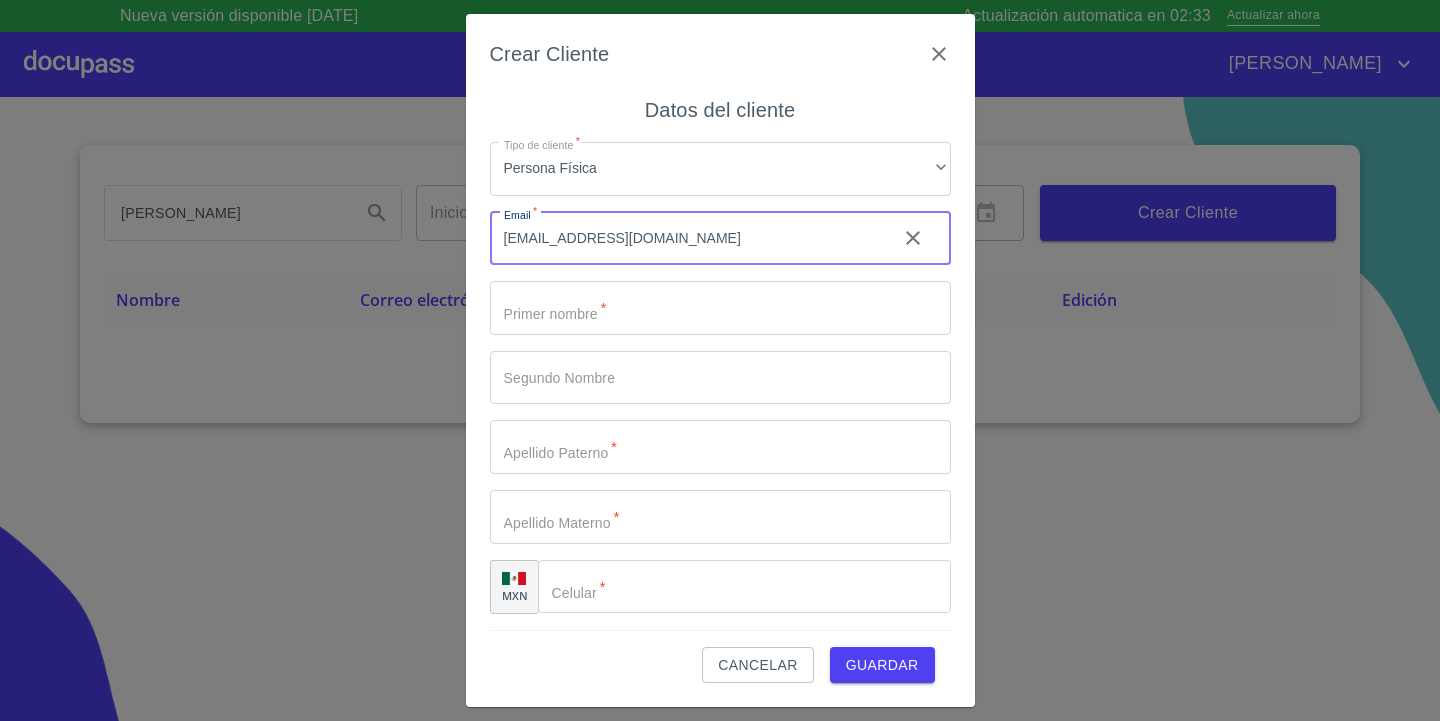 type on "[EMAIL_ADDRESS][DOMAIN_NAME]" 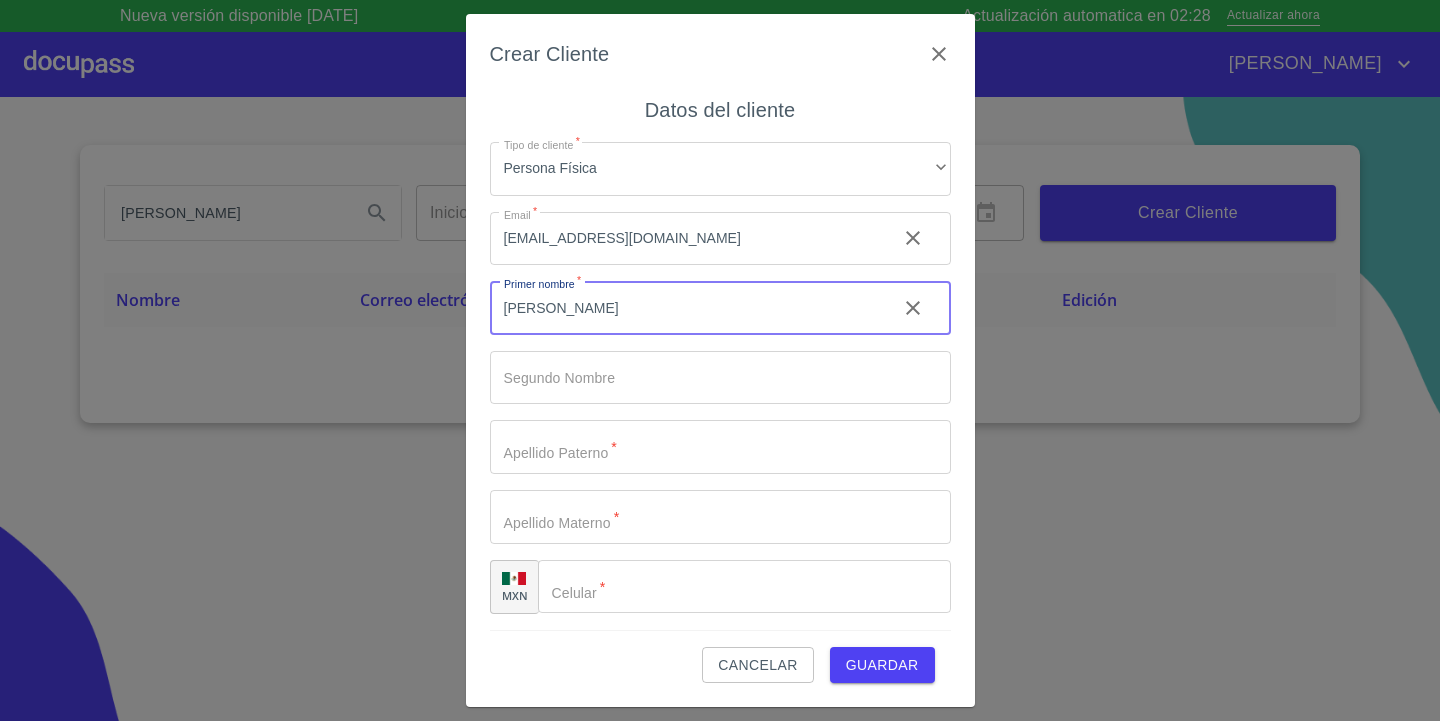 type on "[PERSON_NAME]" 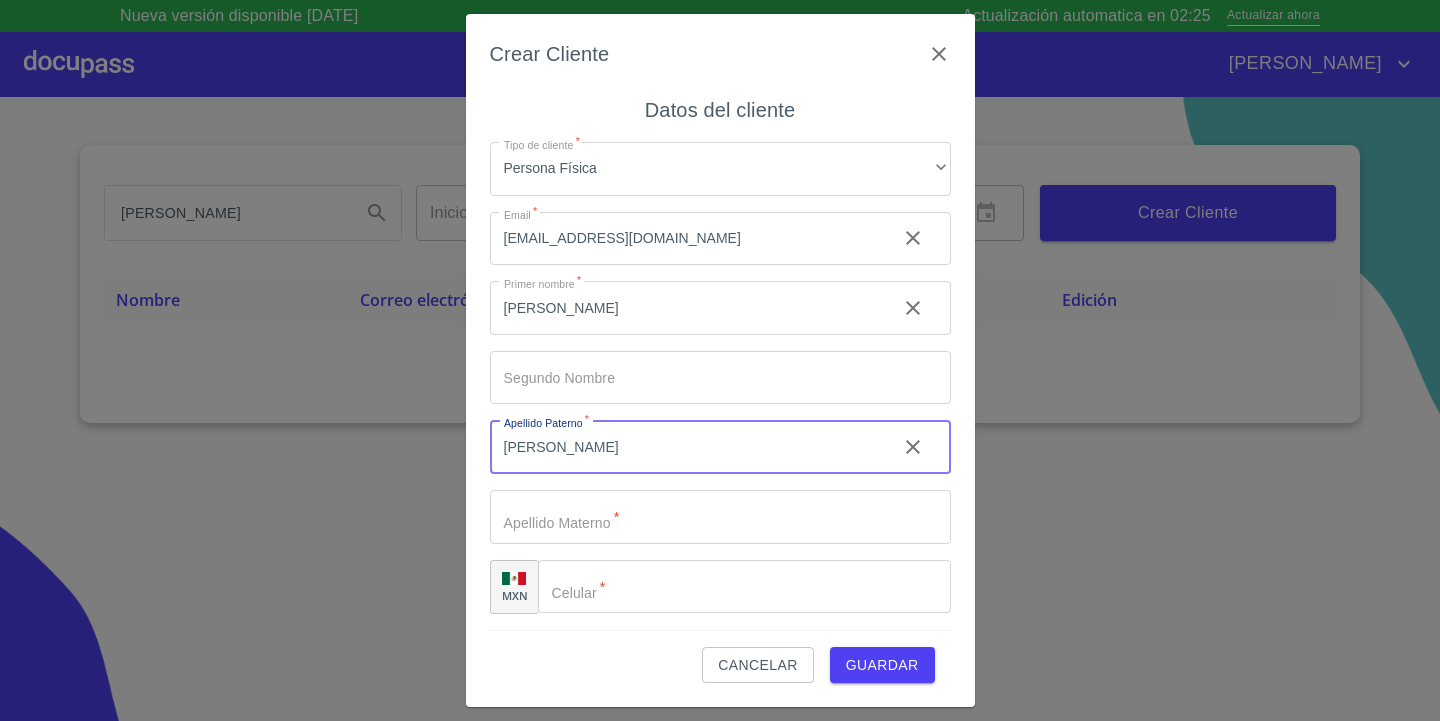 type on "[PERSON_NAME]" 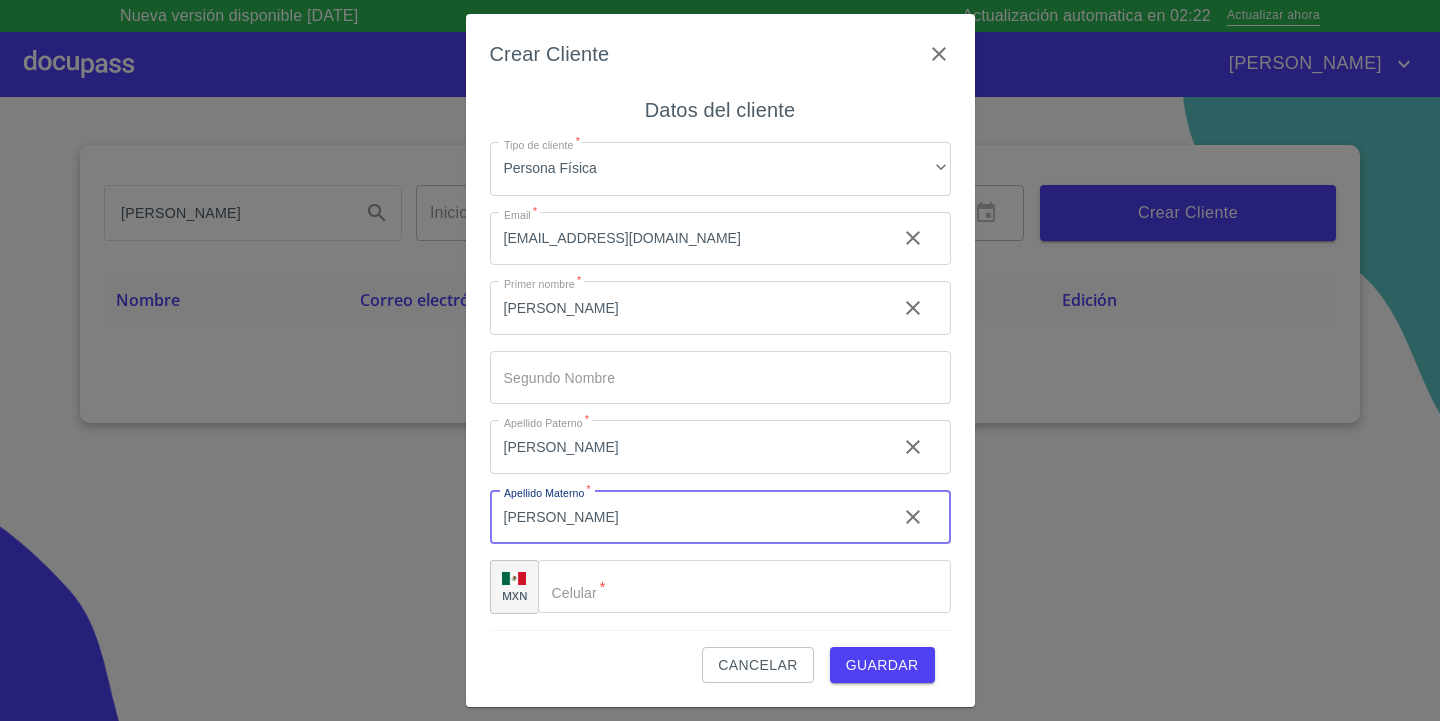 type on "[PERSON_NAME]" 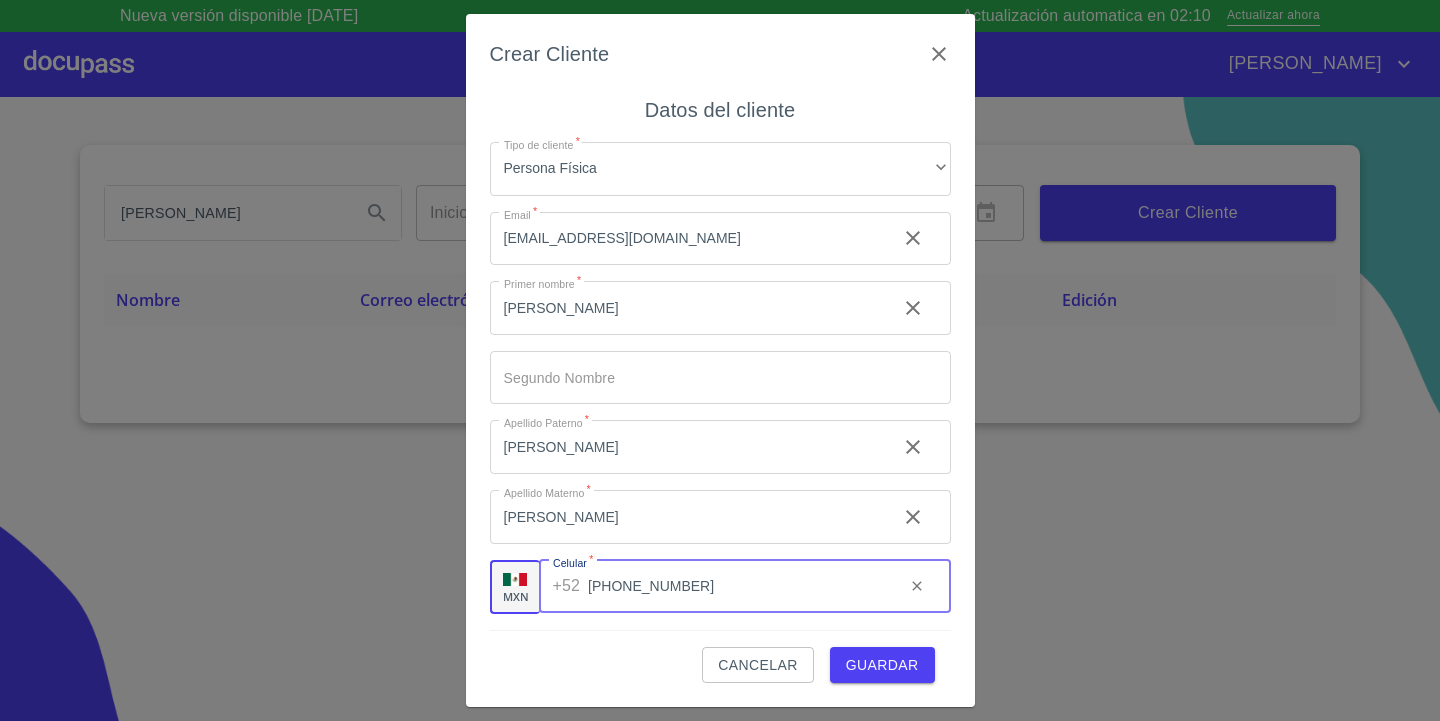 type on "[PHONE_NUMBER]" 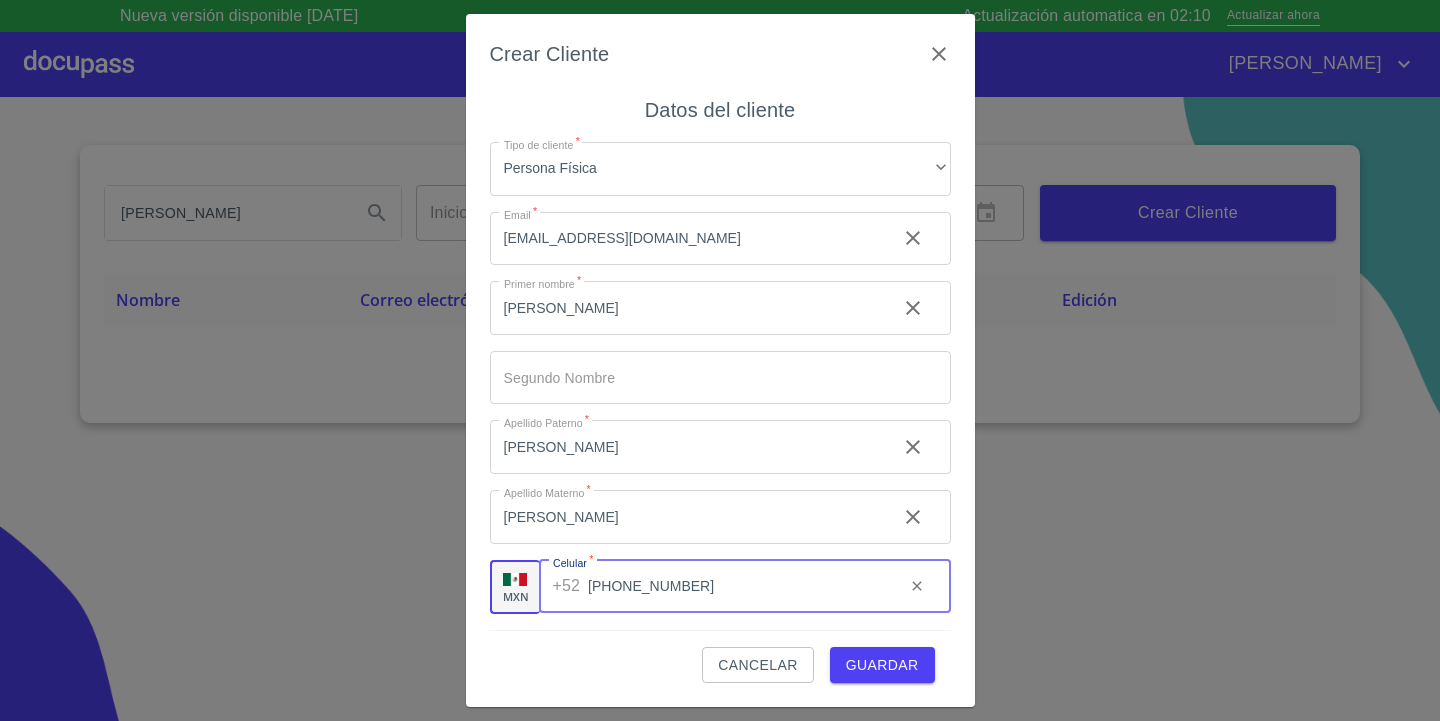 type 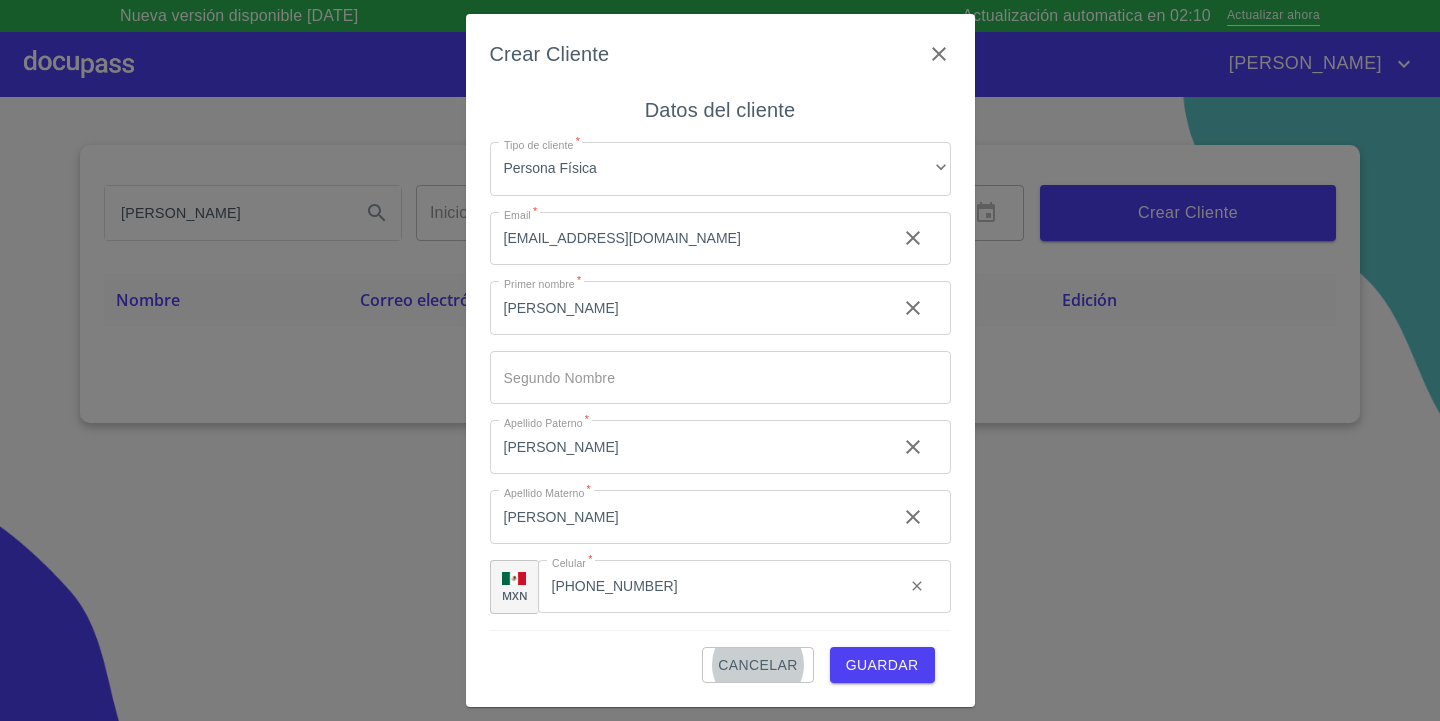 type 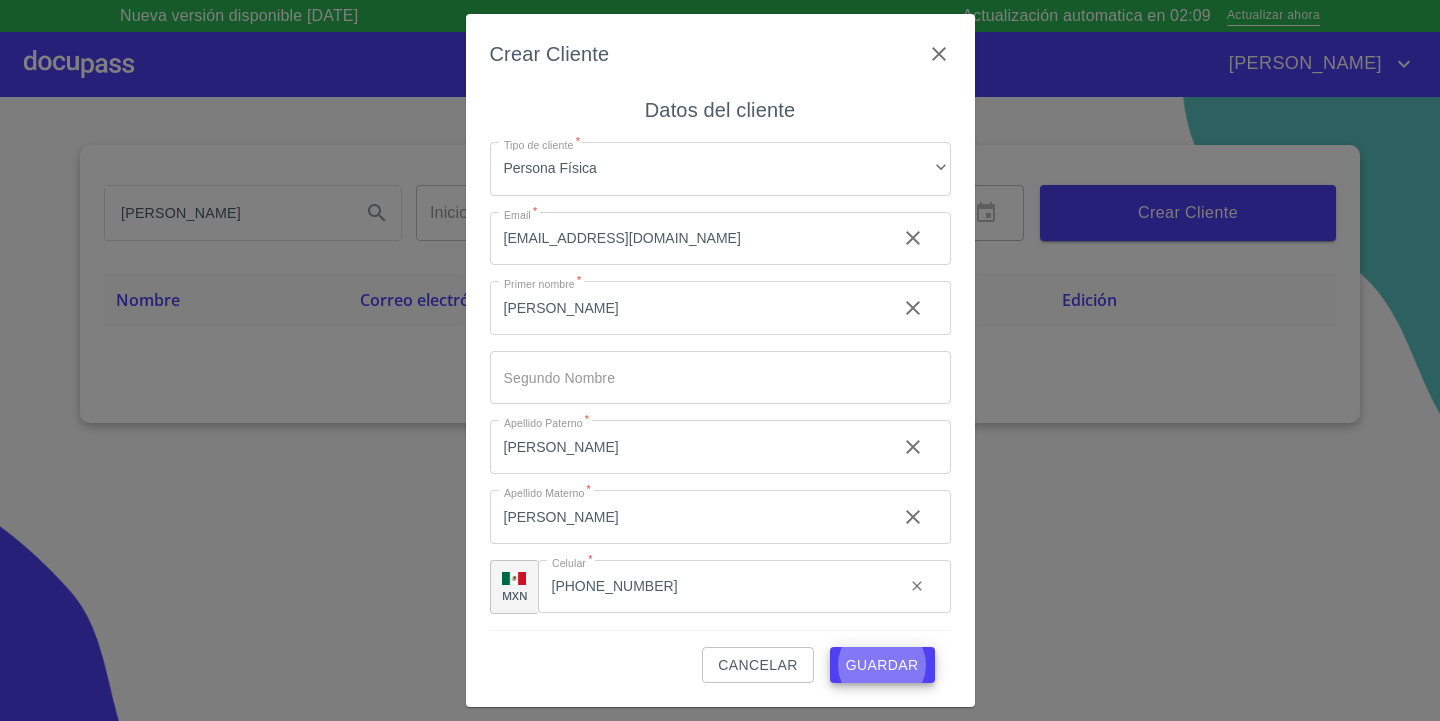click on "Guardar" at bounding box center (882, 665) 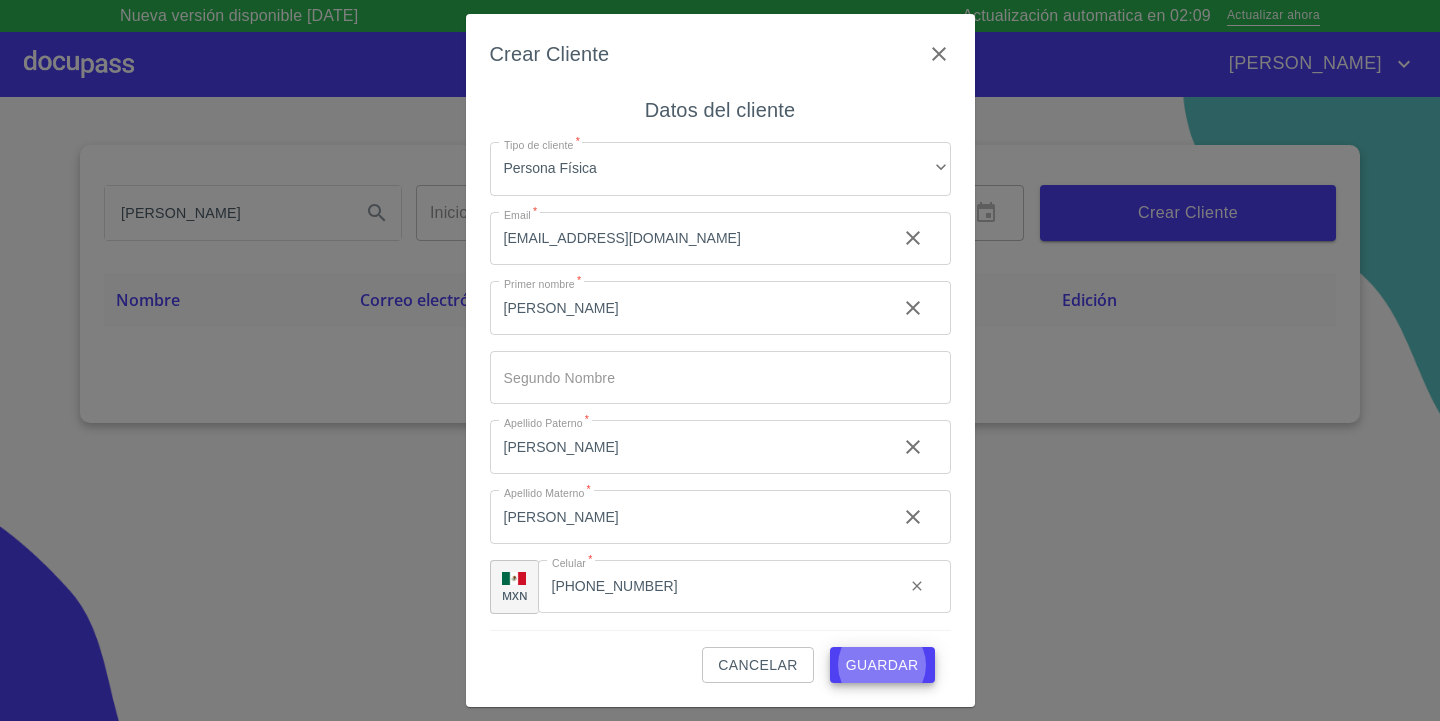 type 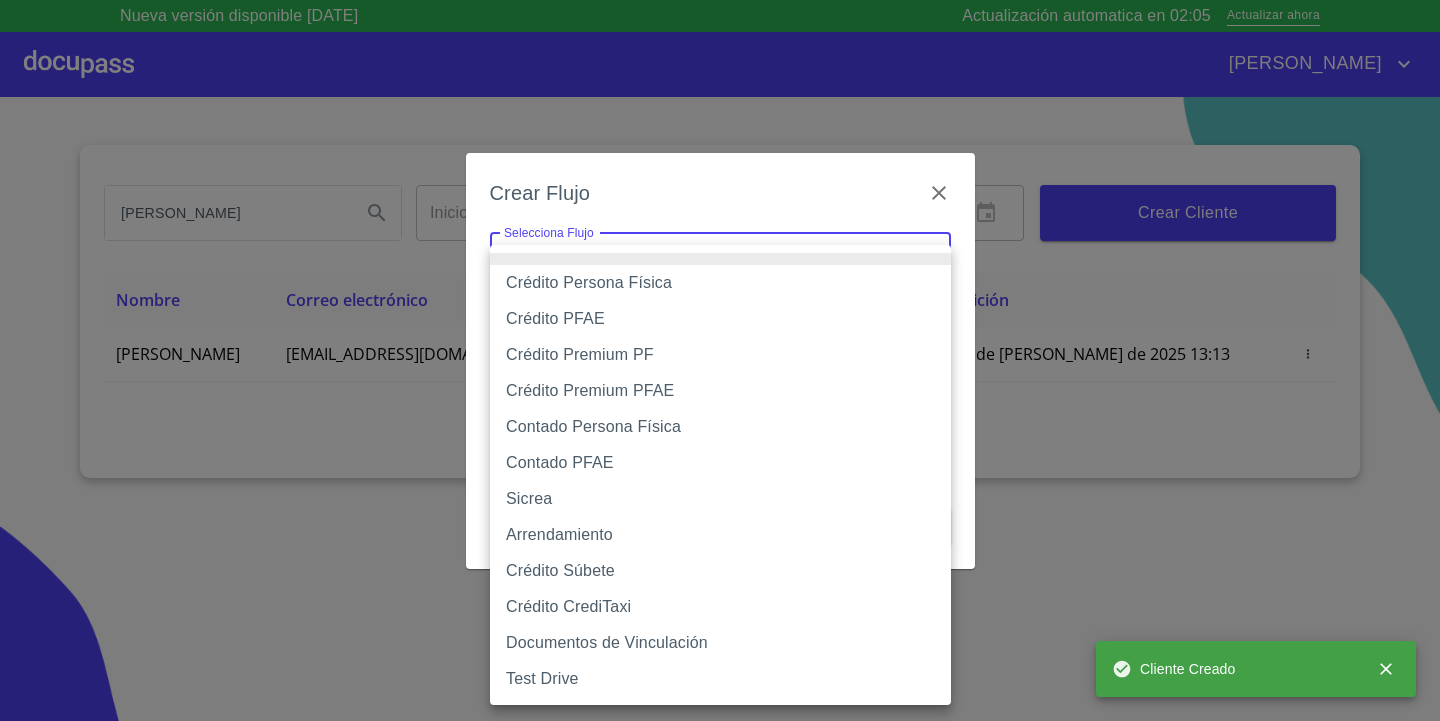 click on "Nueva versión disponible   [DATE] Actualización automatica en   02:05 Actualizar ahora [PERSON_NAME] [PERSON_NAME] Inicio ​ Fin ​ Crear Cliente Nombre   Correo electrónico   Registro   Edición     [PERSON_NAME]  [EMAIL_ADDRESS][DOMAIN_NAME] 16 de [PERSON_NAME] de 2025 13:13 16 de [PERSON_NAME] de 2025 13:13 1 Cliente Creado
Salir Crear Flujo Selecciona Flujo ​ Selecciona Flujo Cancelar Guardar Crédito Persona Física Crédito PFAE Crédito Premium PF Crédito Premium PFAE Contado Persona Física Contado PFAE Sicrea Arrendamiento Crédito Súbete Crédito CrediTaxi Documentos de Vinculación Test Drive" at bounding box center (720, 360) 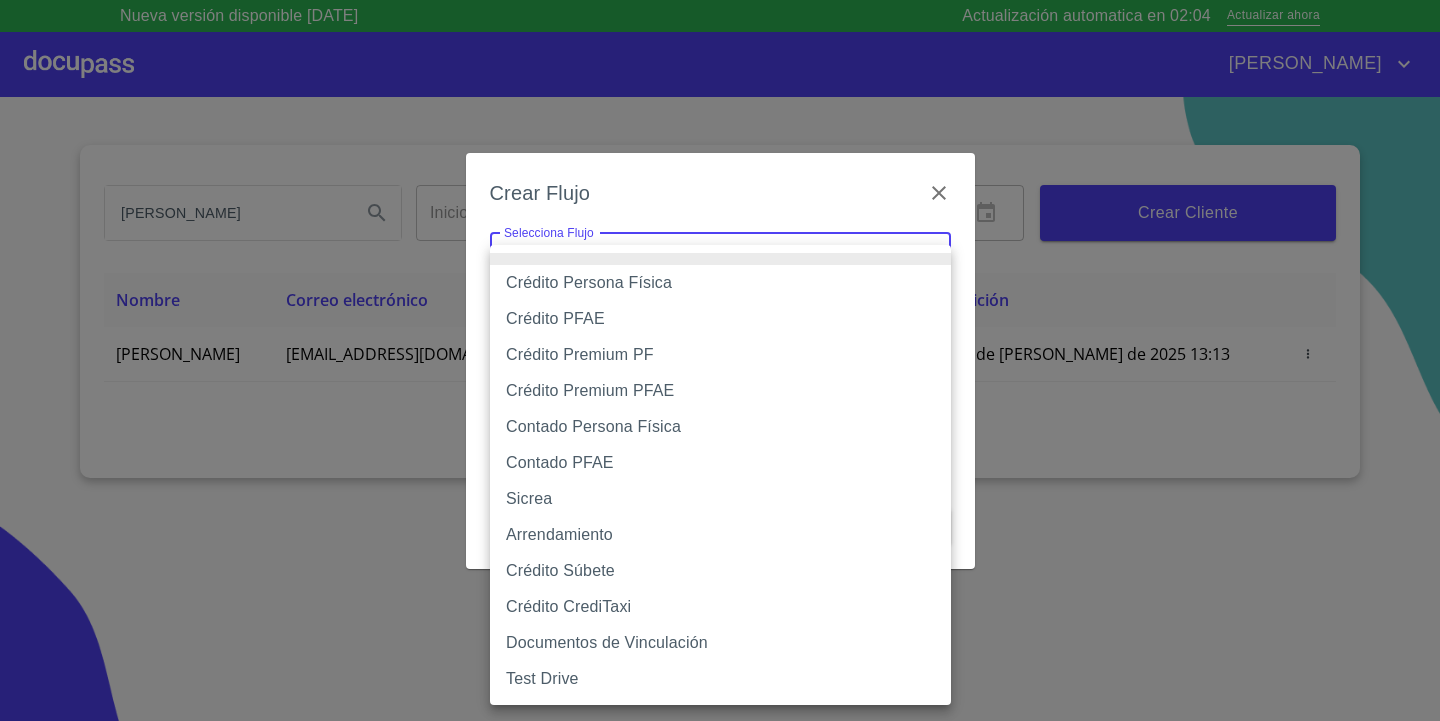 click on "Crédito Persona Física" at bounding box center (720, 283) 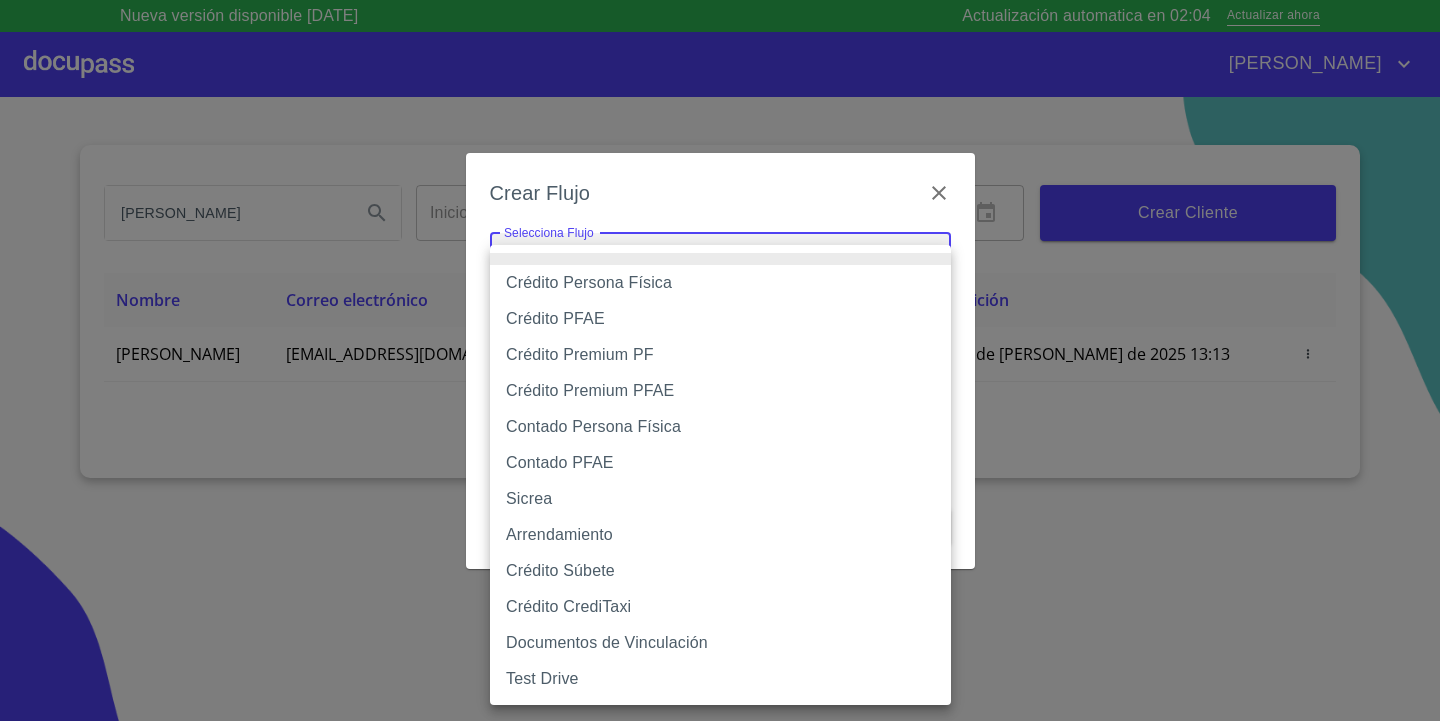 type on "6009fb3c7d1714eb8809aa97" 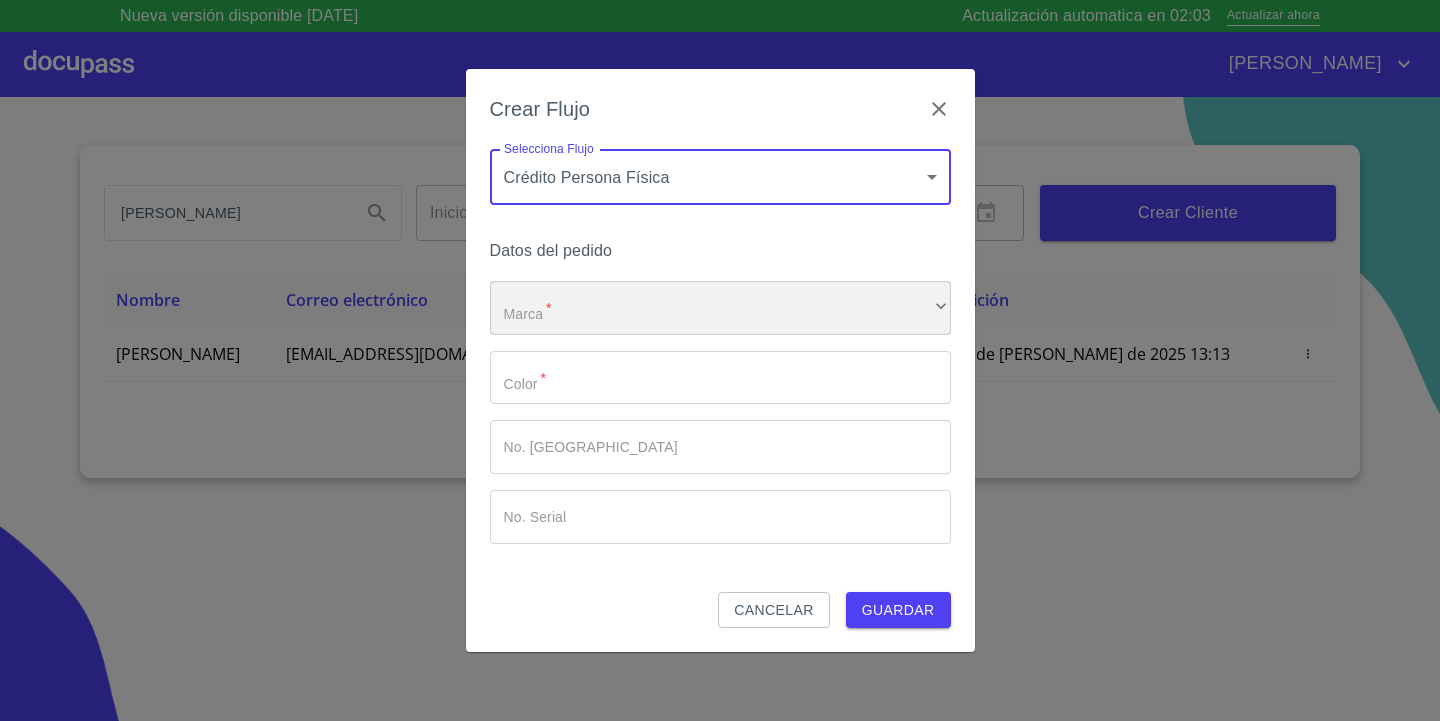click on "​" at bounding box center [720, 308] 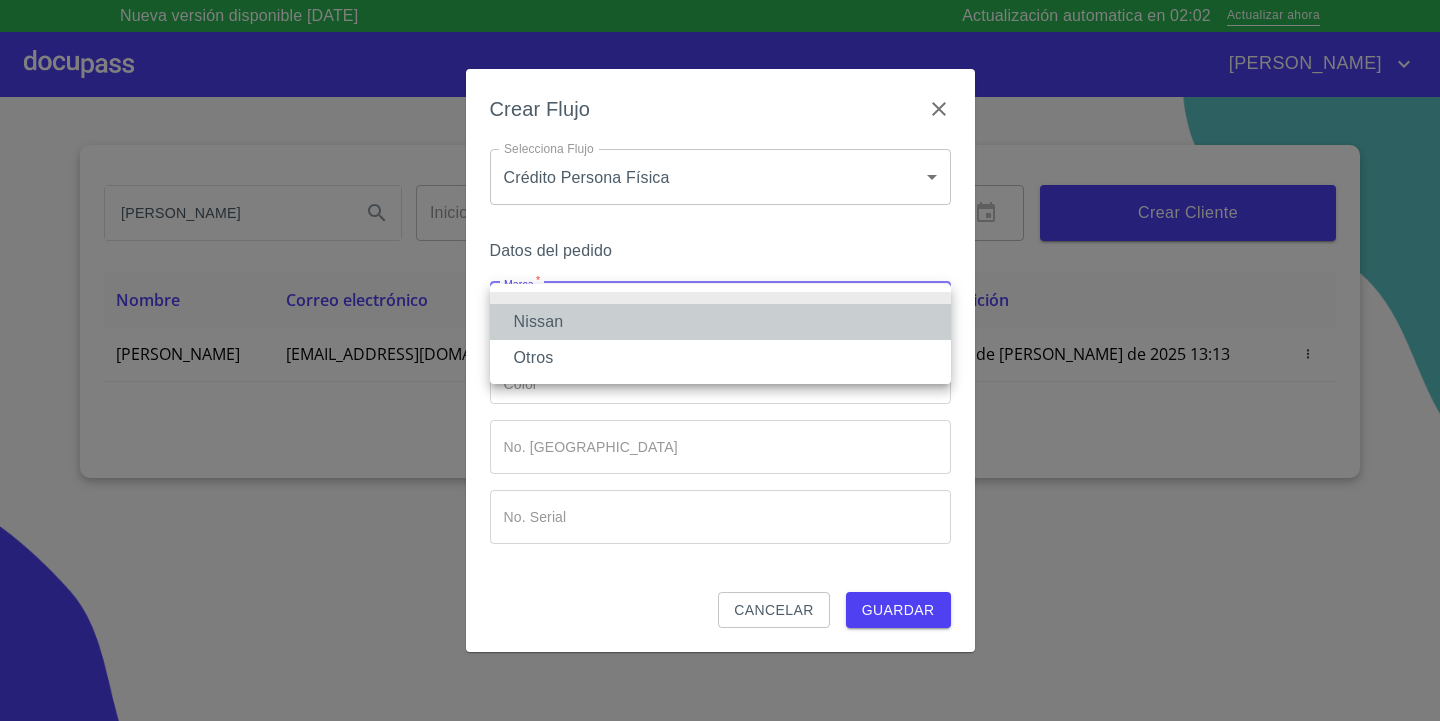 click on "Nissan" at bounding box center [720, 322] 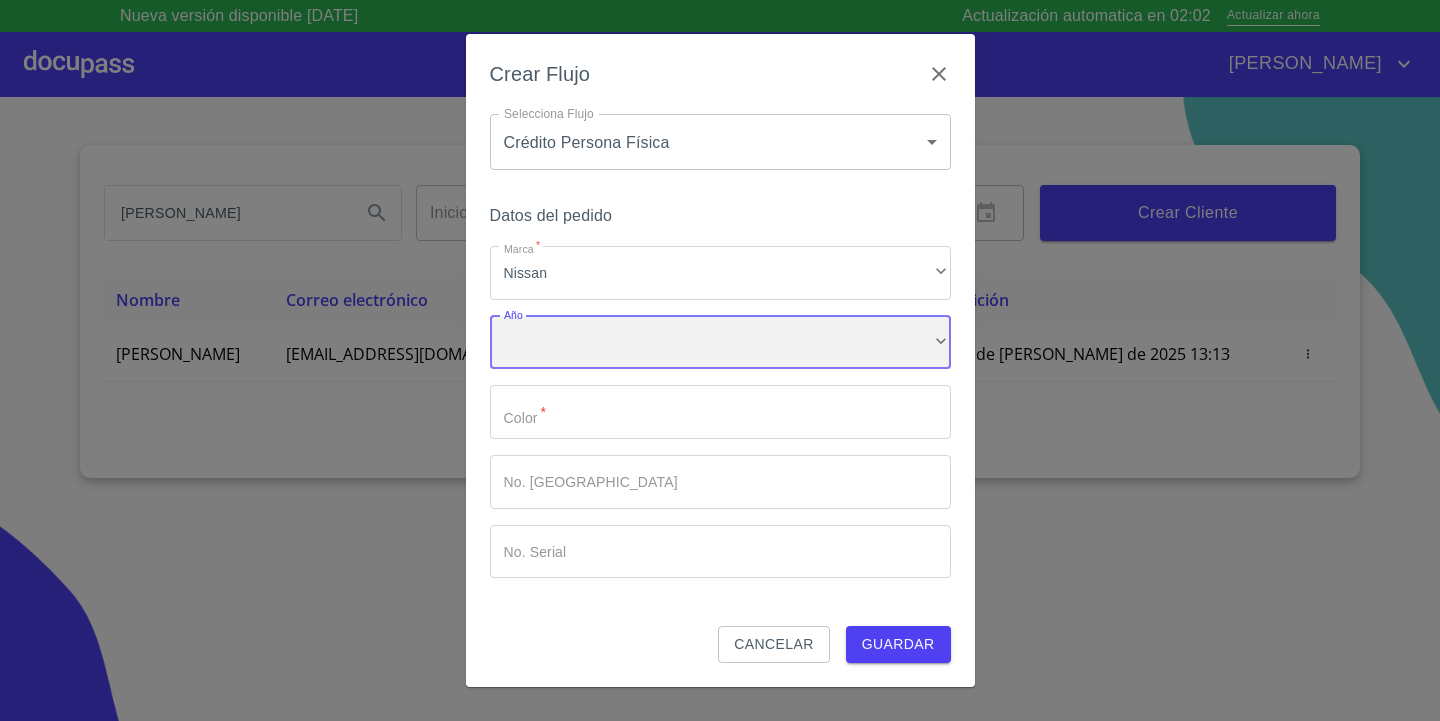 click on "​" at bounding box center (720, 343) 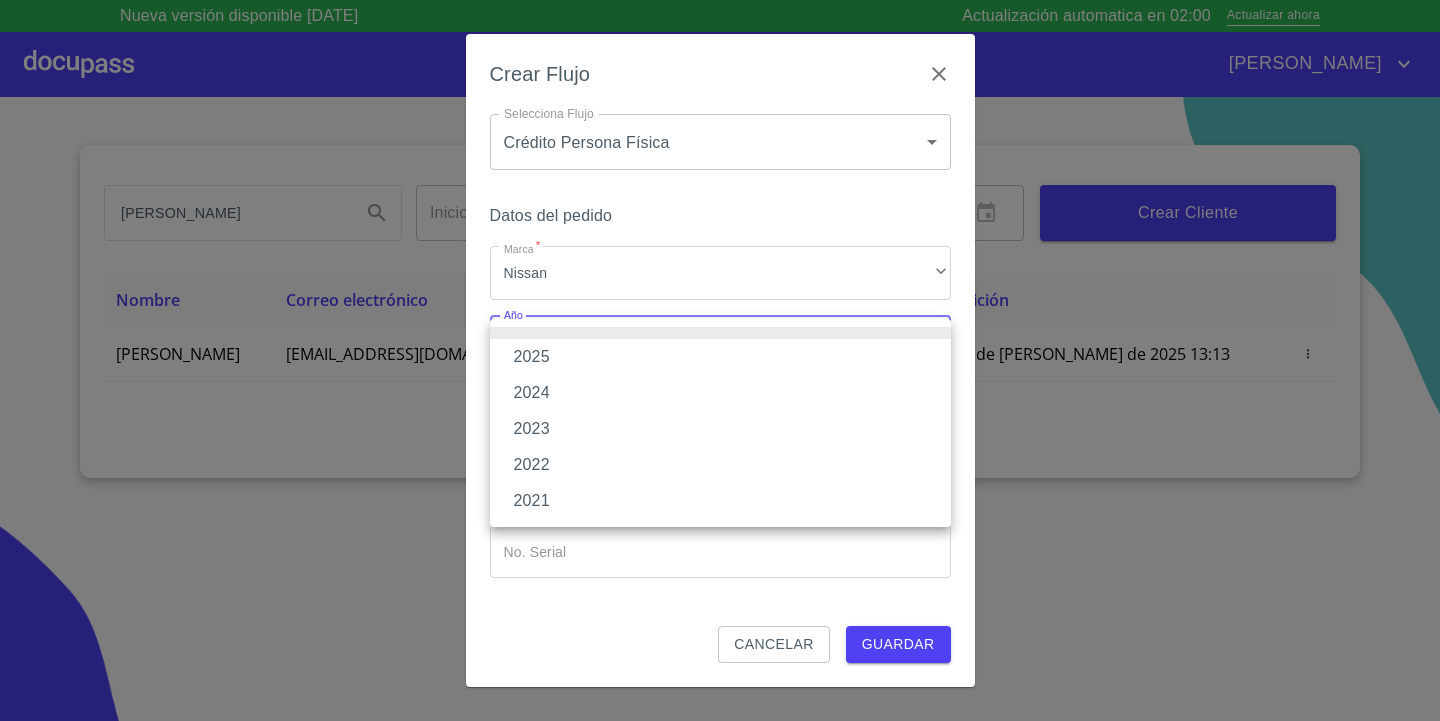 click on "2025" at bounding box center (720, 357) 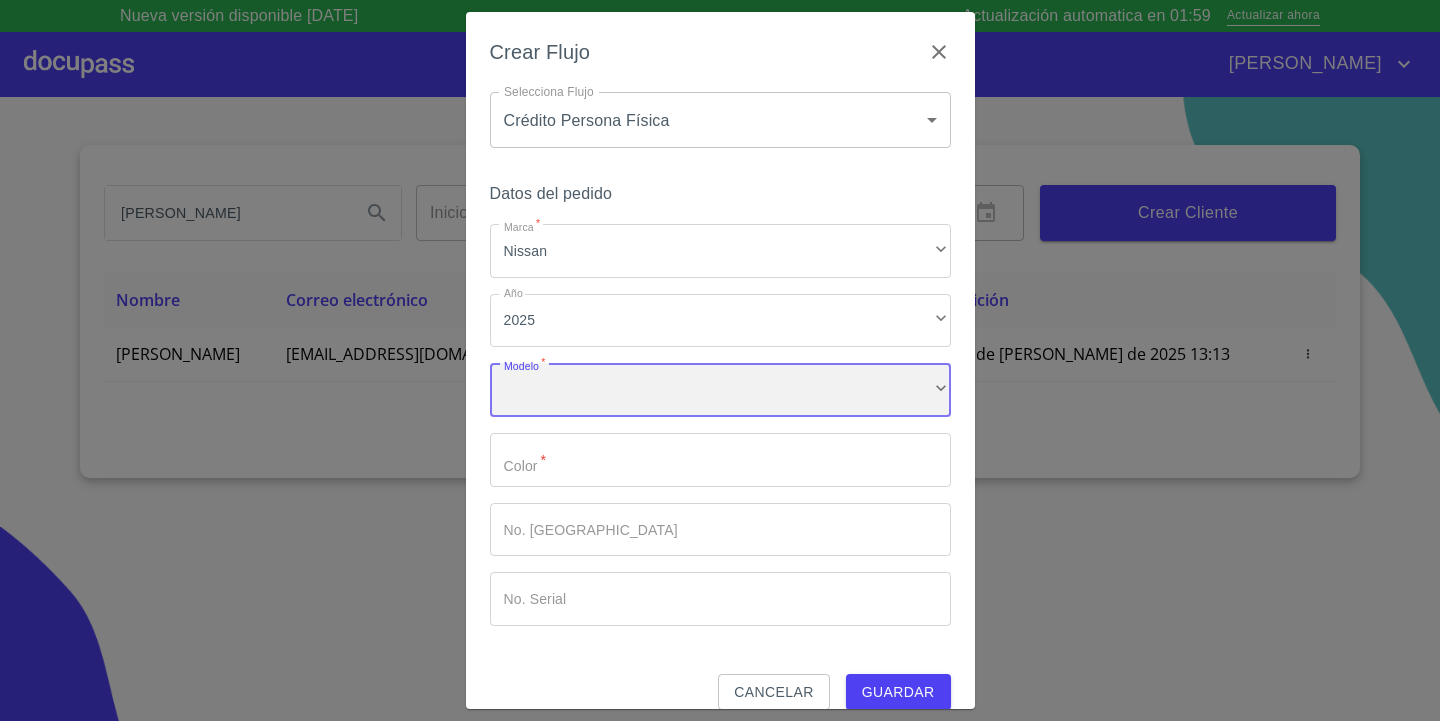 click on "​" at bounding box center [720, 390] 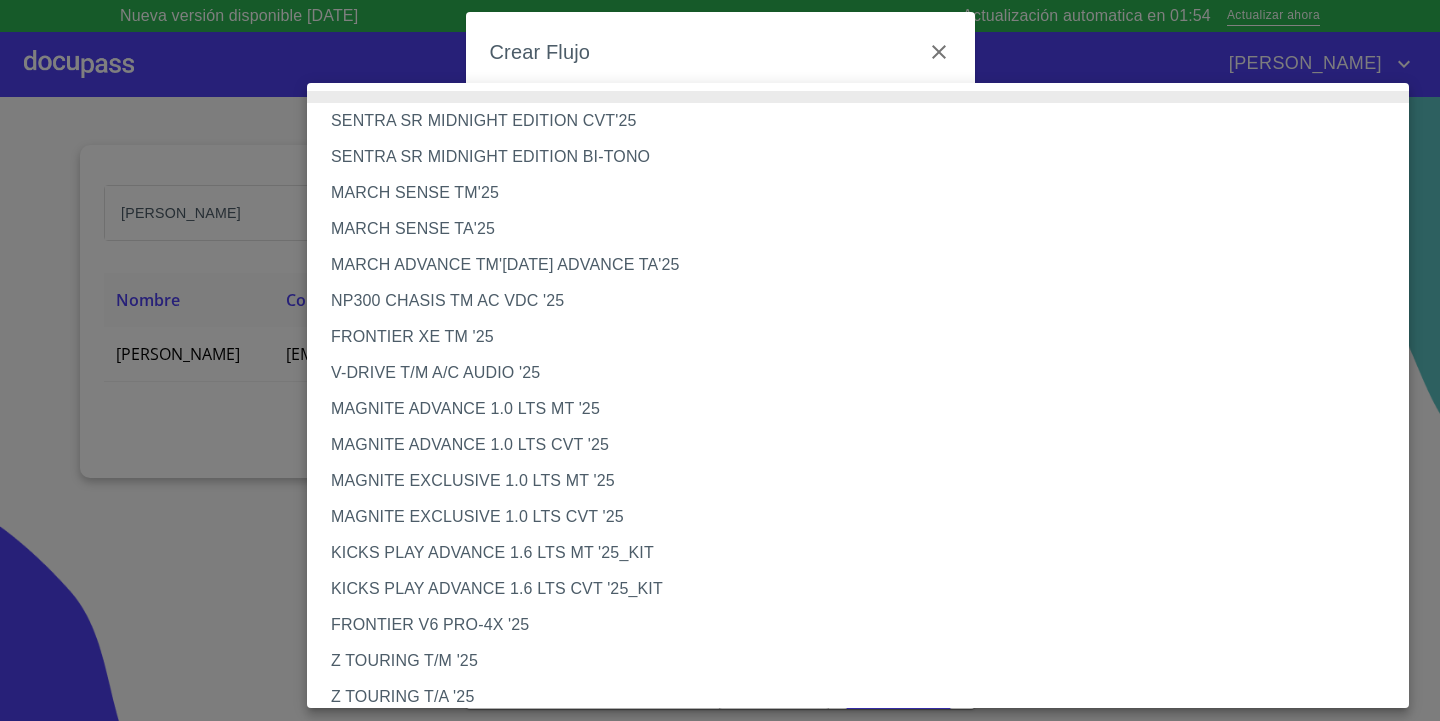 click on "NP300 CHASIS TM AC VDC '25" at bounding box center [865, 301] 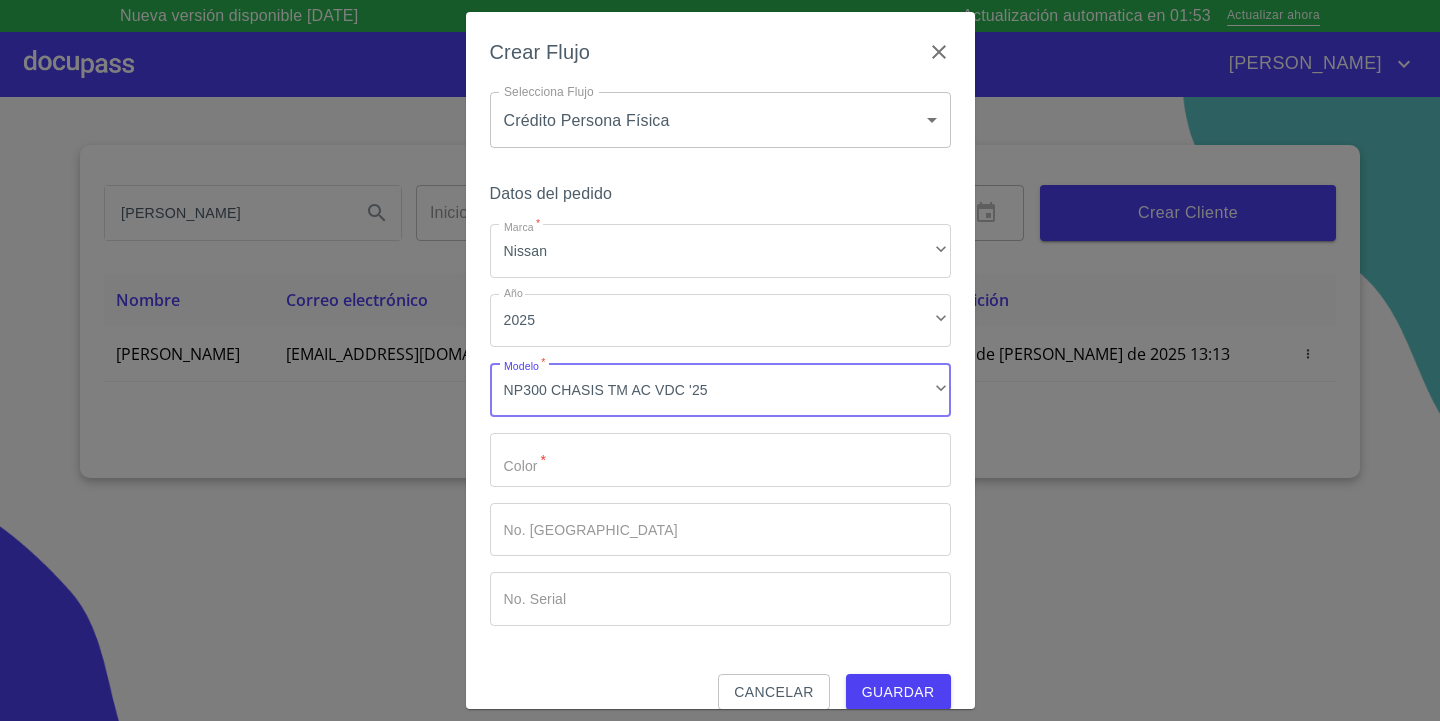 click on "Marca   *" at bounding box center [720, 460] 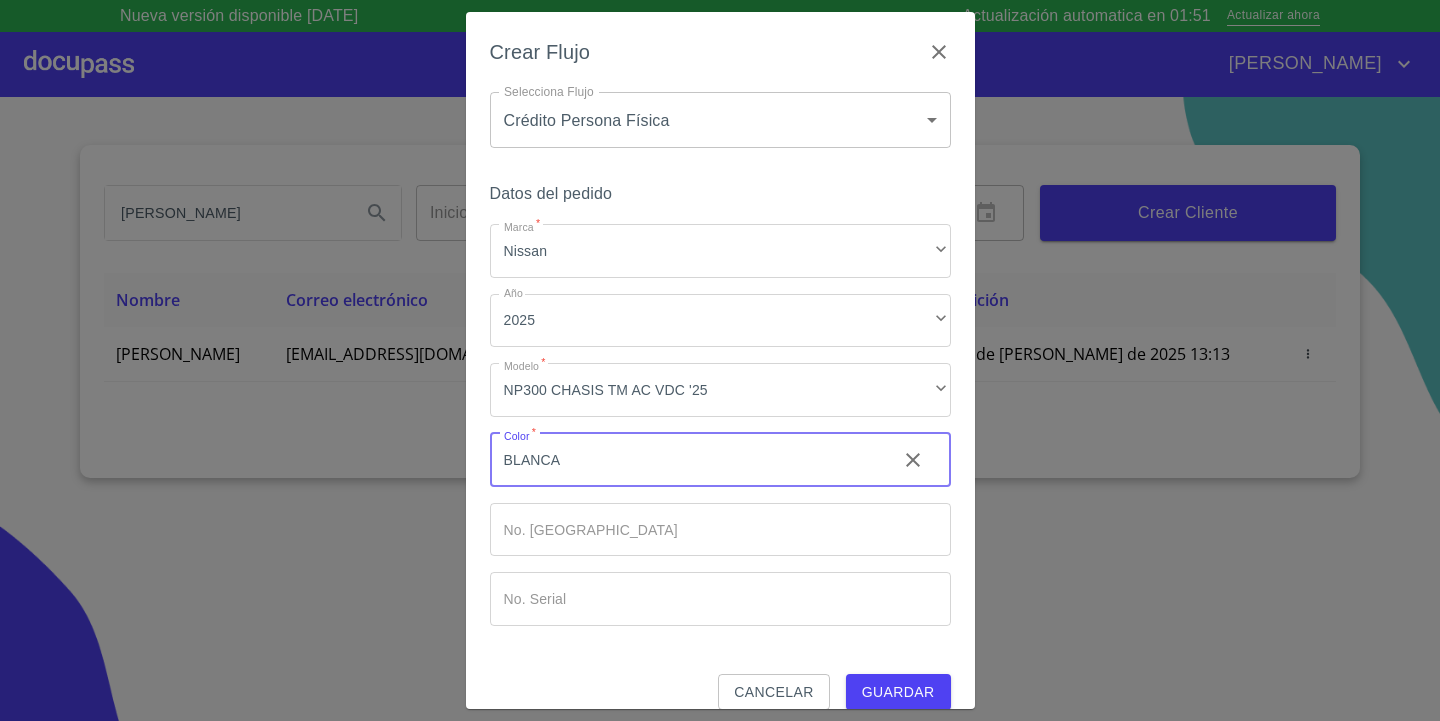 type on "BLANCA" 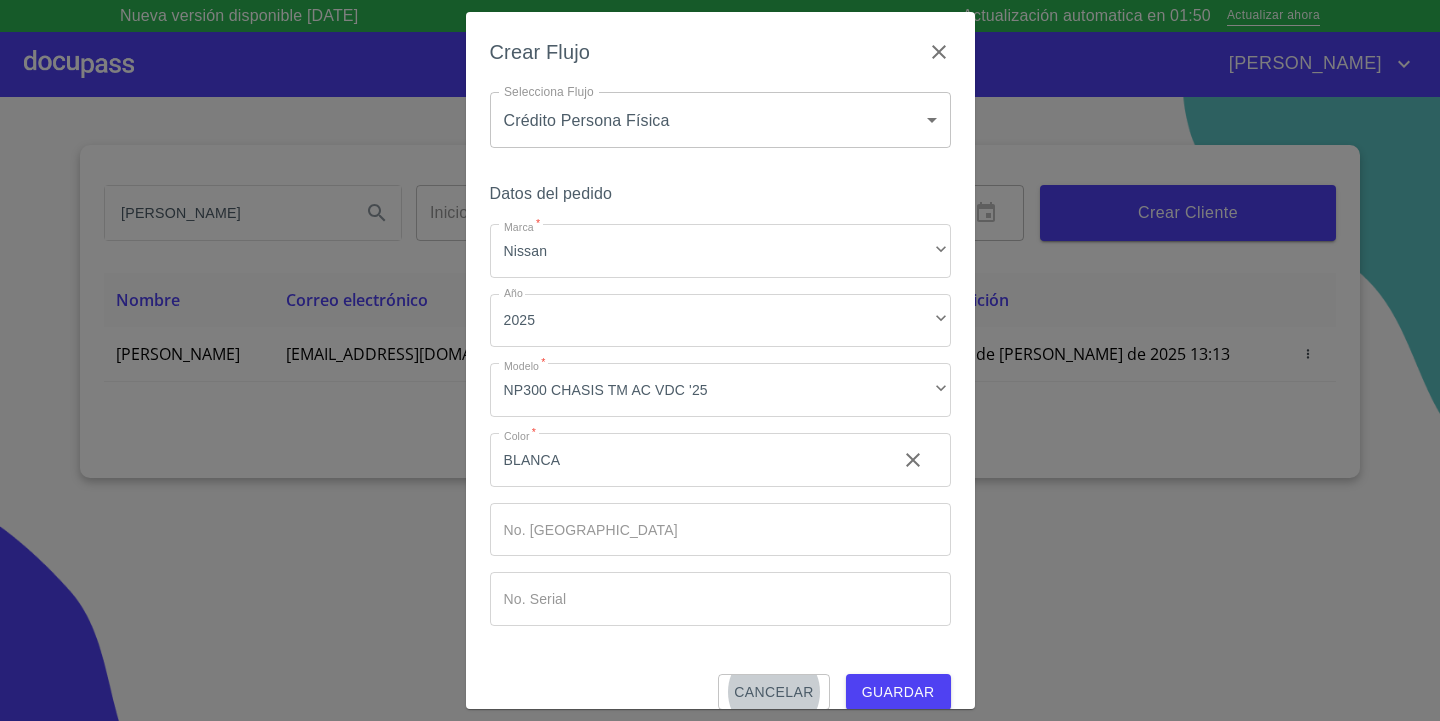 scroll, scrollTop: 1, scrollLeft: 0, axis: vertical 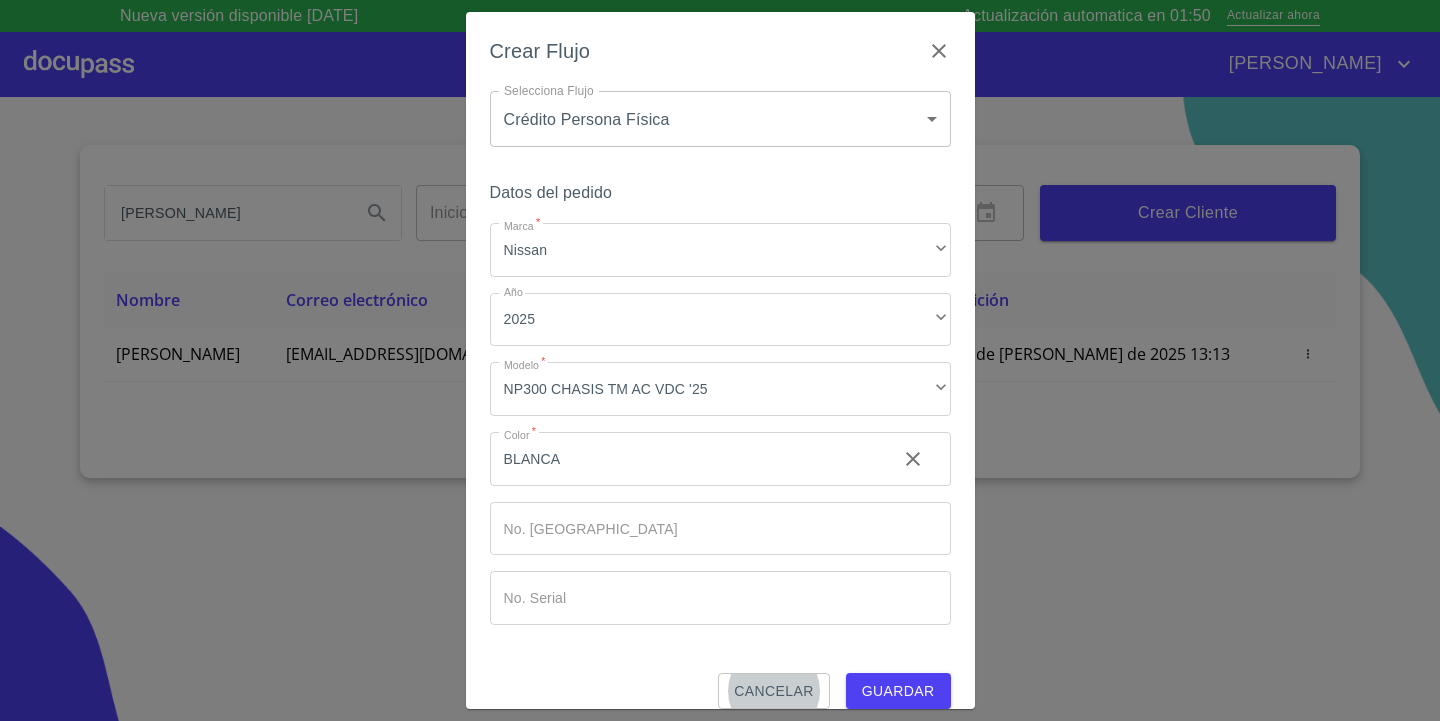 type 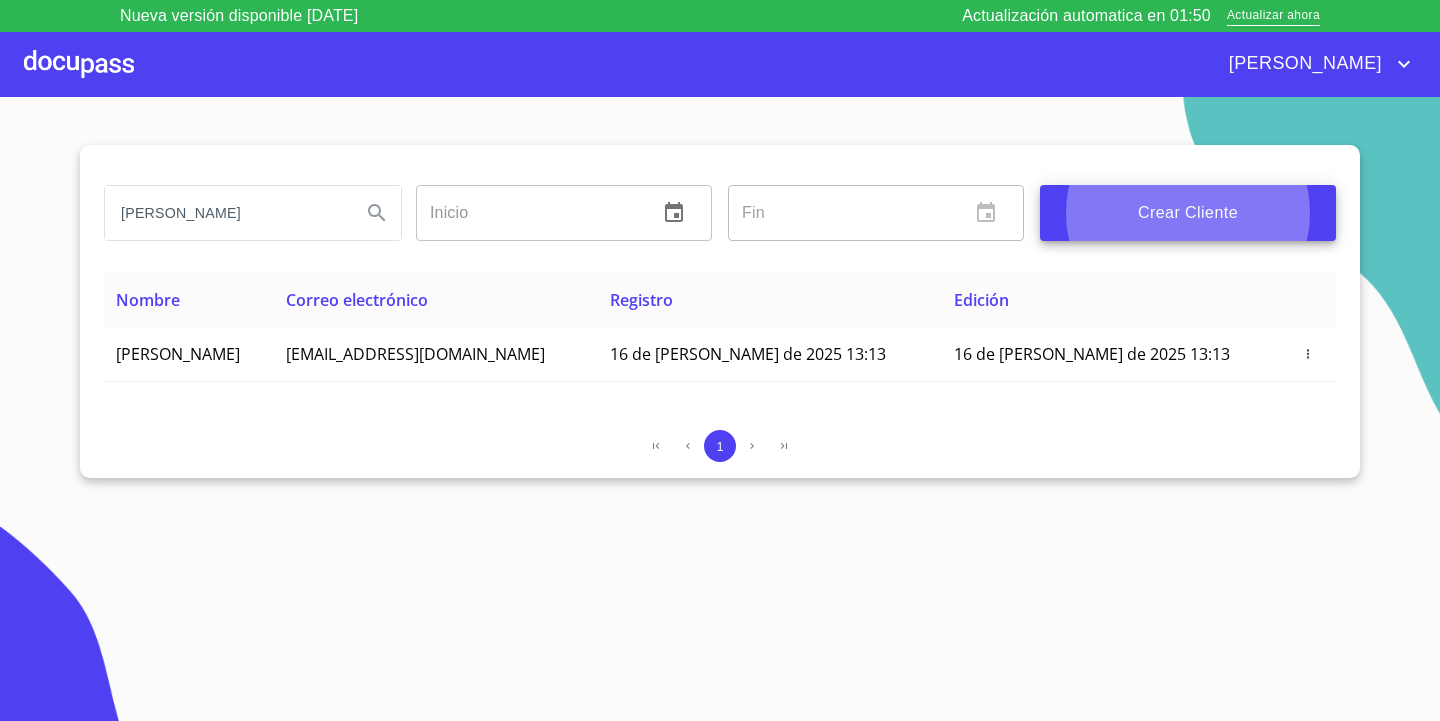 type 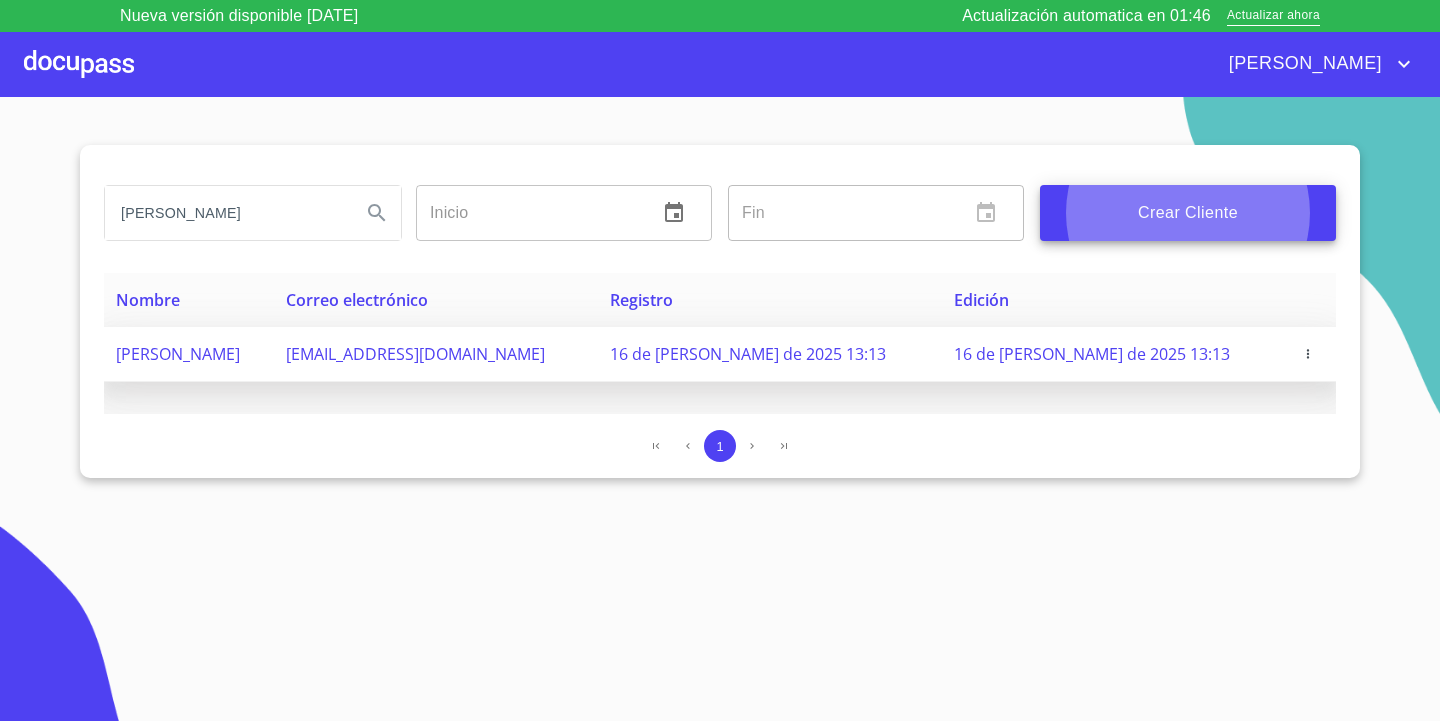 click on "16 de [PERSON_NAME] de 2025 13:13" at bounding box center (748, 354) 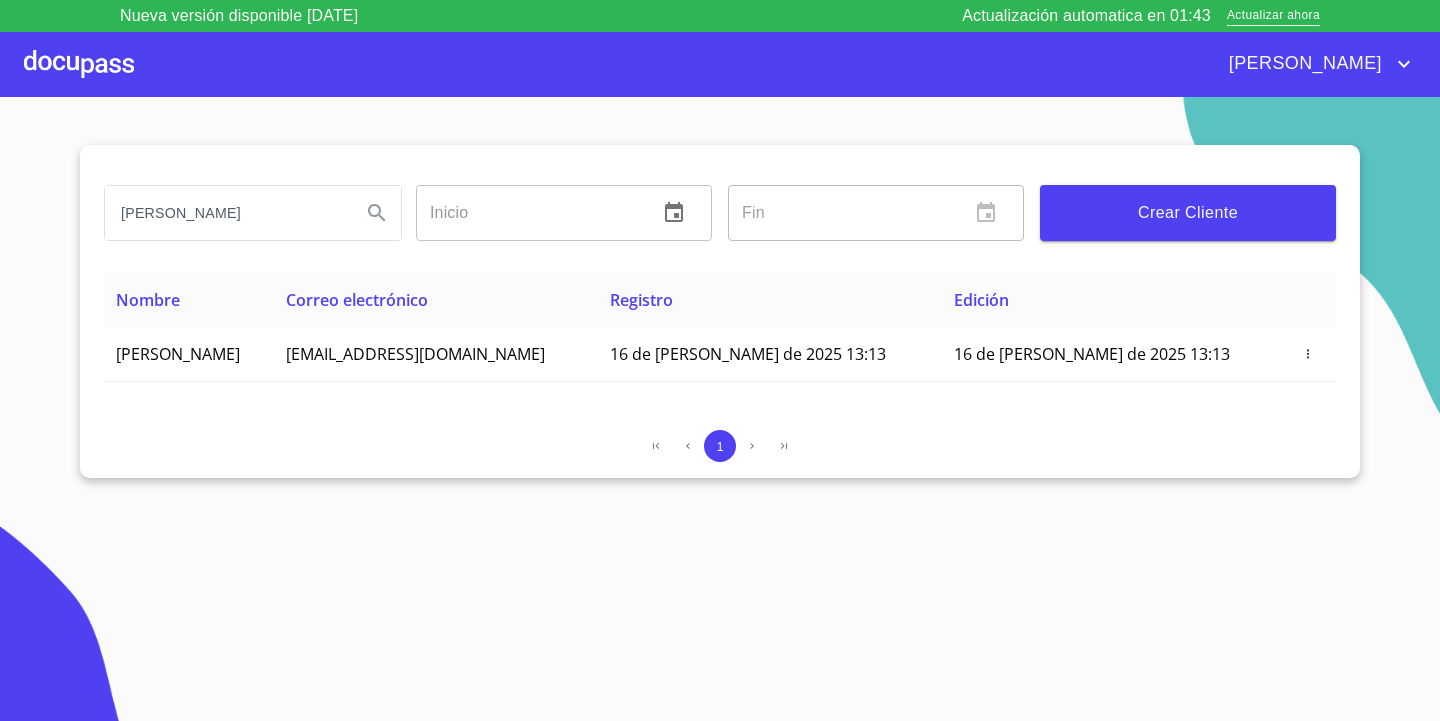 click at bounding box center [79, 64] 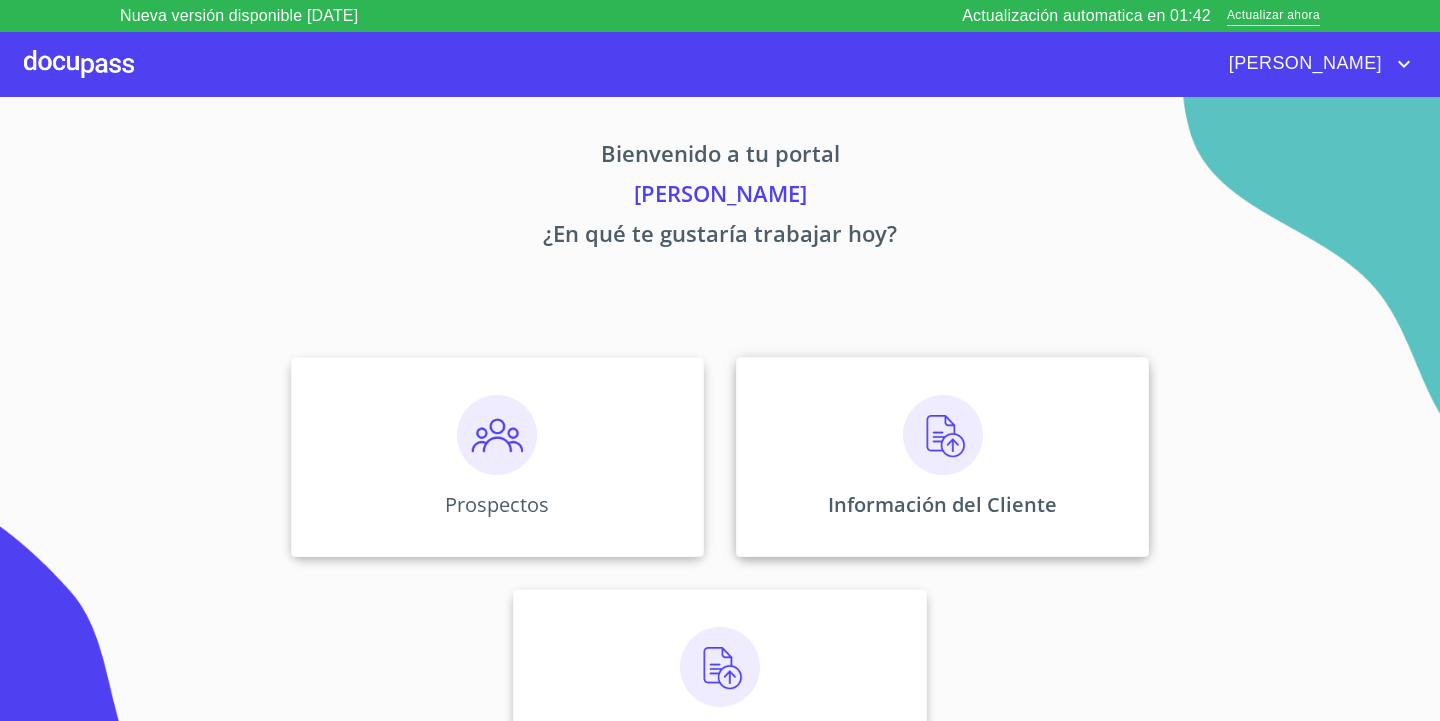 click on "Información del Cliente" at bounding box center [942, 504] 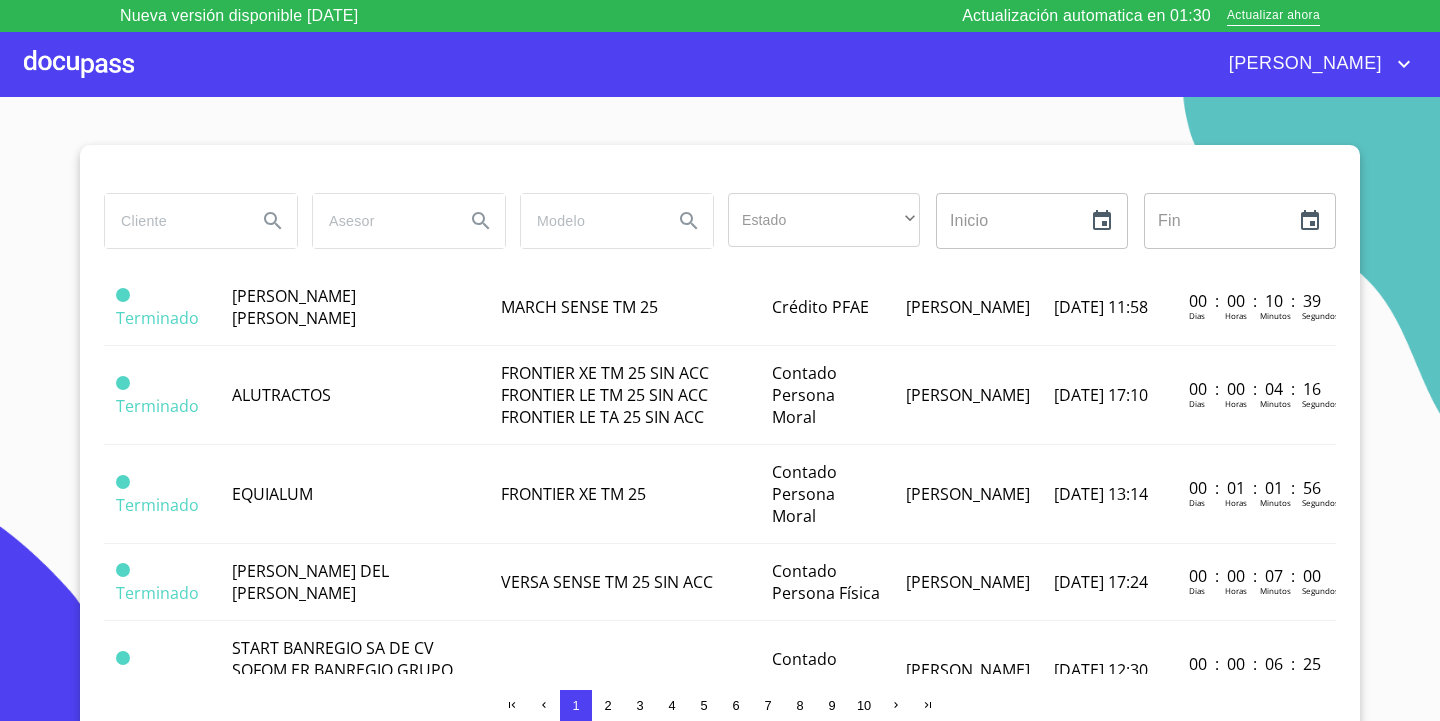 scroll, scrollTop: 1583, scrollLeft: 0, axis: vertical 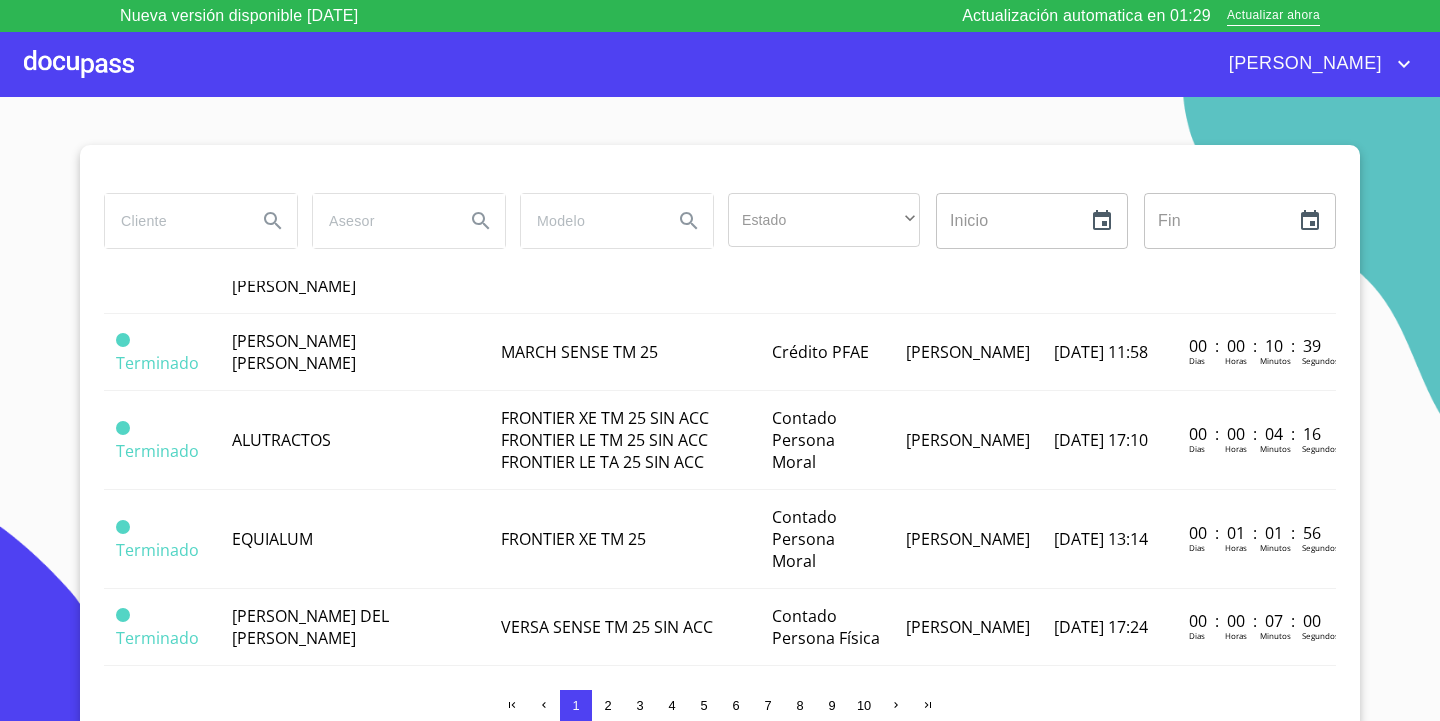click at bounding box center (79, 64) 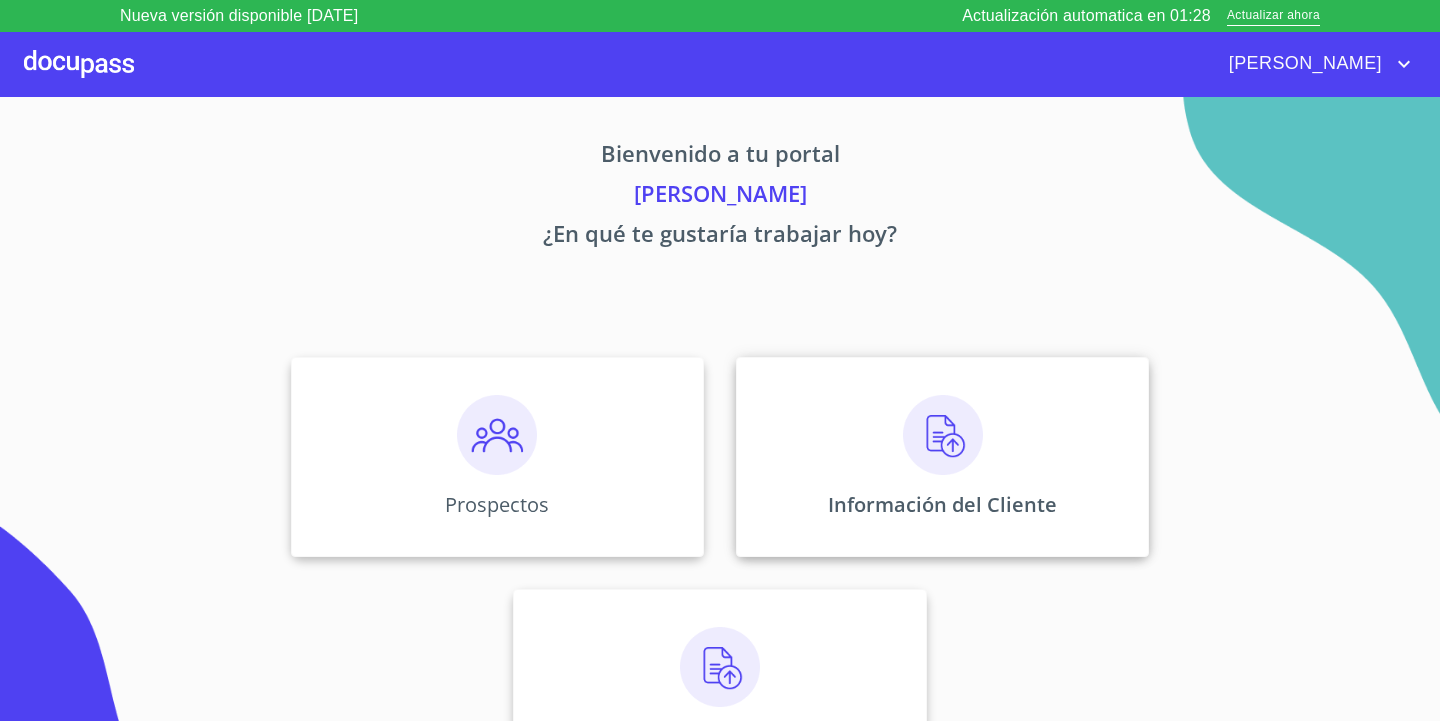 click on "Información del Cliente" at bounding box center [942, 504] 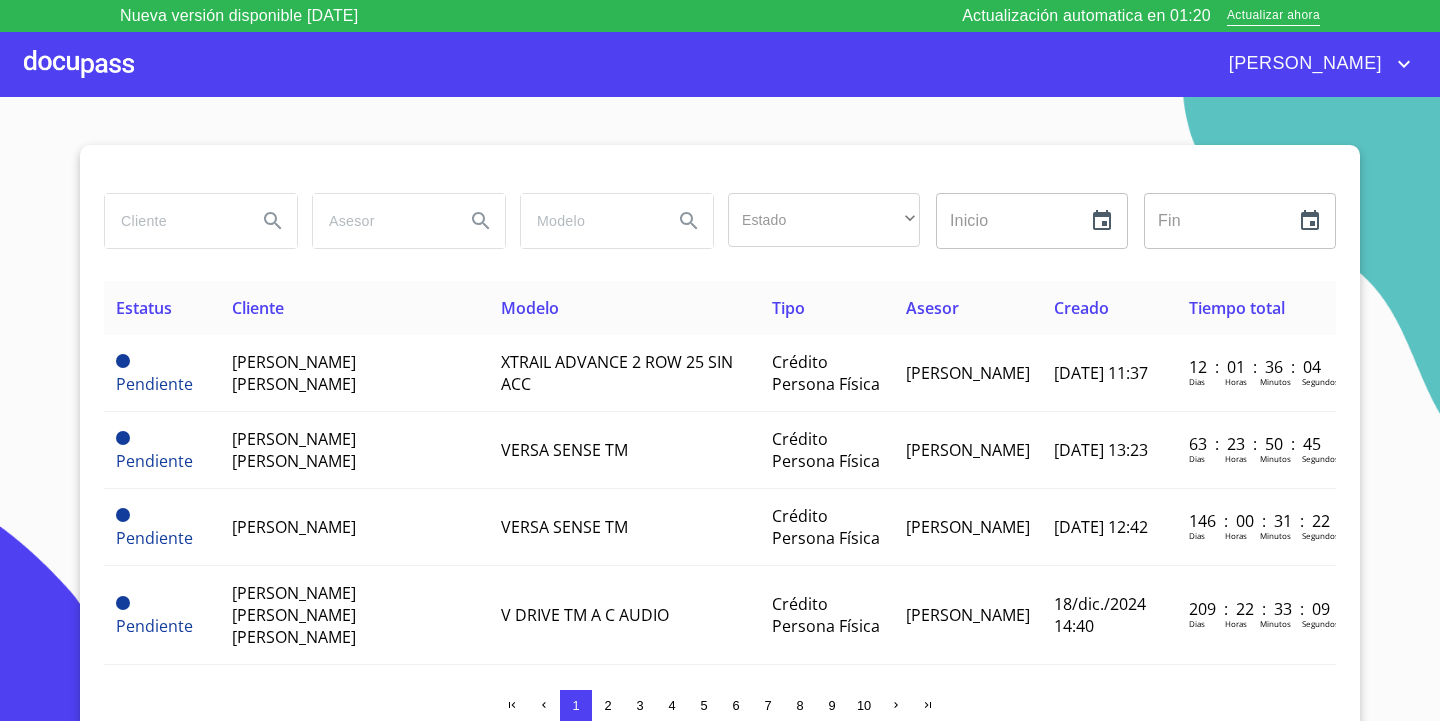 click at bounding box center [173, 221] 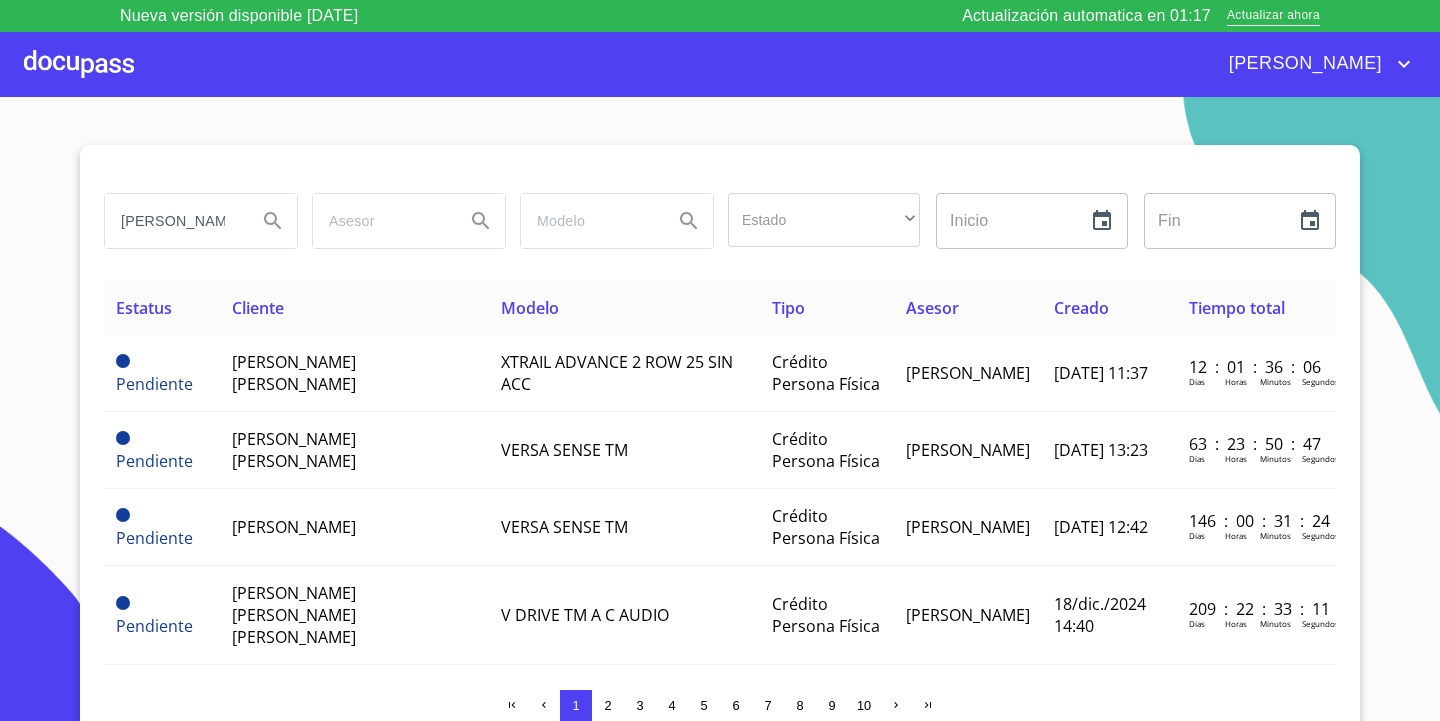 type on "[PERSON_NAME]" 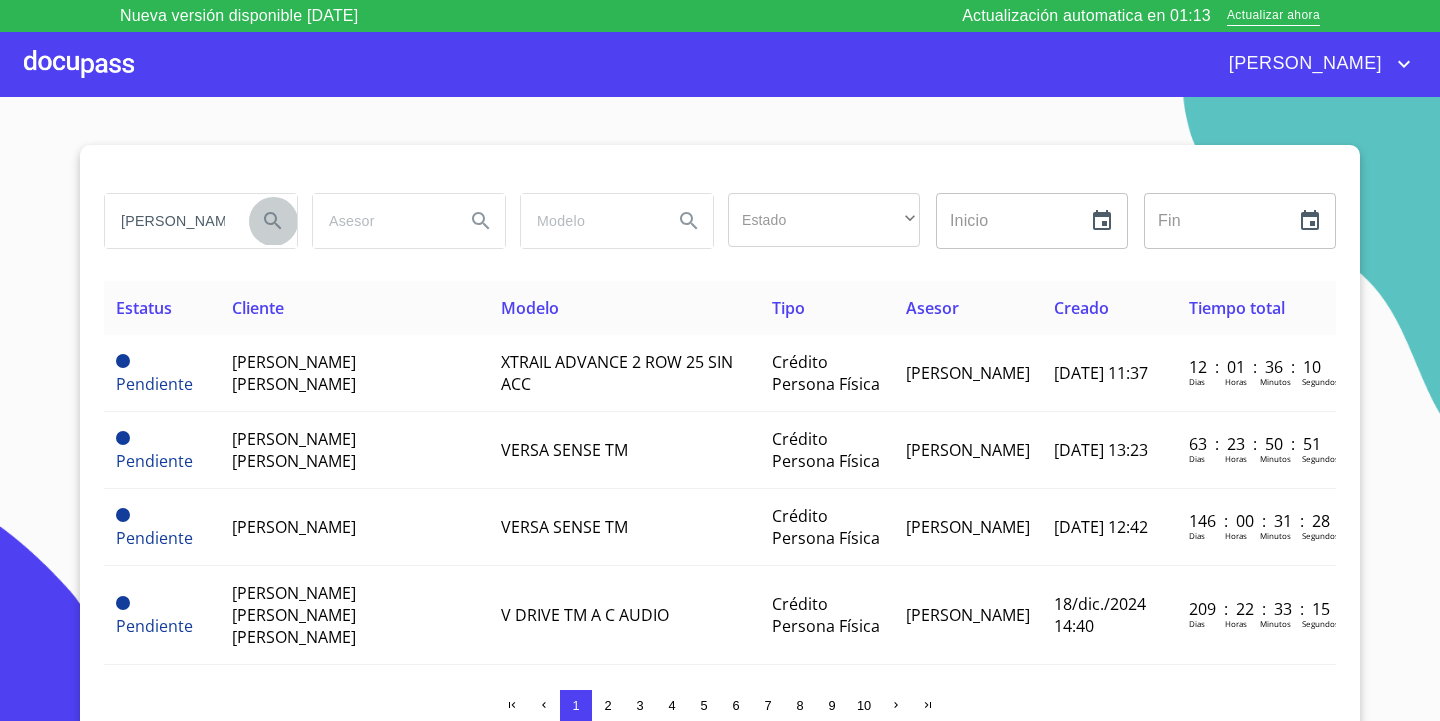 click 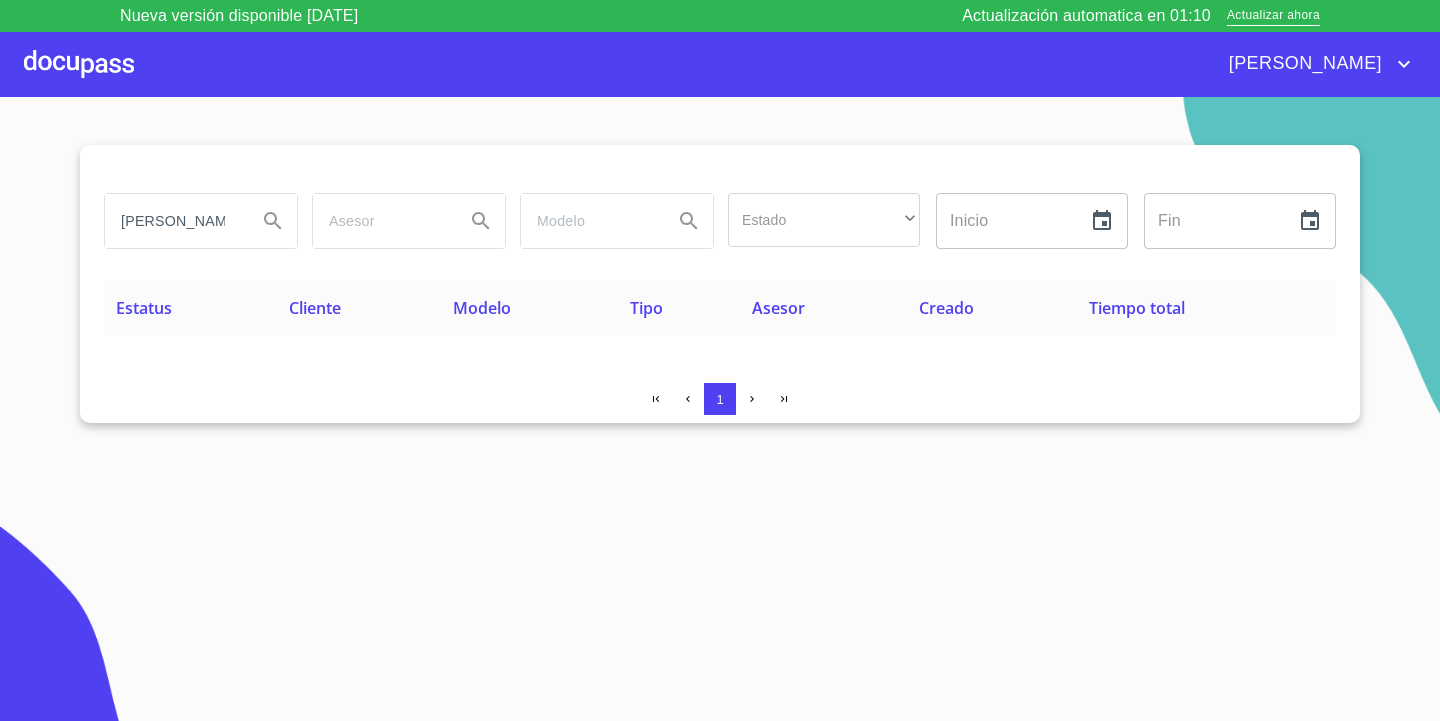 click at bounding box center (79, 64) 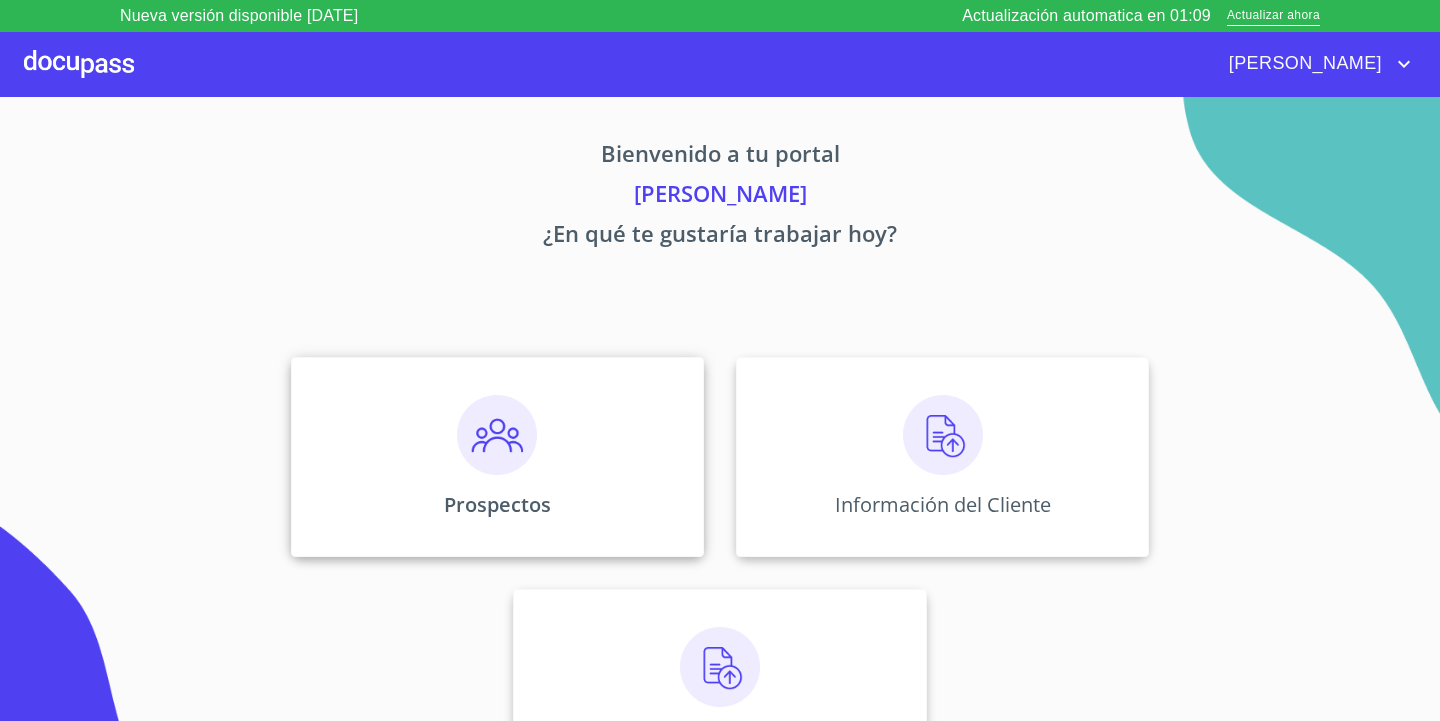 click on "Prospectos" at bounding box center [497, 457] 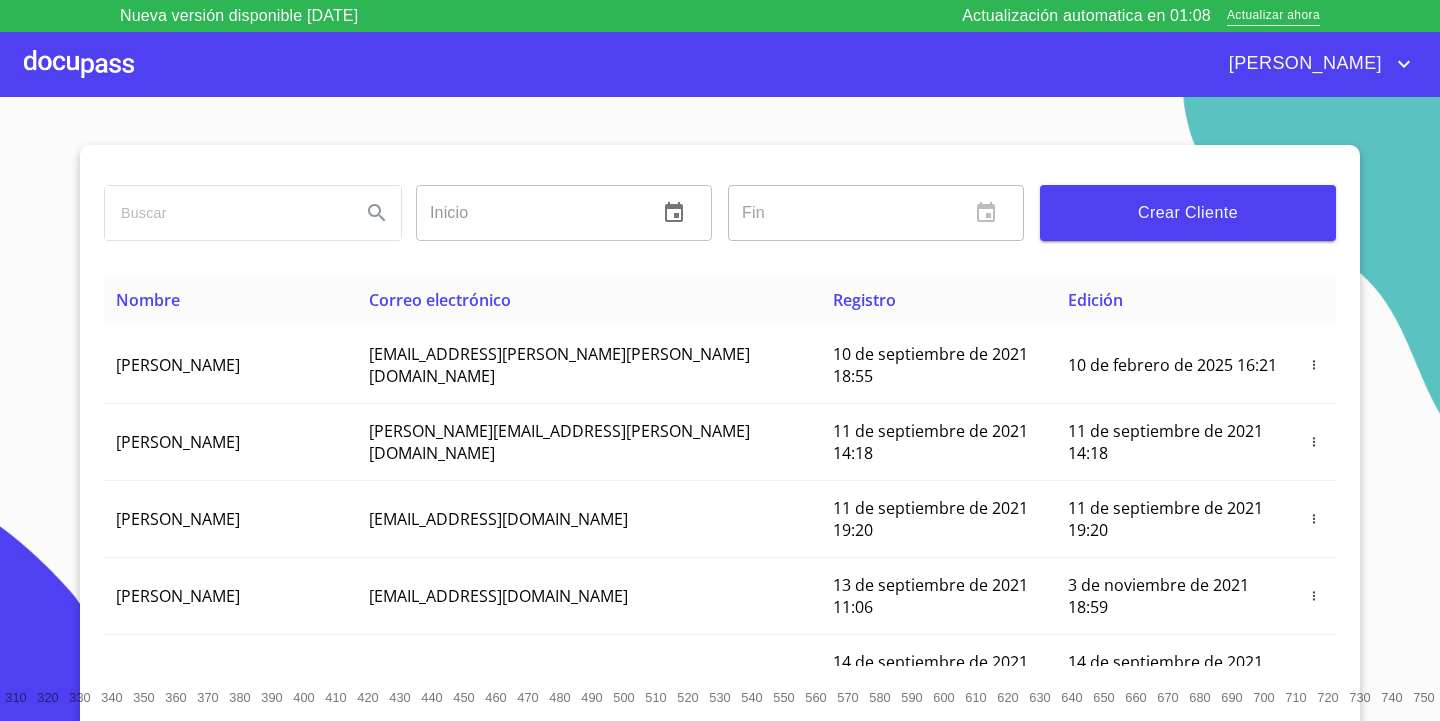 click at bounding box center (225, 213) 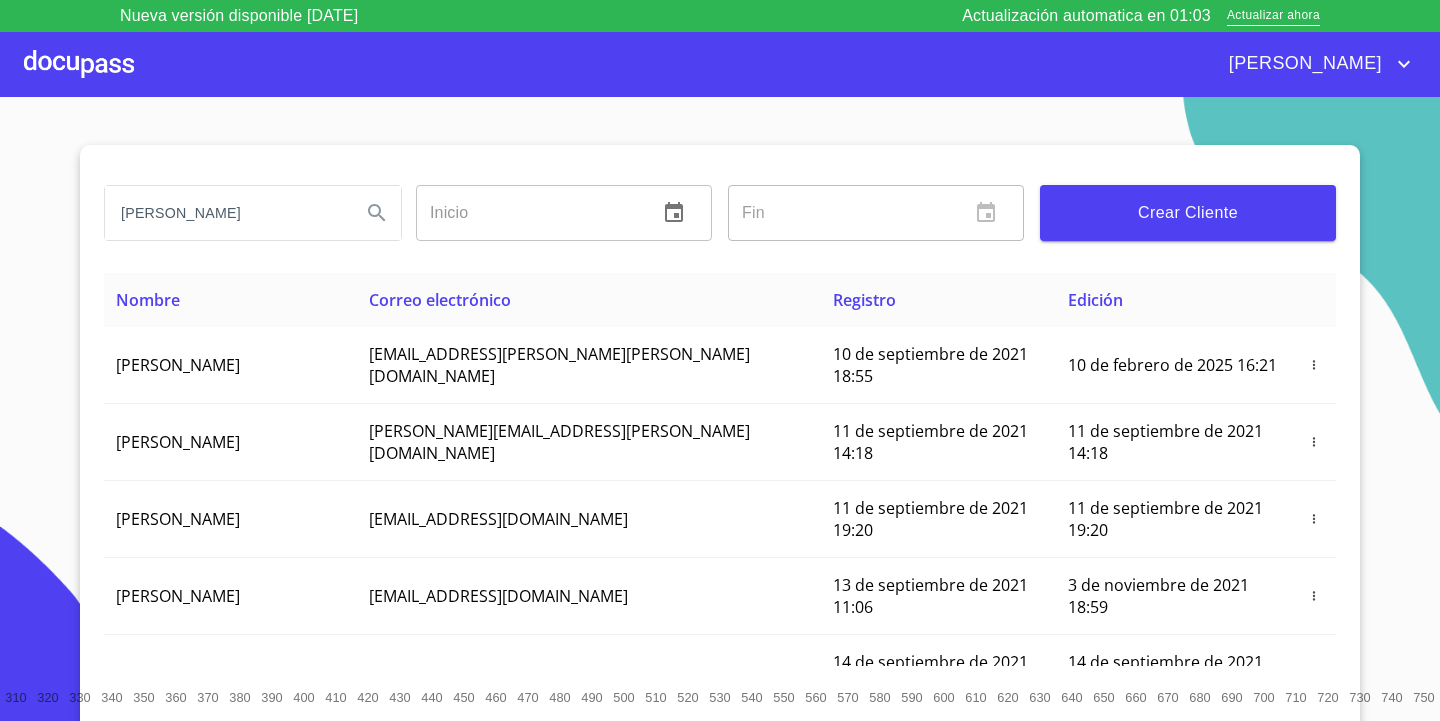 type on "[PERSON_NAME]" 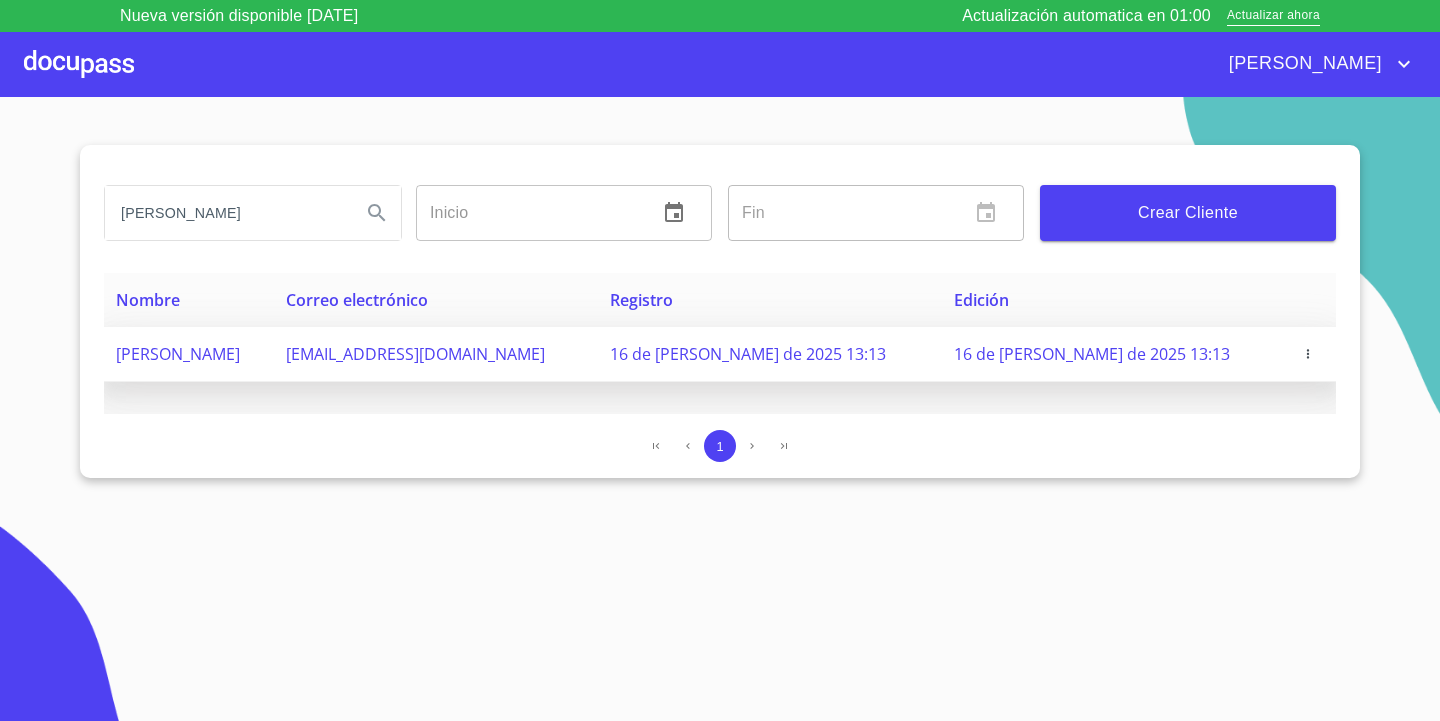 click 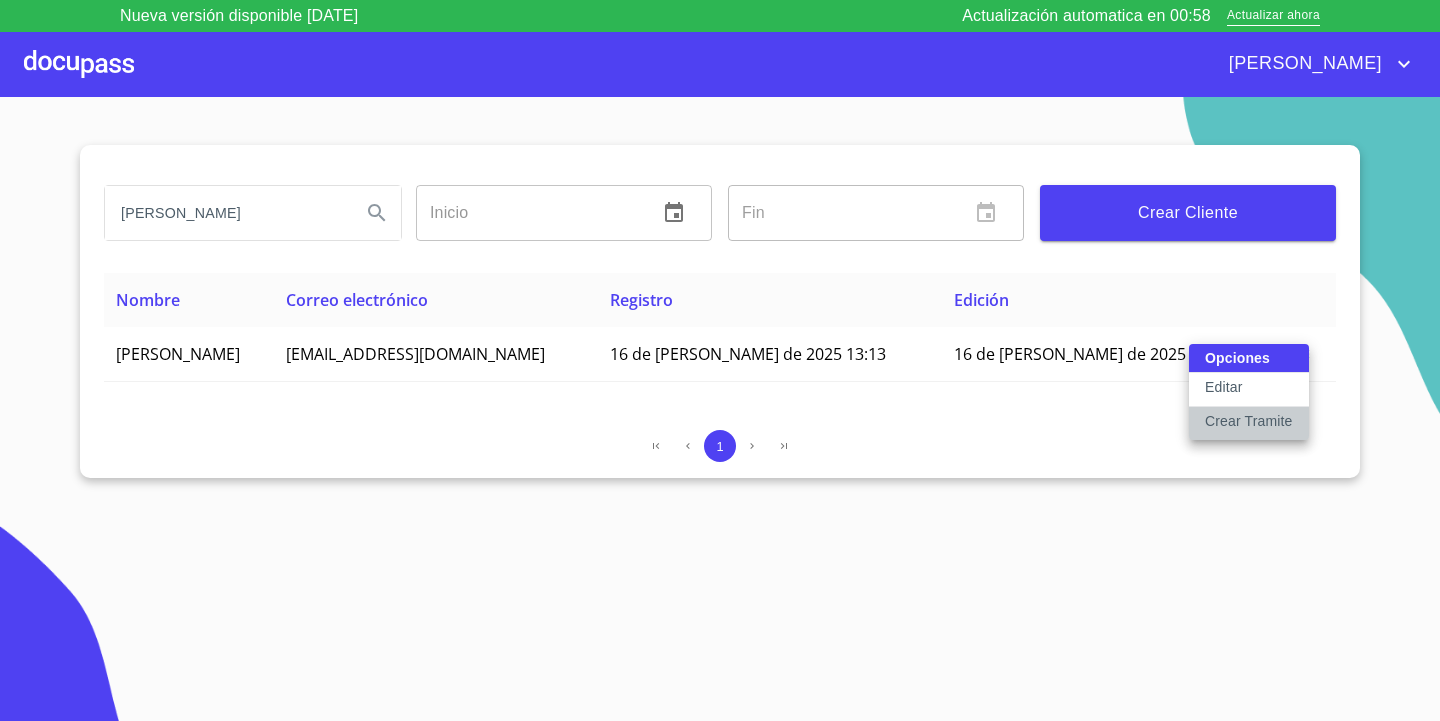 click on "Crear Tramite" at bounding box center (1249, 421) 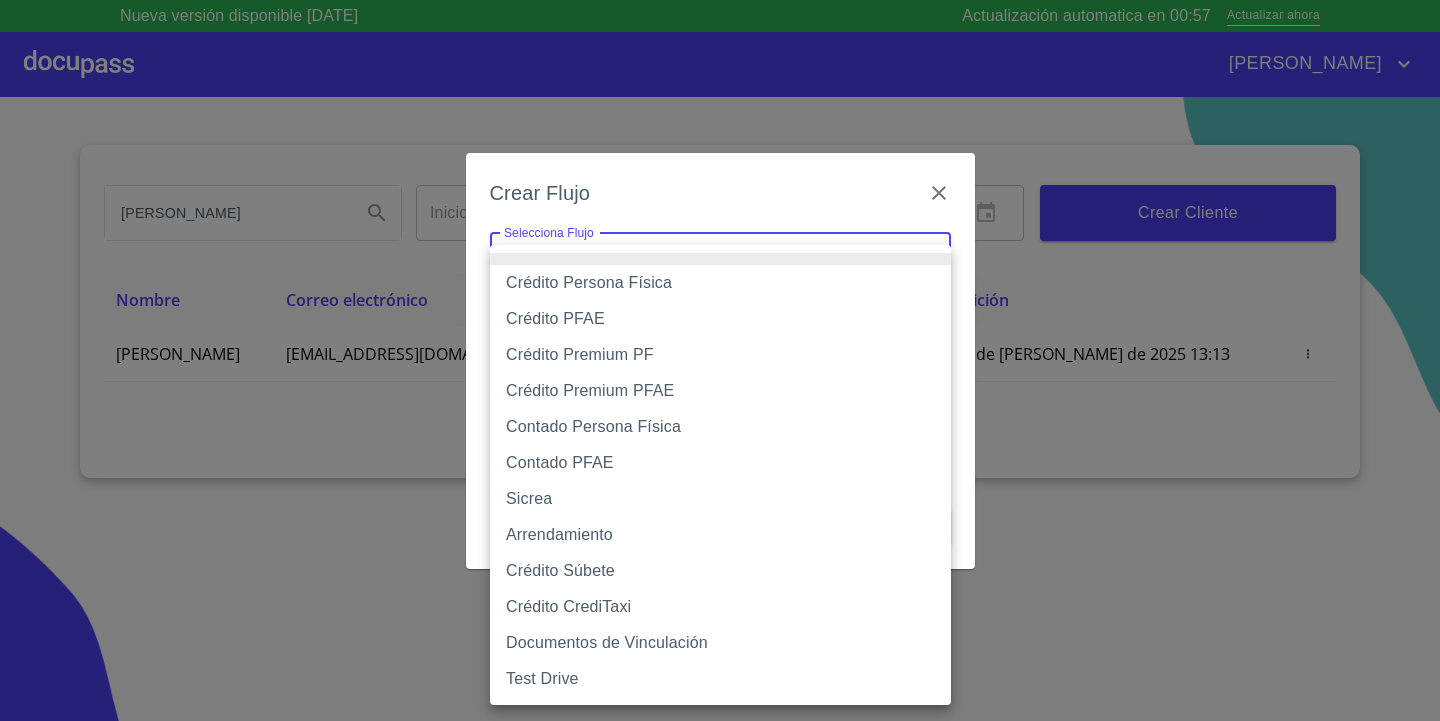 click on "Nueva versión disponible   [DATE] Actualización automatica en   00:57 Actualizar ahora [PERSON_NAME] ​ Fin ​ Crear Cliente Nombre   Correo electrónico   Registro   Edición     [PERSON_NAME]  [EMAIL_ADDRESS][DOMAIN_NAME] 16 de [PERSON_NAME] de 2025 13:13 16 de [PERSON_NAME] de 2025 13:13 1
Salir Crear Flujo Selecciona Flujo ​ Selecciona Flujo Cancelar Guardar Crédito Persona Física Crédito PFAE Crédito Premium PF Crédito Premium PFAE Contado Persona Física Contado PFAE Sicrea Arrendamiento Crédito Súbete Crédito CrediTaxi Documentos de Vinculación Test Drive" at bounding box center [720, 360] 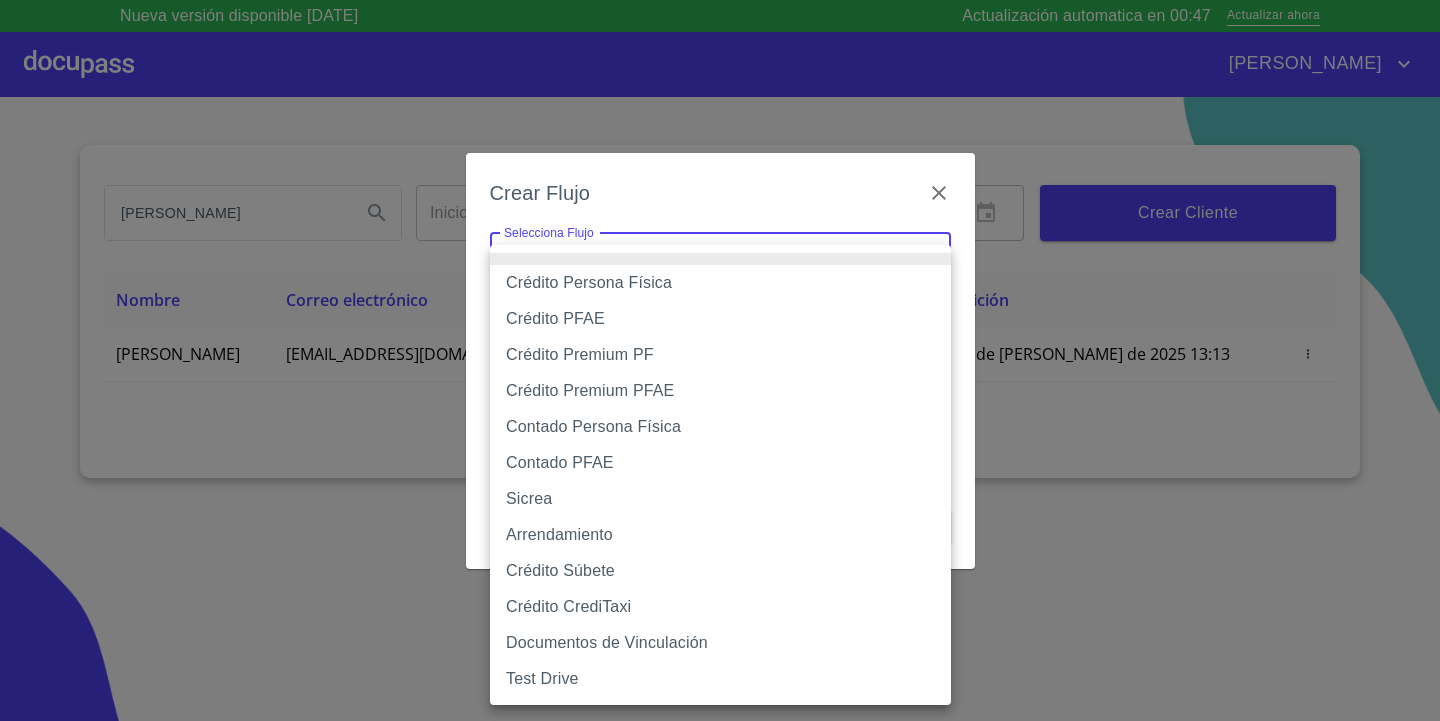click on "Contado Persona Física" at bounding box center (720, 427) 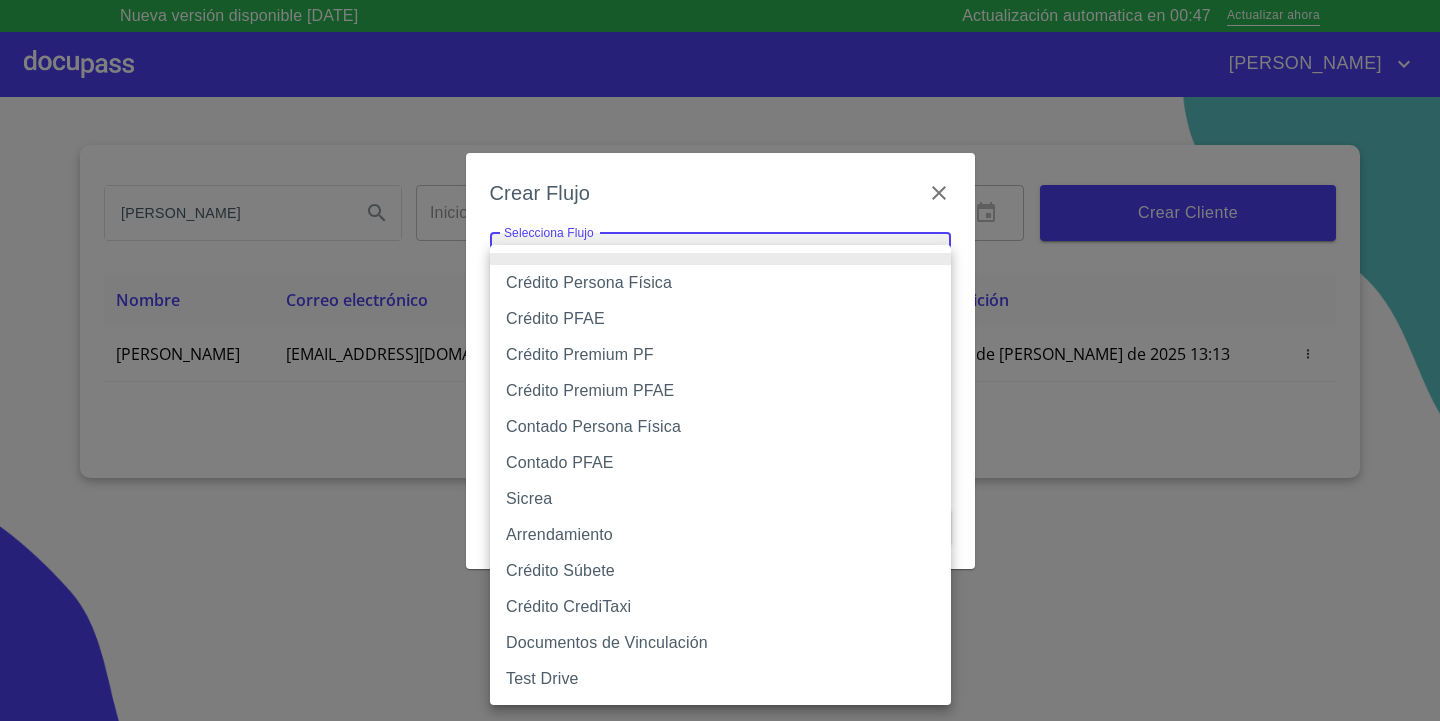 type on "60bf975b0d9865ccc2471536" 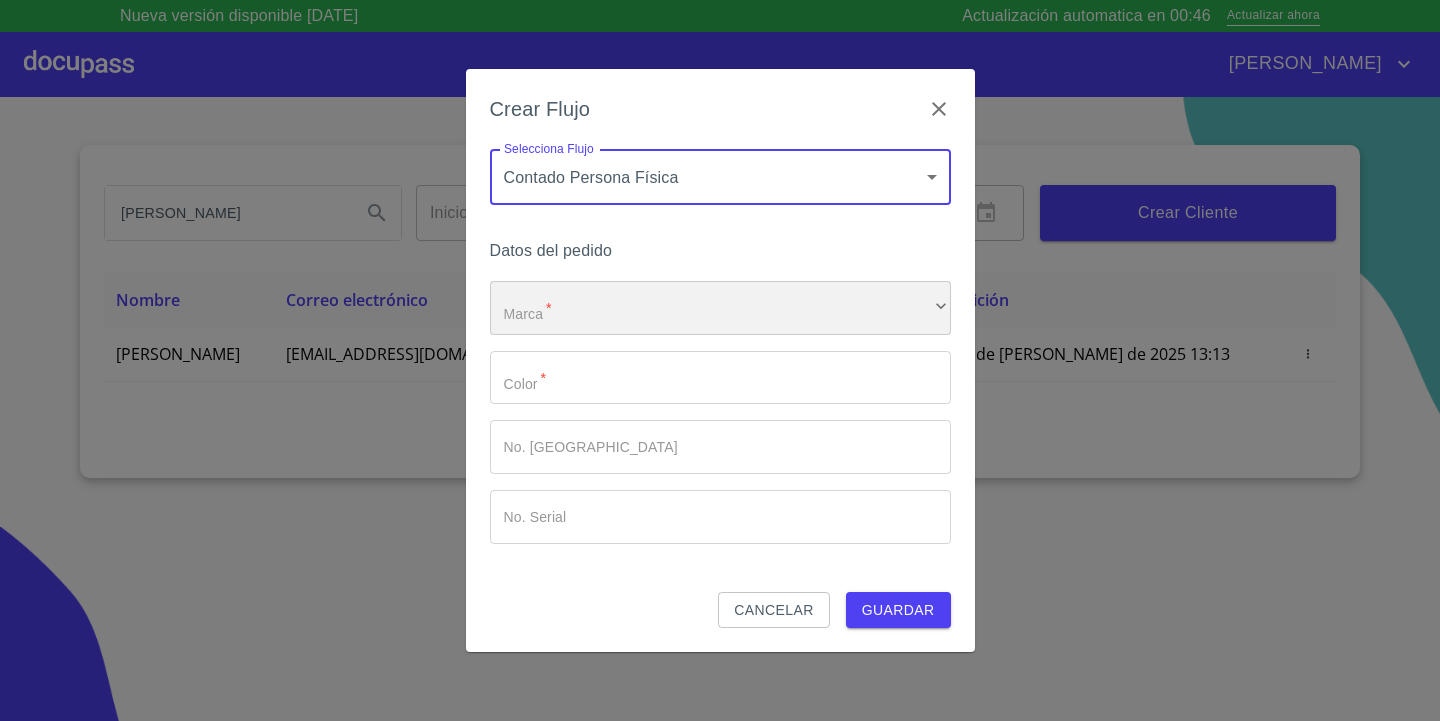 click on "​" at bounding box center (720, 308) 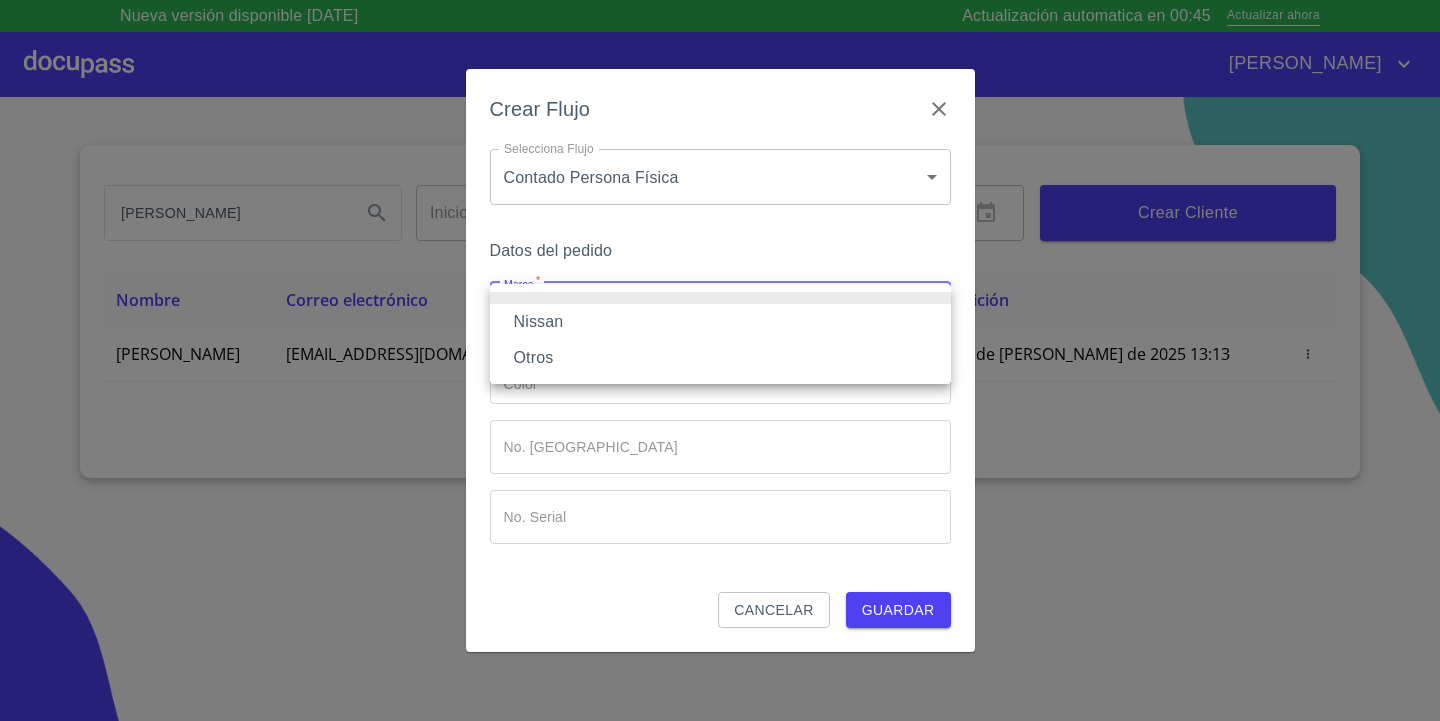click on "Nissan" at bounding box center [720, 322] 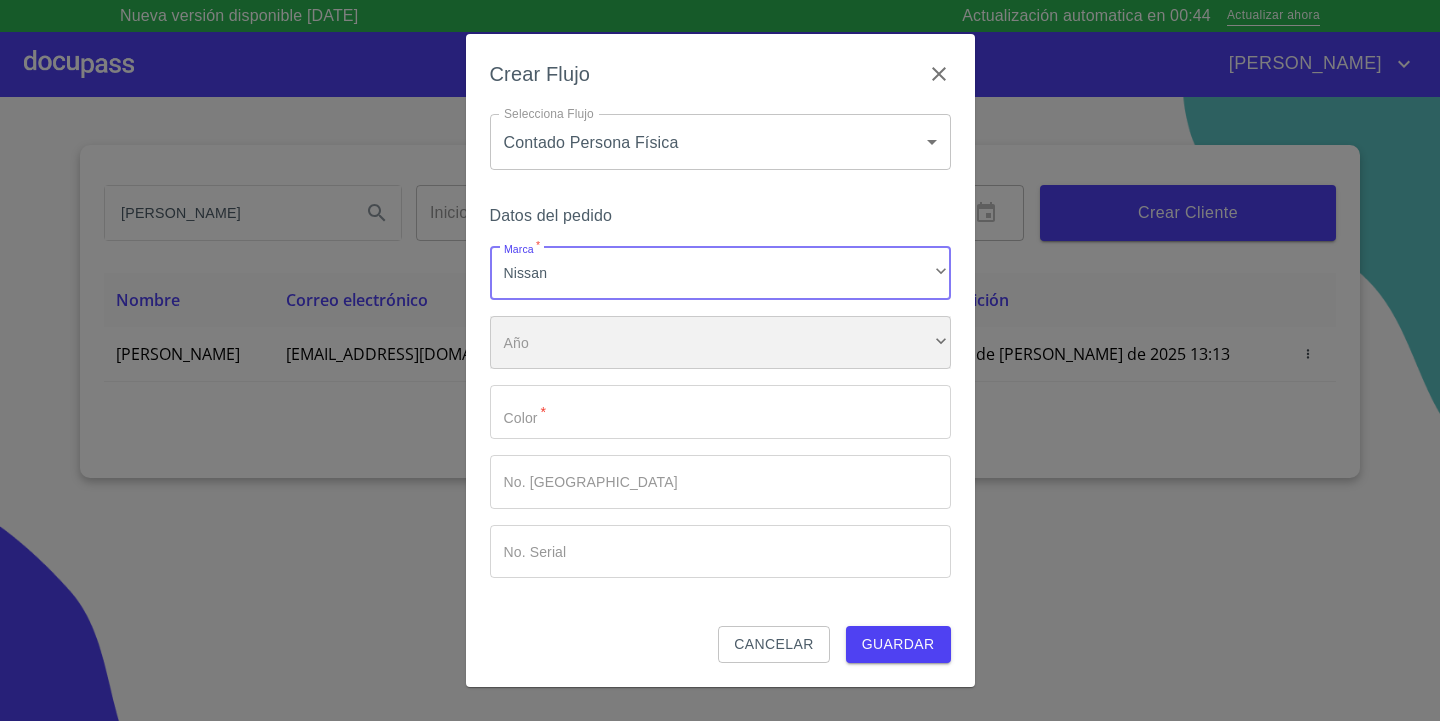 click on "​" at bounding box center [720, 343] 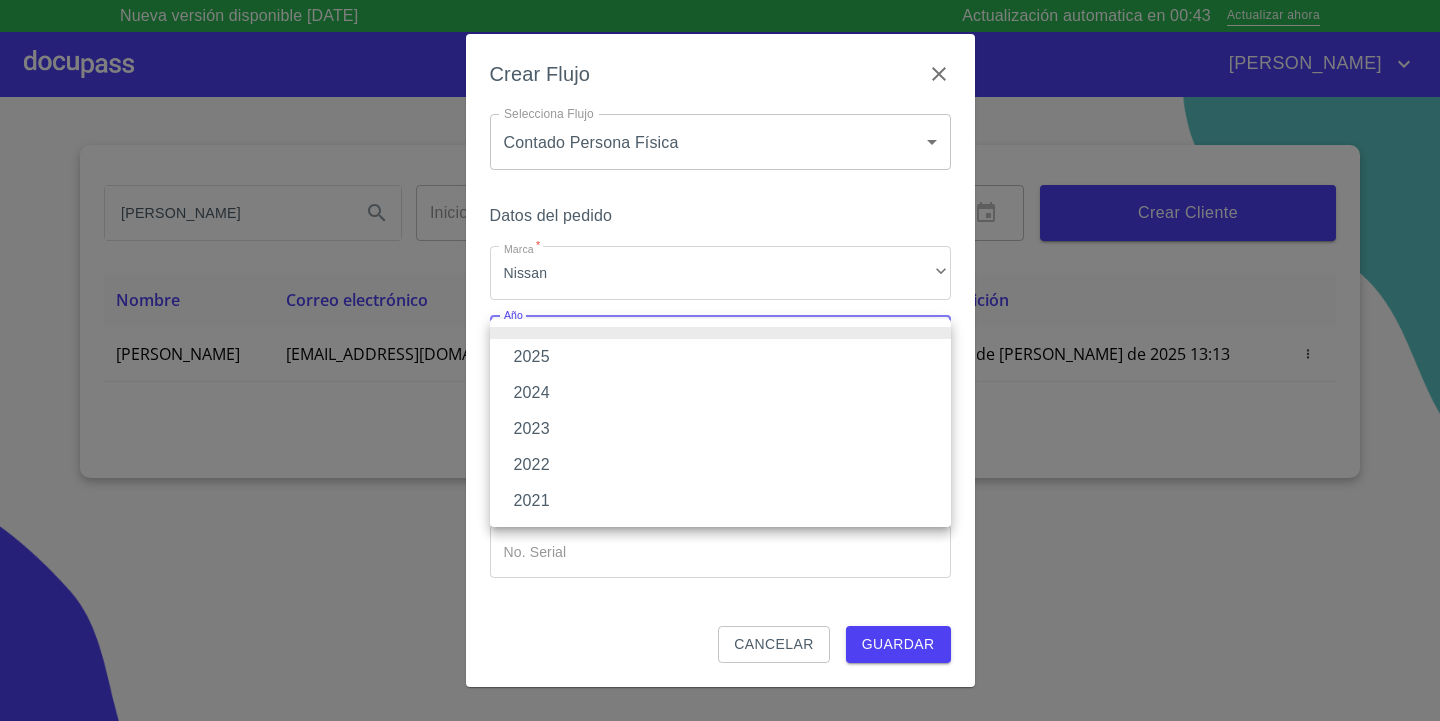click on "2025" at bounding box center (720, 357) 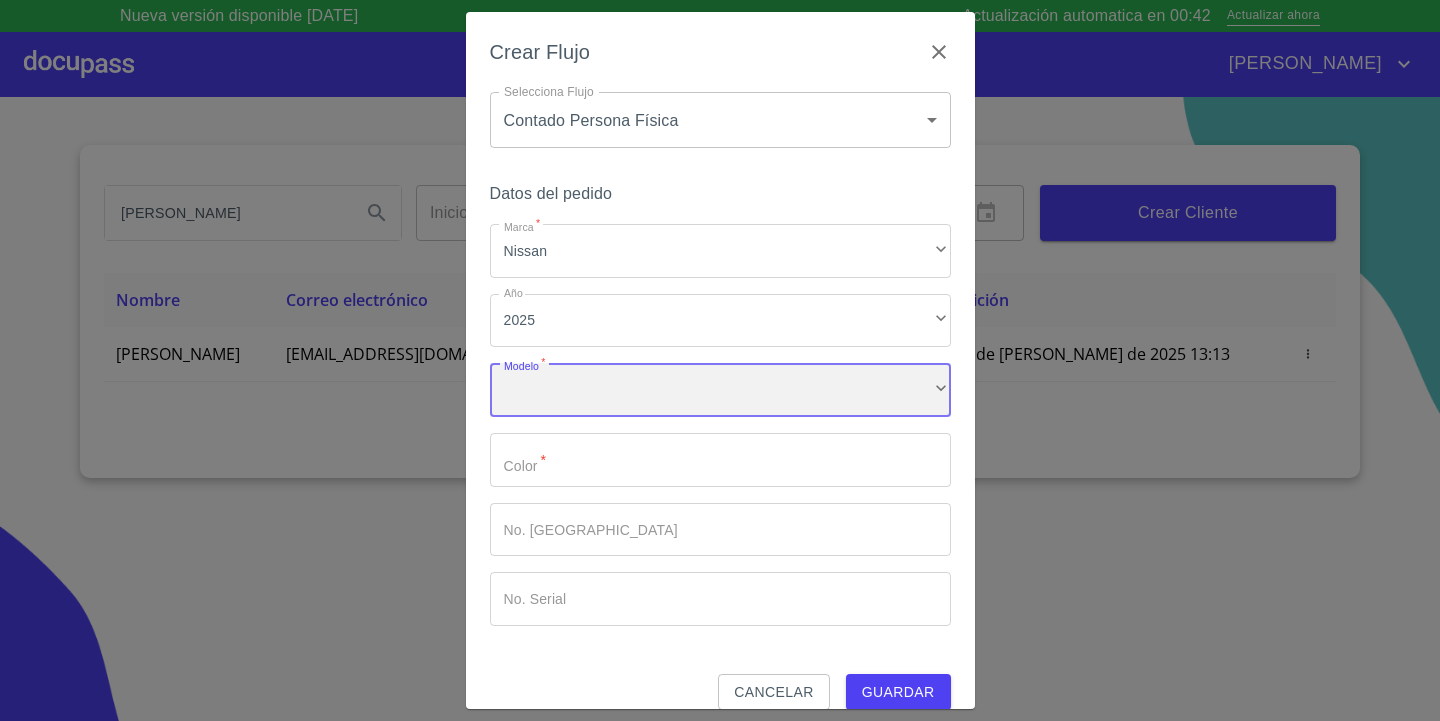 click on "​" at bounding box center (720, 390) 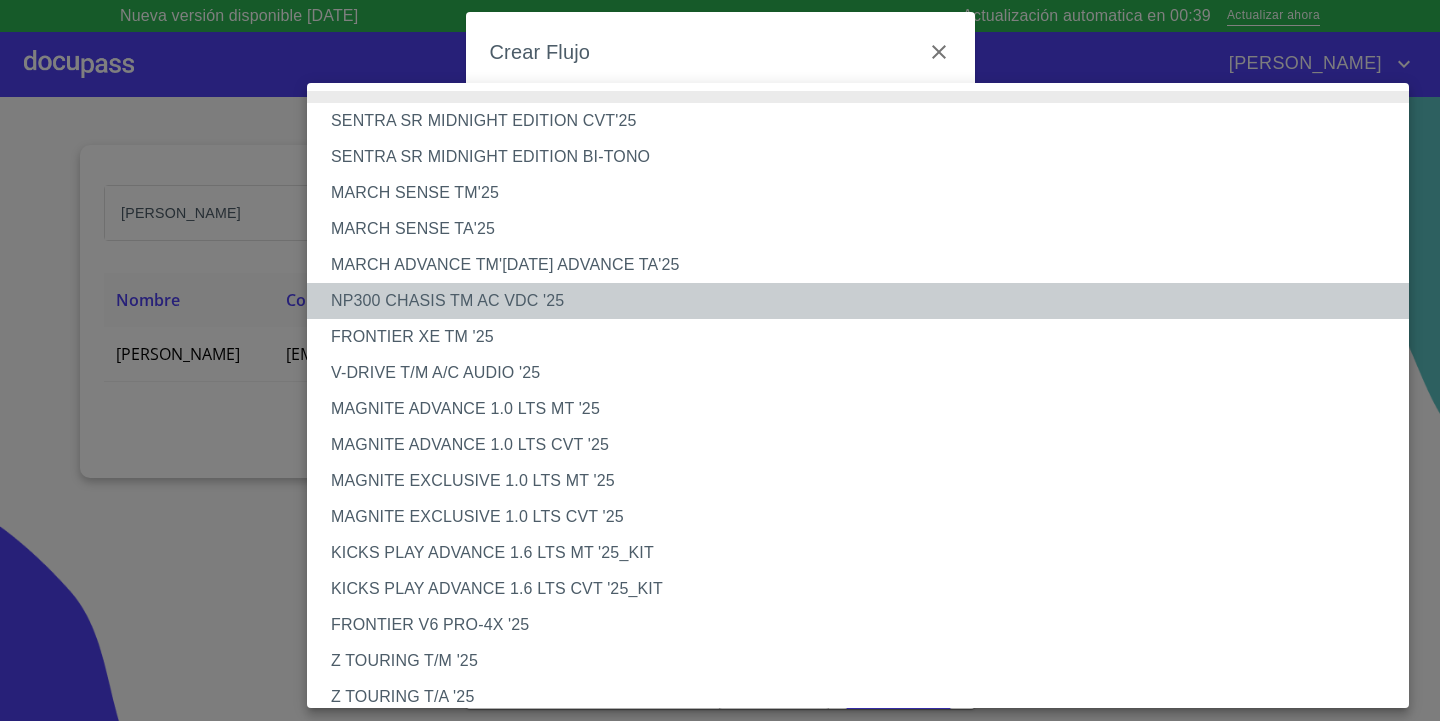 click on "NP300 CHASIS TM AC VDC '25" at bounding box center (865, 301) 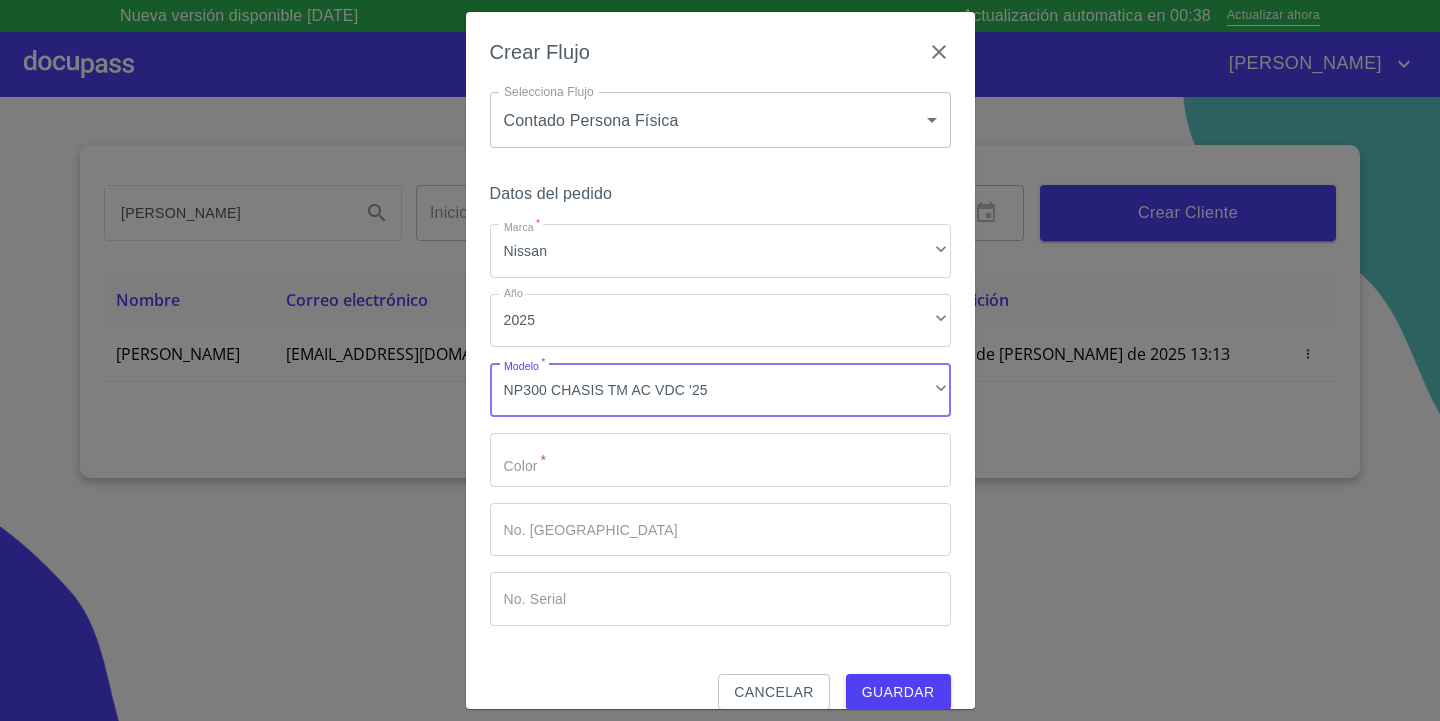 click on "Marca   *" at bounding box center (720, 460) 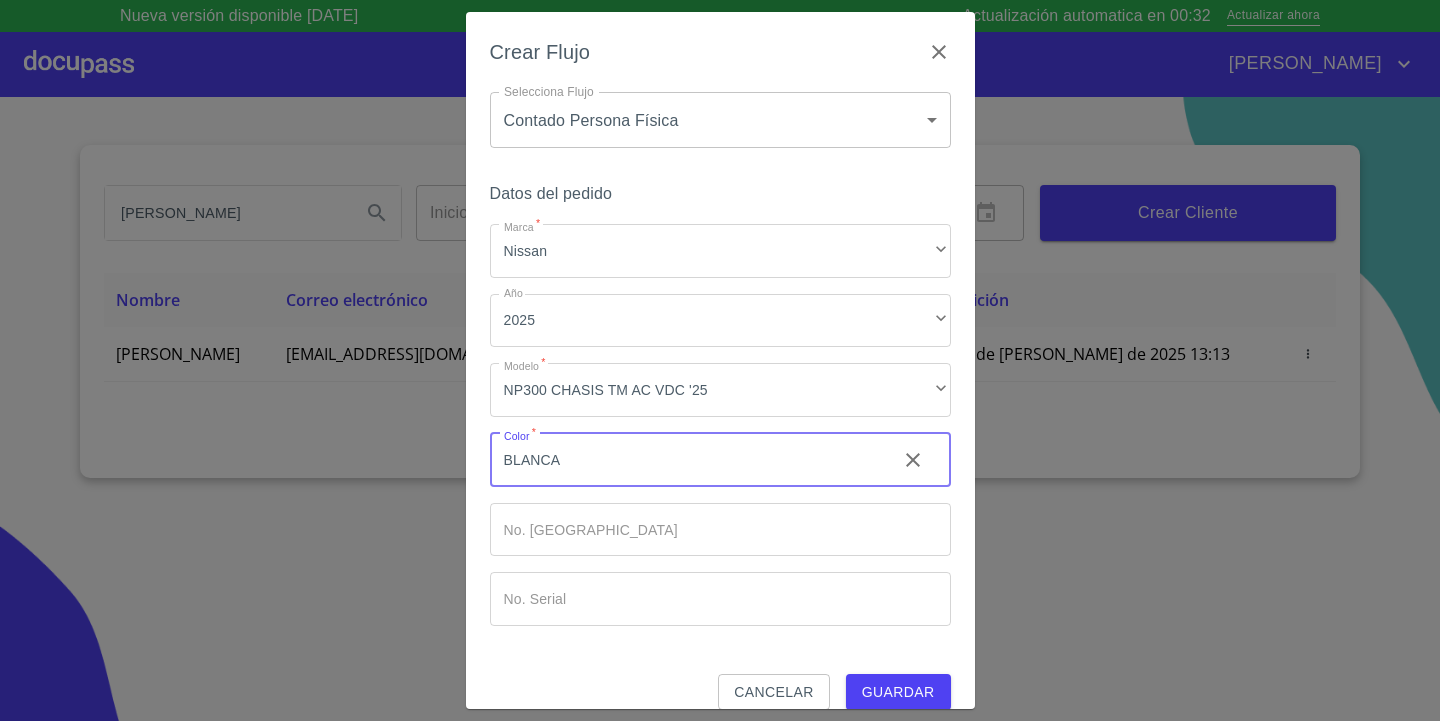 type on "BLANCA" 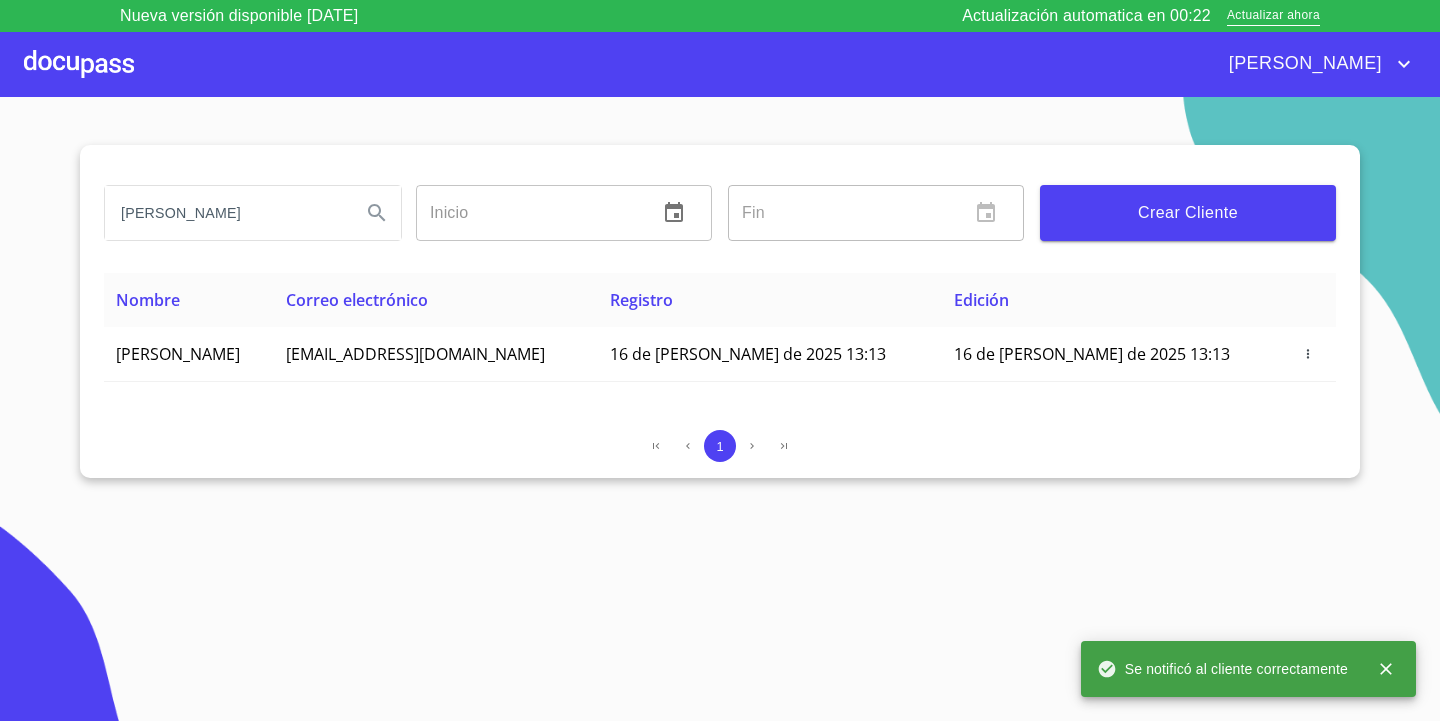click at bounding box center [79, 64] 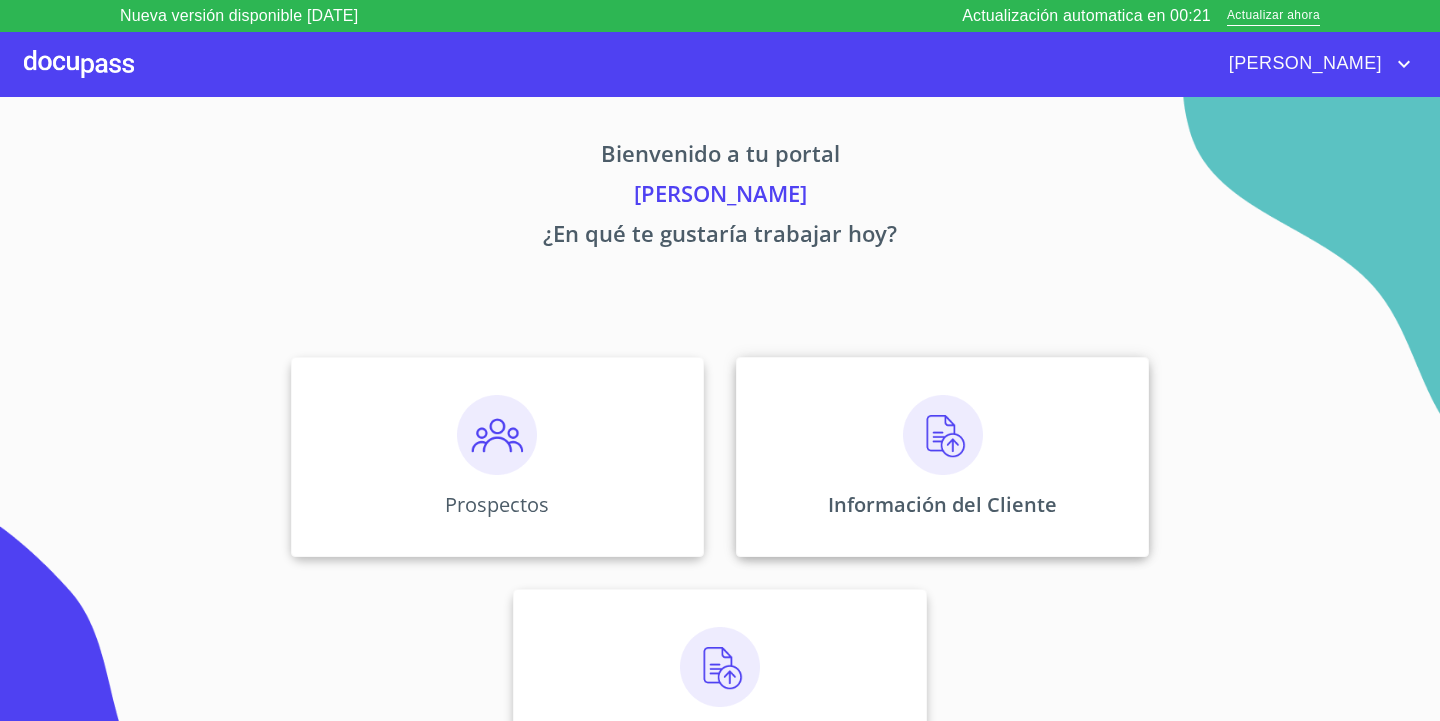click on "Información del Cliente" at bounding box center [942, 457] 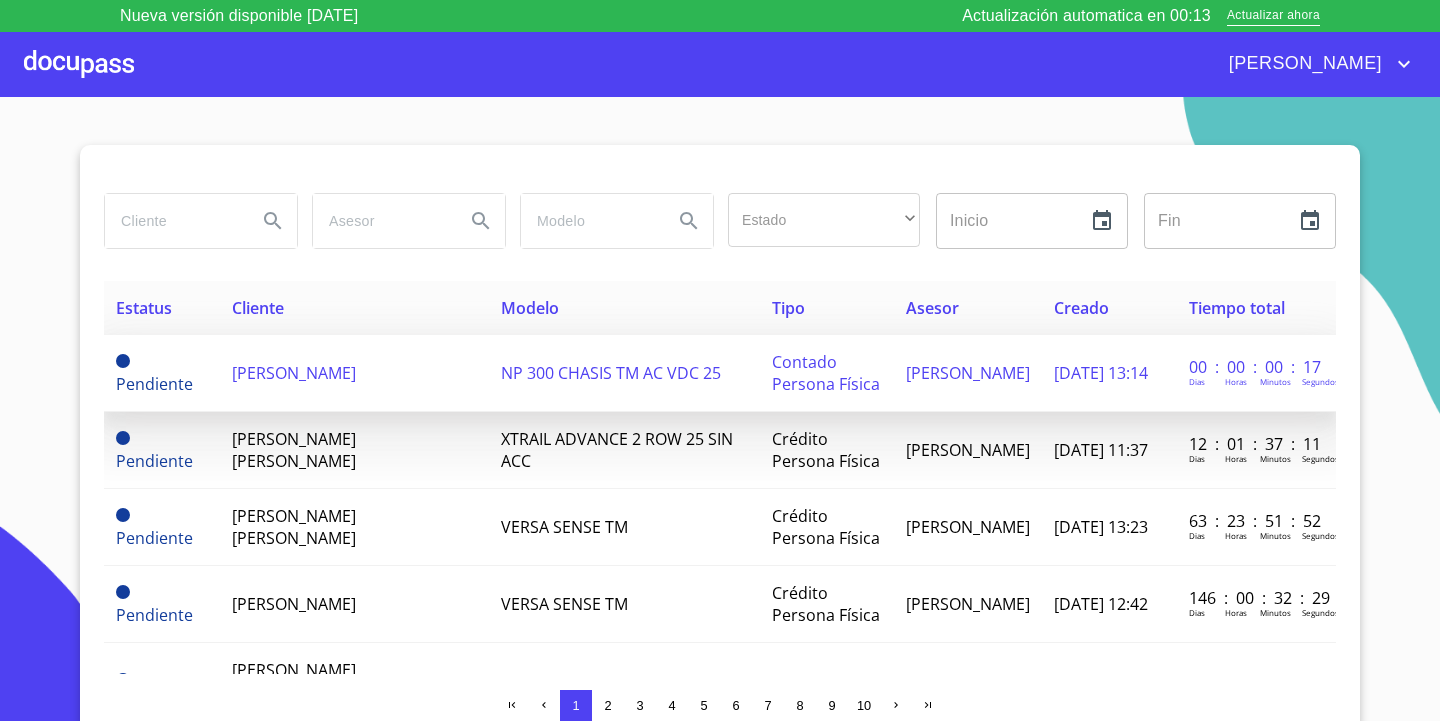 click on "[PERSON_NAME]" at bounding box center (355, 373) 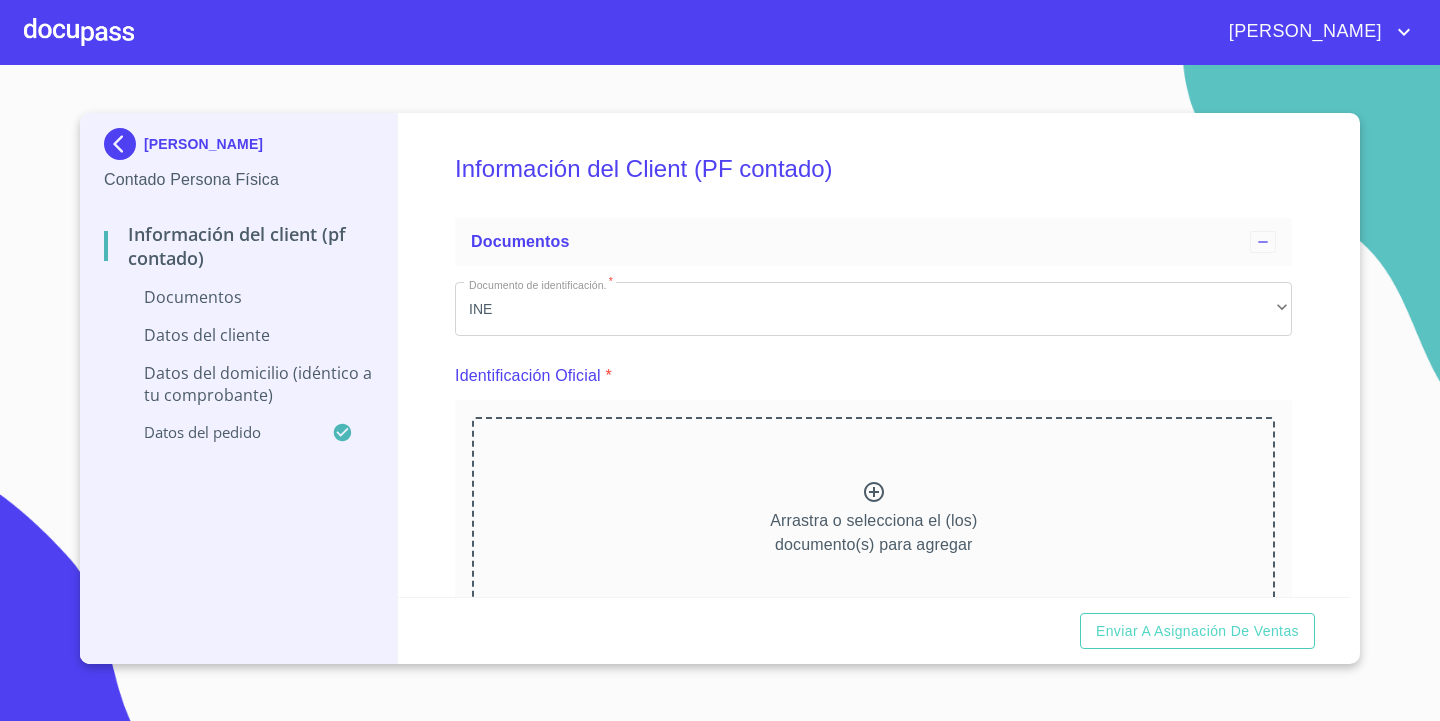 scroll, scrollTop: 0, scrollLeft: 0, axis: both 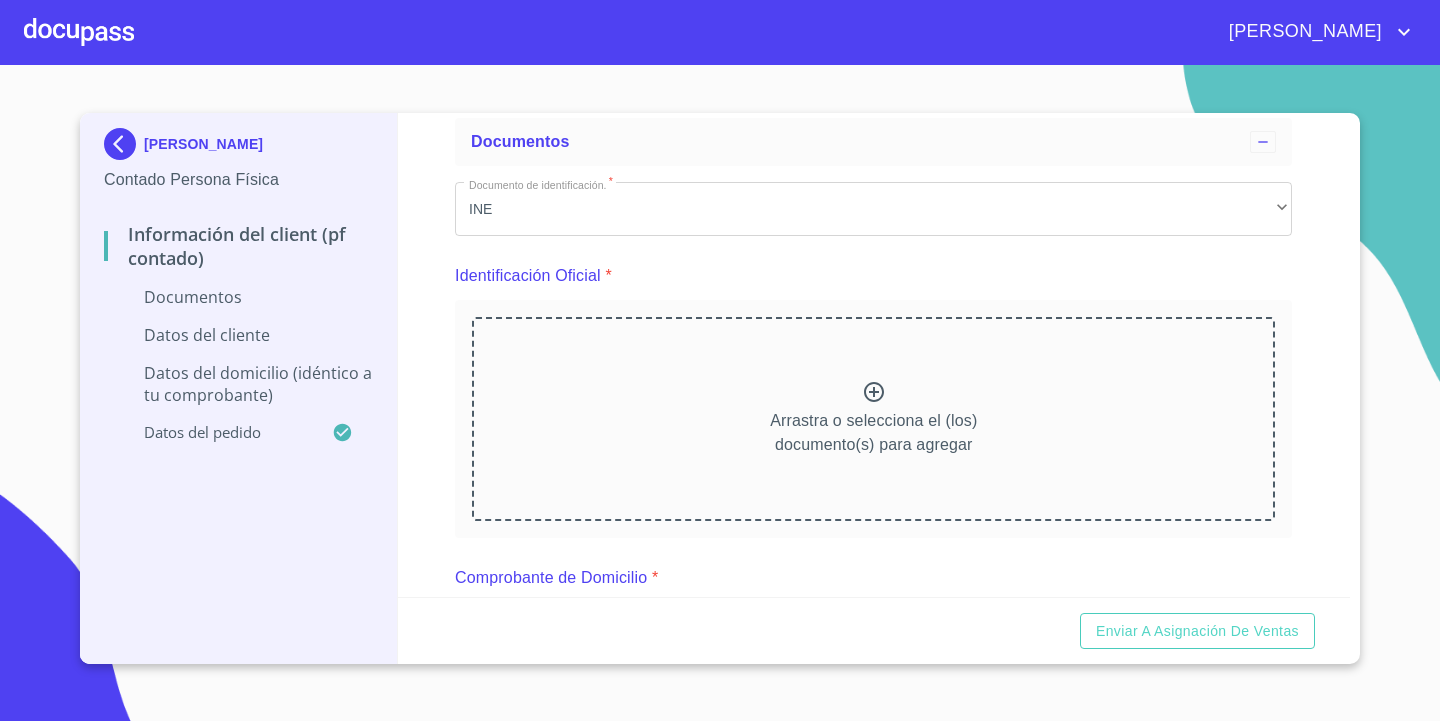 click on "Arrastra o selecciona el (los) documento(s) para agregar" at bounding box center (873, 433) 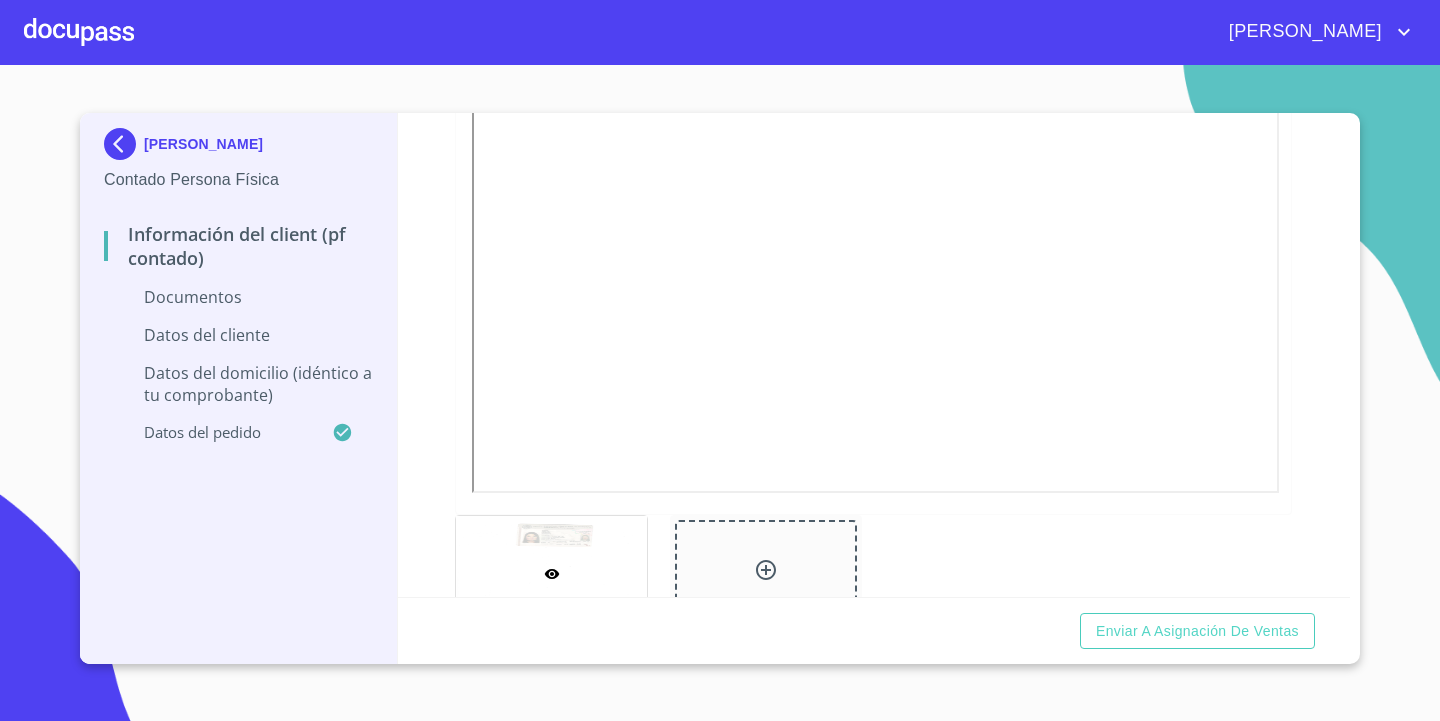 scroll, scrollTop: 620, scrollLeft: 0, axis: vertical 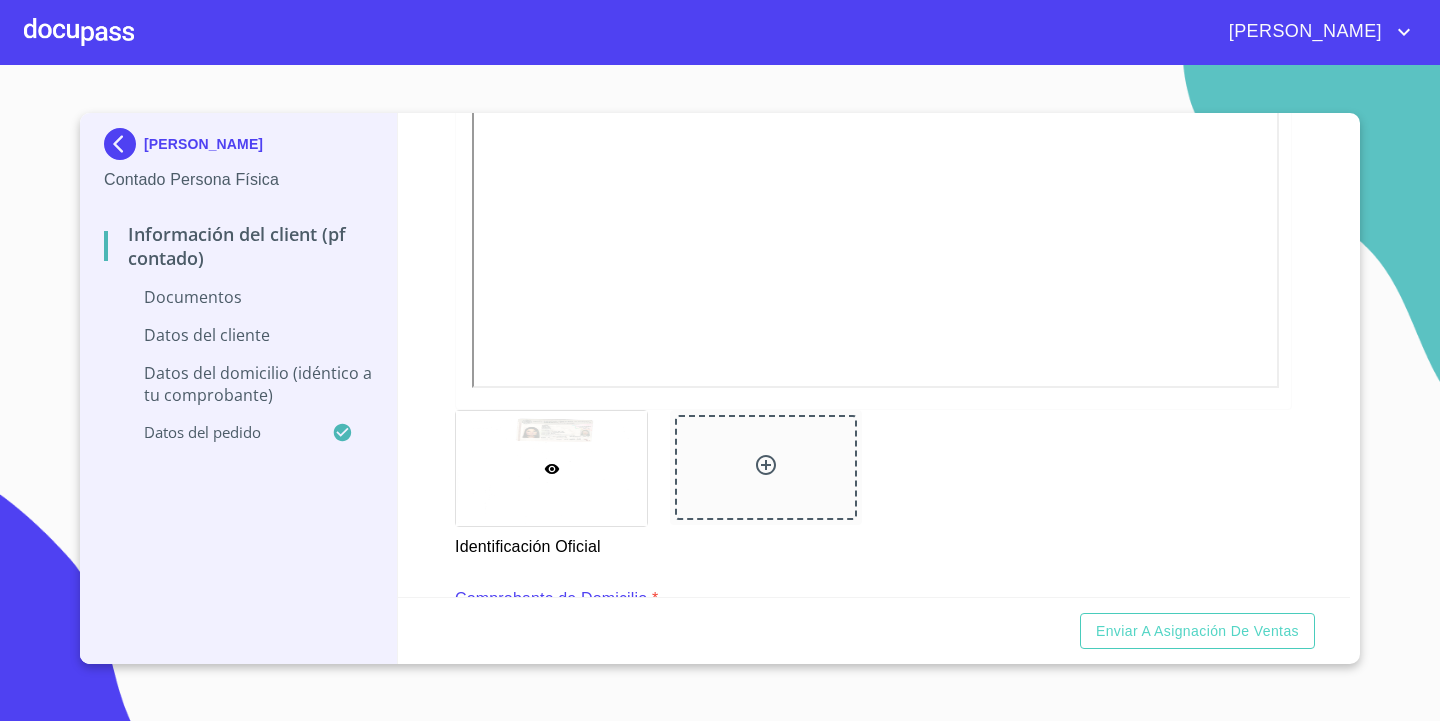click at bounding box center [765, 467] 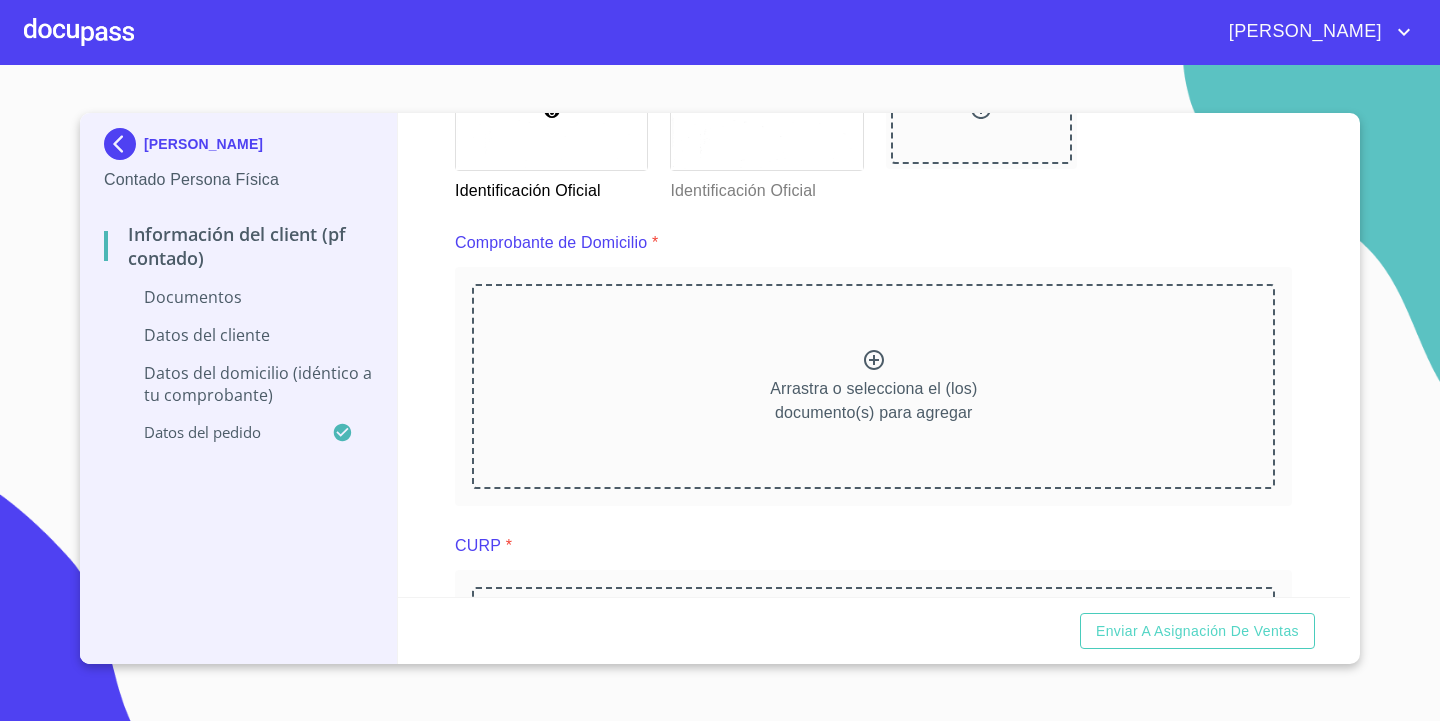 scroll, scrollTop: 1015, scrollLeft: 0, axis: vertical 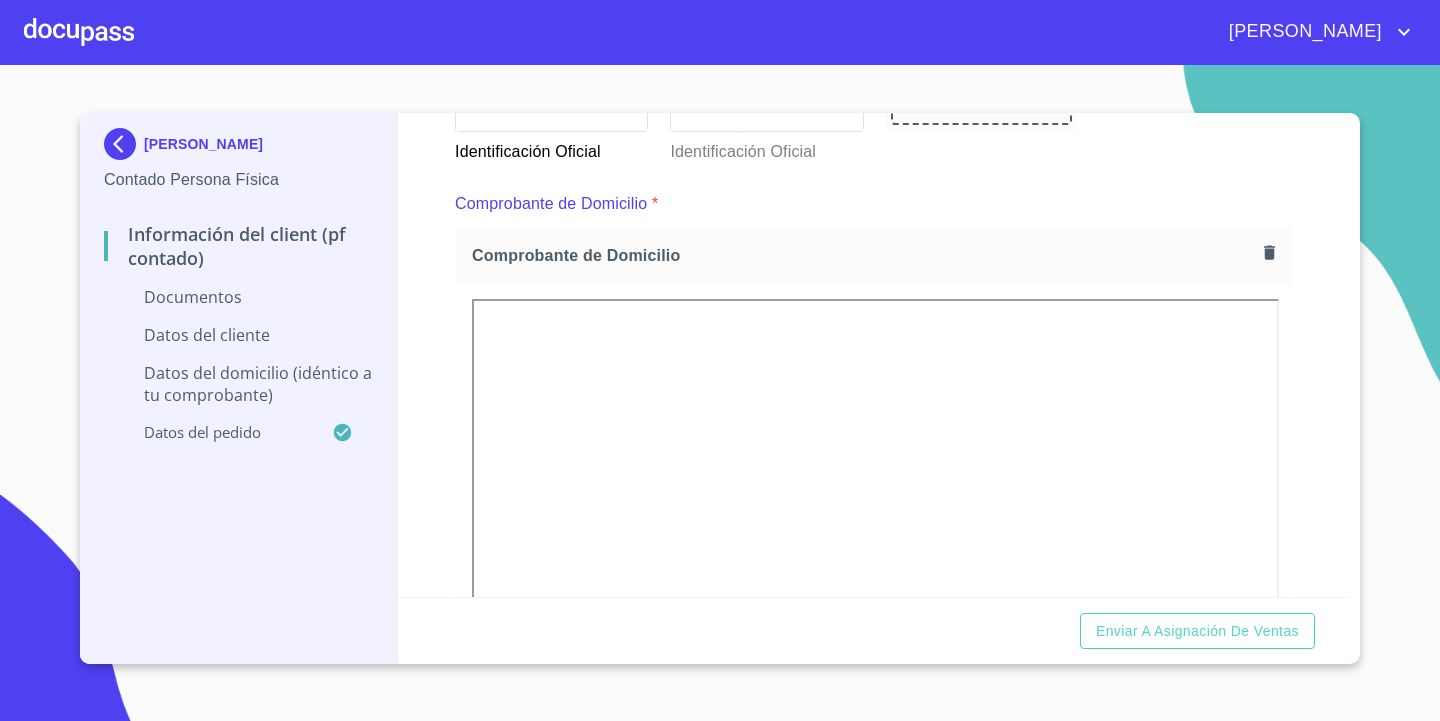 click on "Comprobante de Domicilio *" at bounding box center (873, 204) 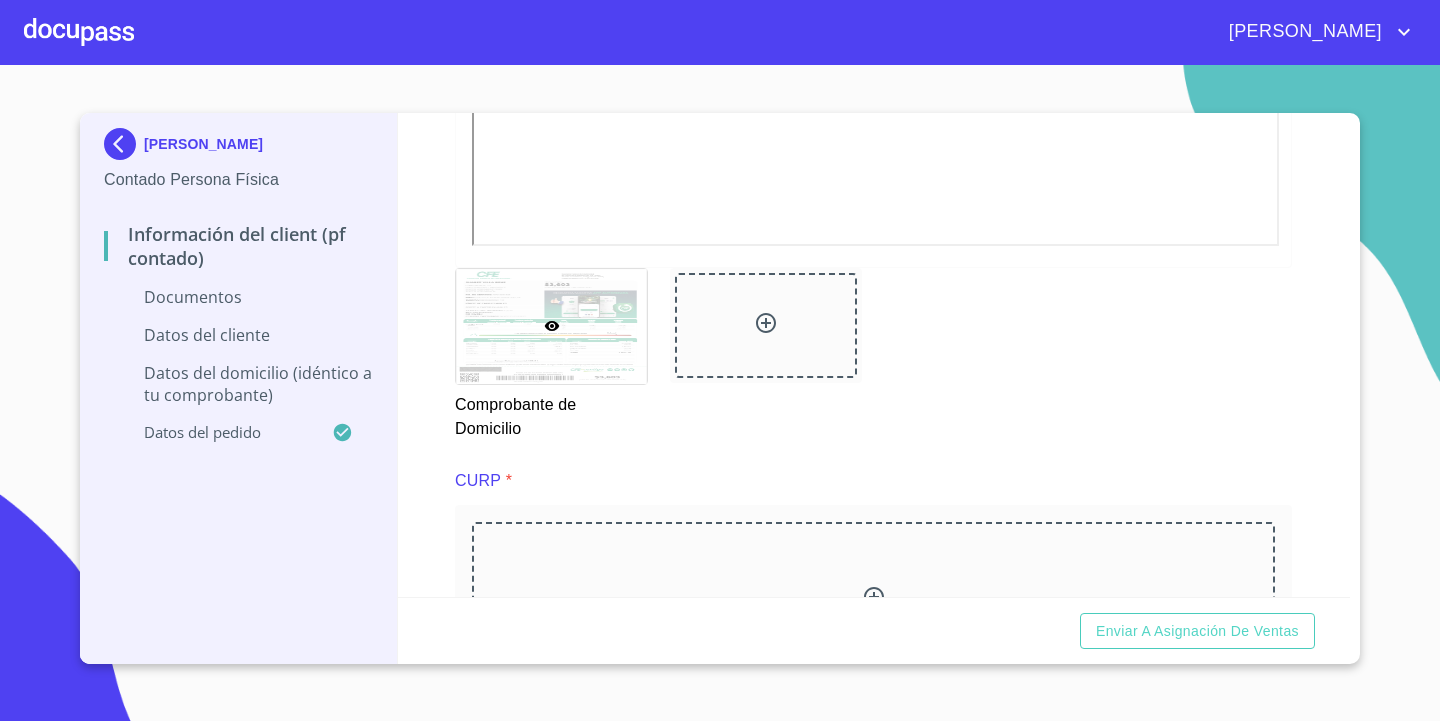 scroll, scrollTop: 1806, scrollLeft: 0, axis: vertical 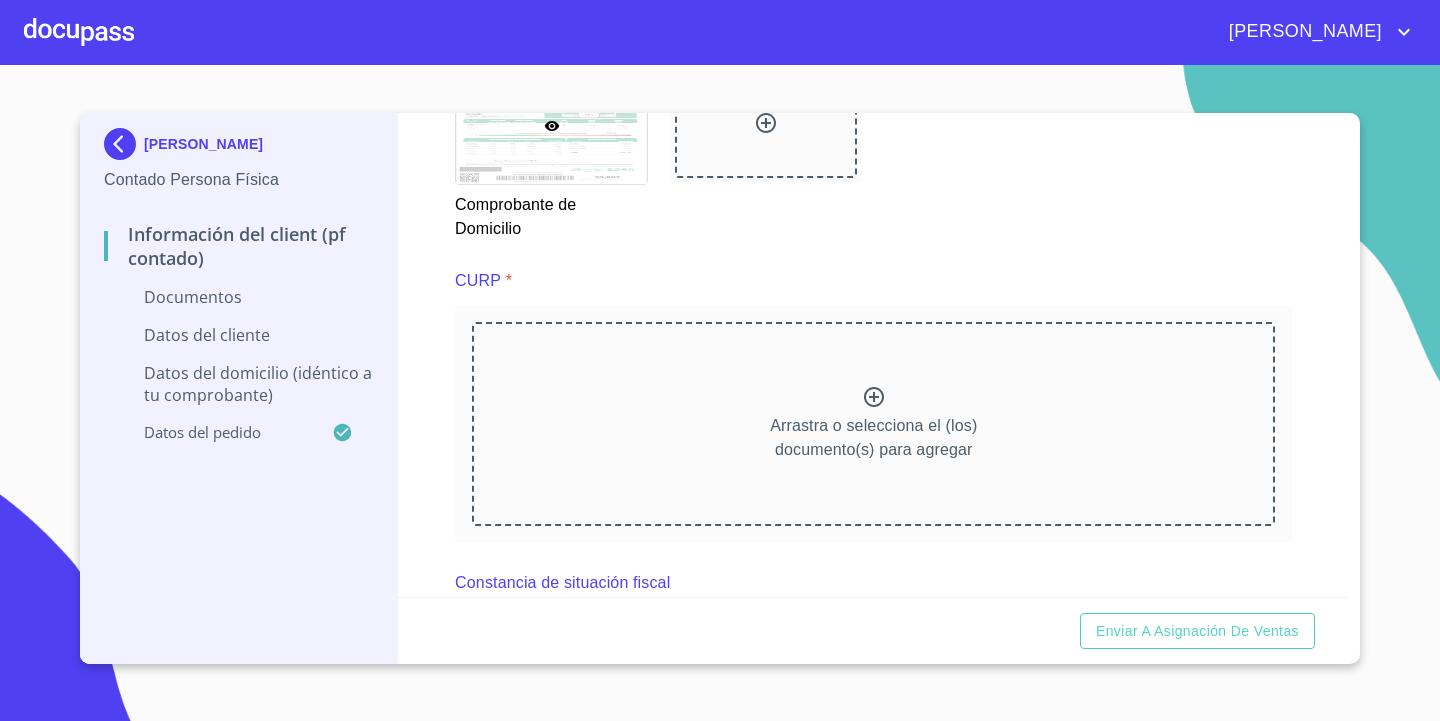 click on "Arrastra o selecciona el (los) documento(s) para agregar" at bounding box center [873, 424] 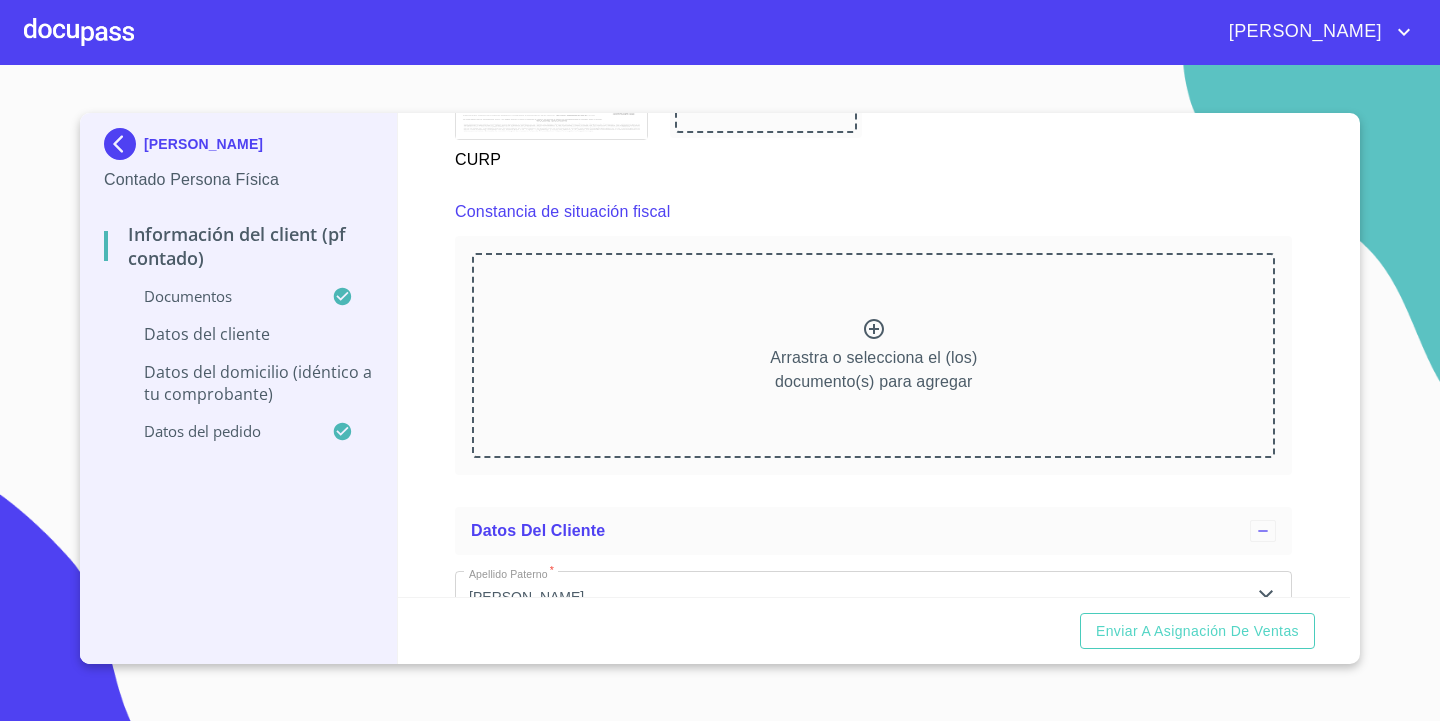 scroll, scrollTop: 2726, scrollLeft: 0, axis: vertical 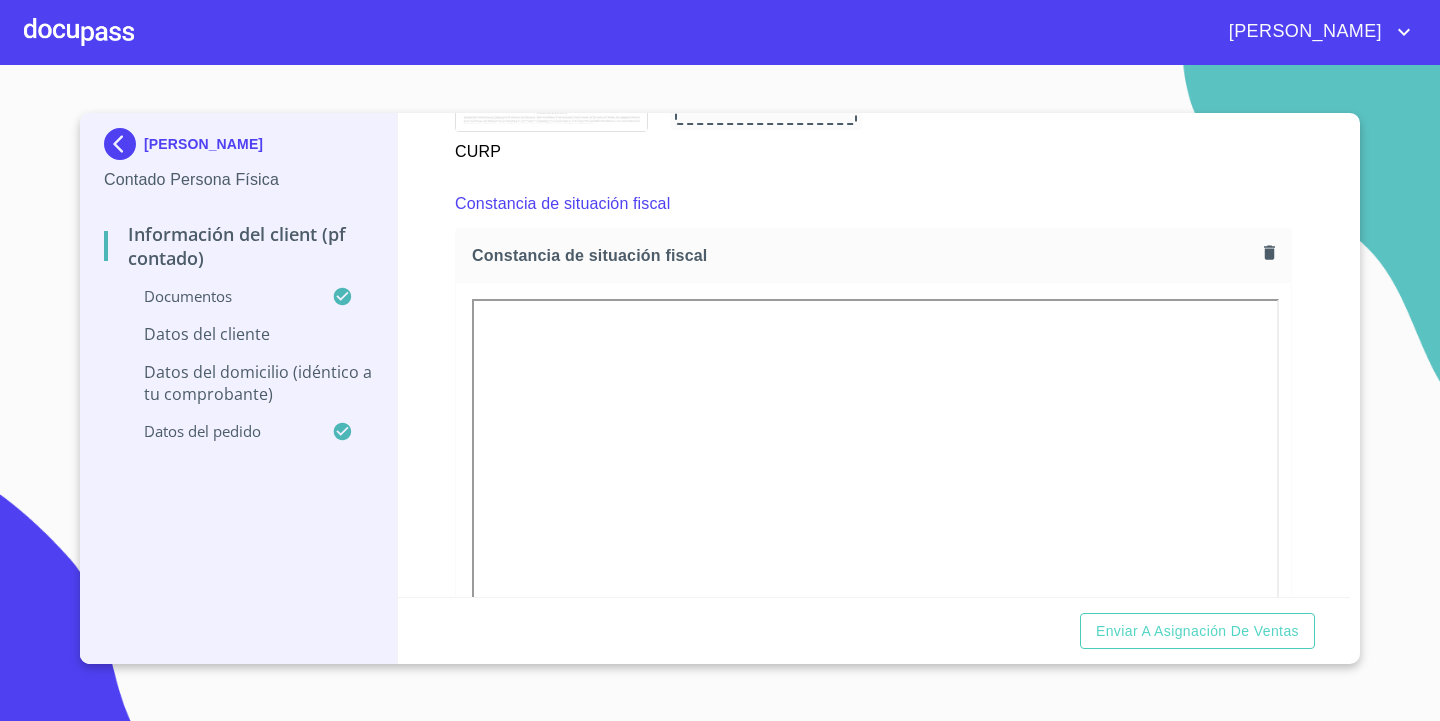 click on "Constancia de situación fiscal" at bounding box center [873, 204] 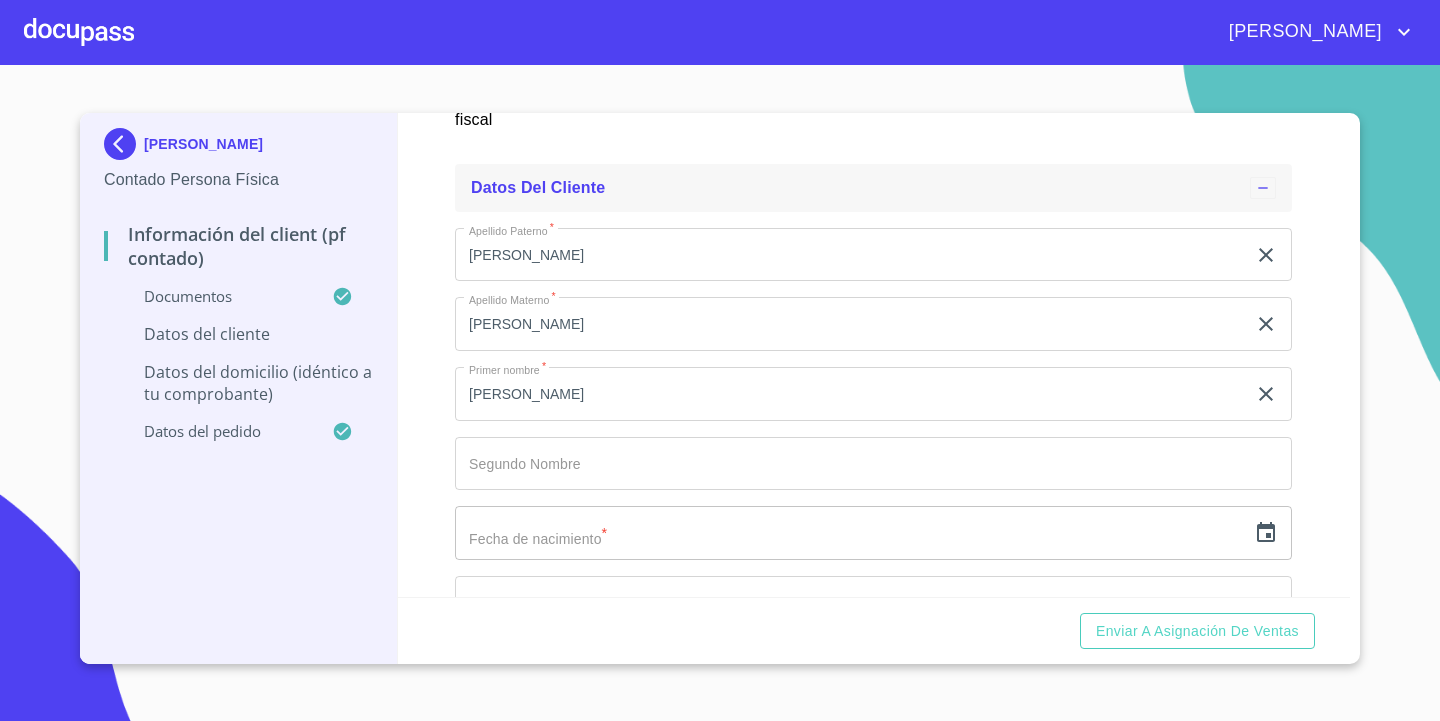 scroll, scrollTop: 3726, scrollLeft: 0, axis: vertical 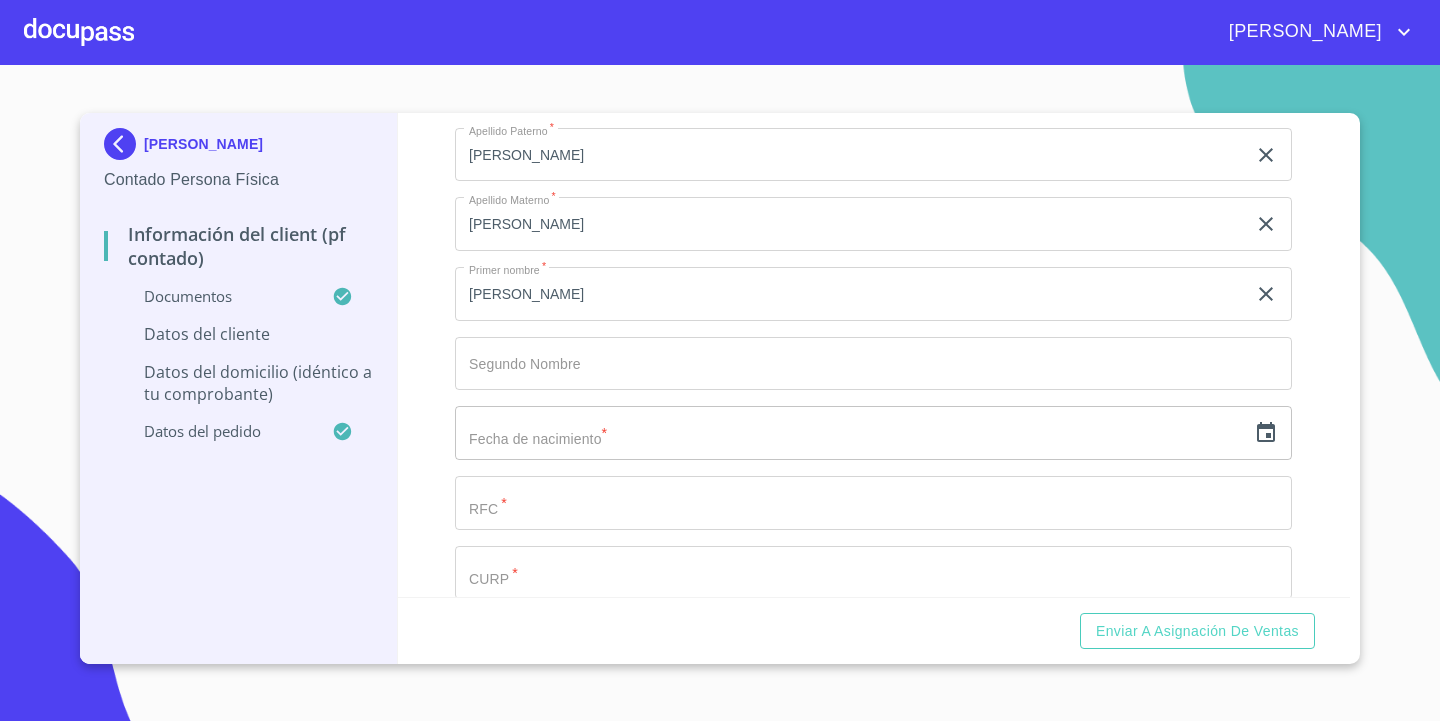 click 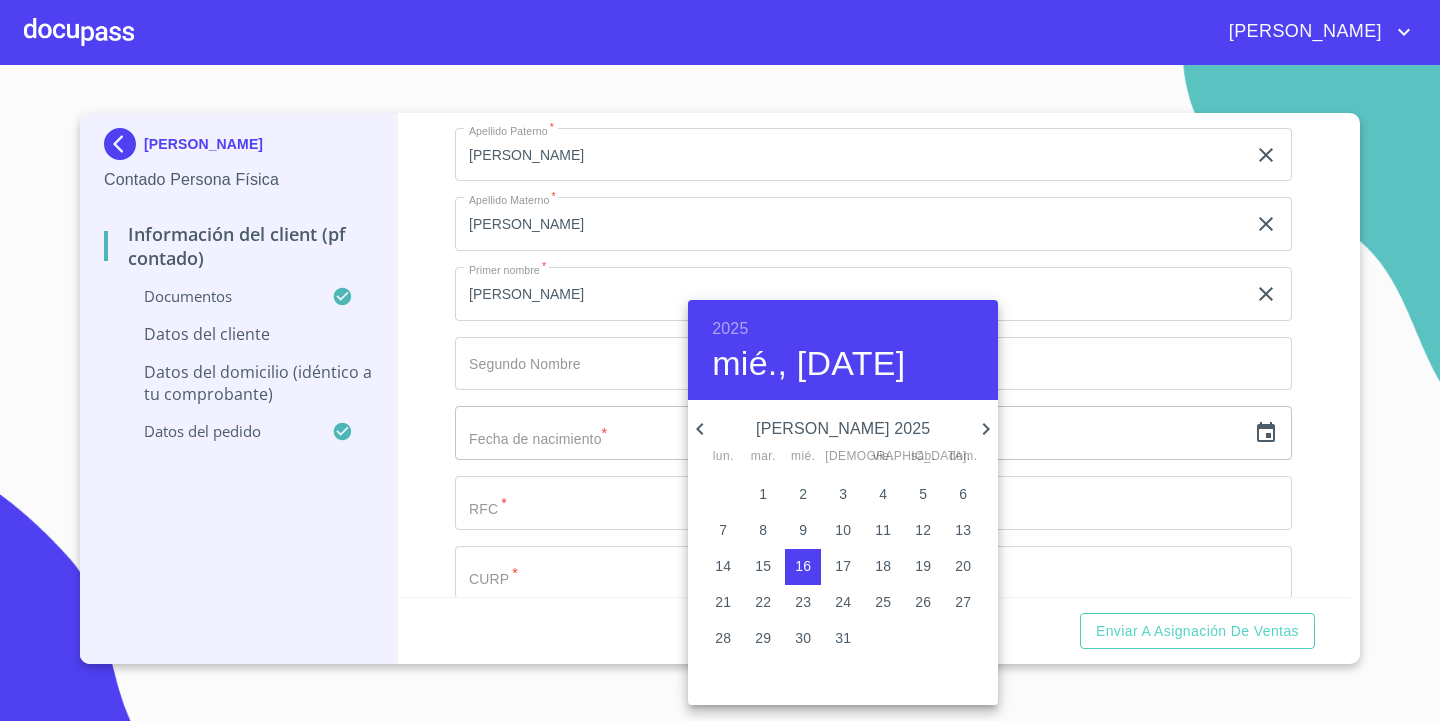 click on "2025" at bounding box center [730, 329] 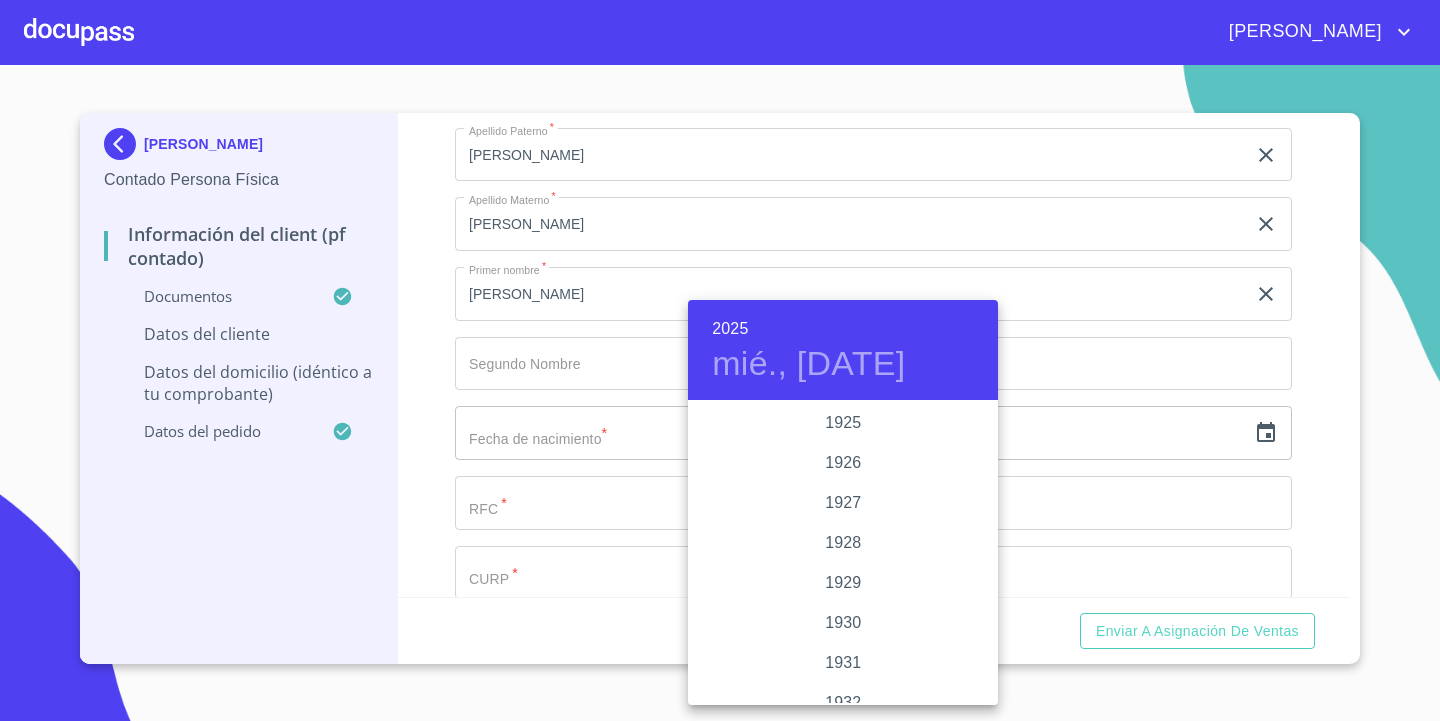 scroll, scrollTop: 3880, scrollLeft: 0, axis: vertical 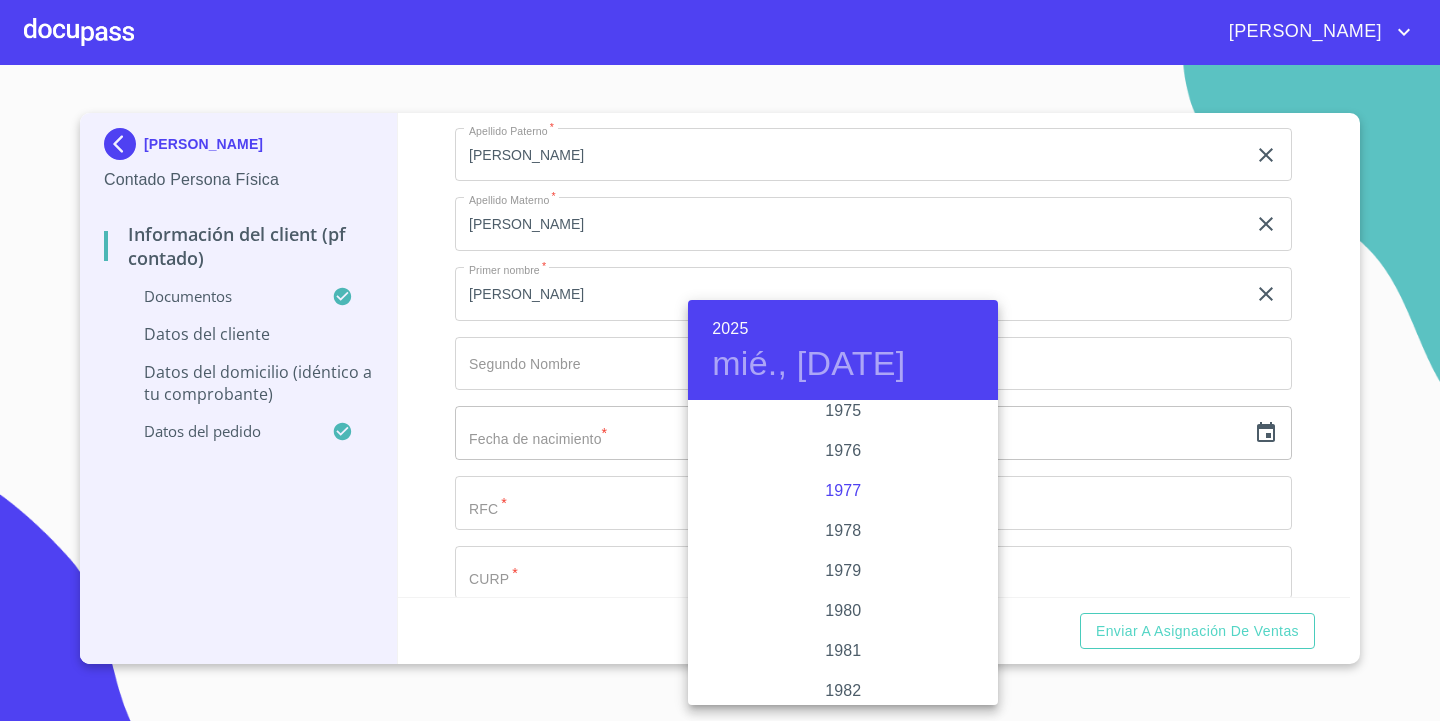 click on "1977" at bounding box center (843, 491) 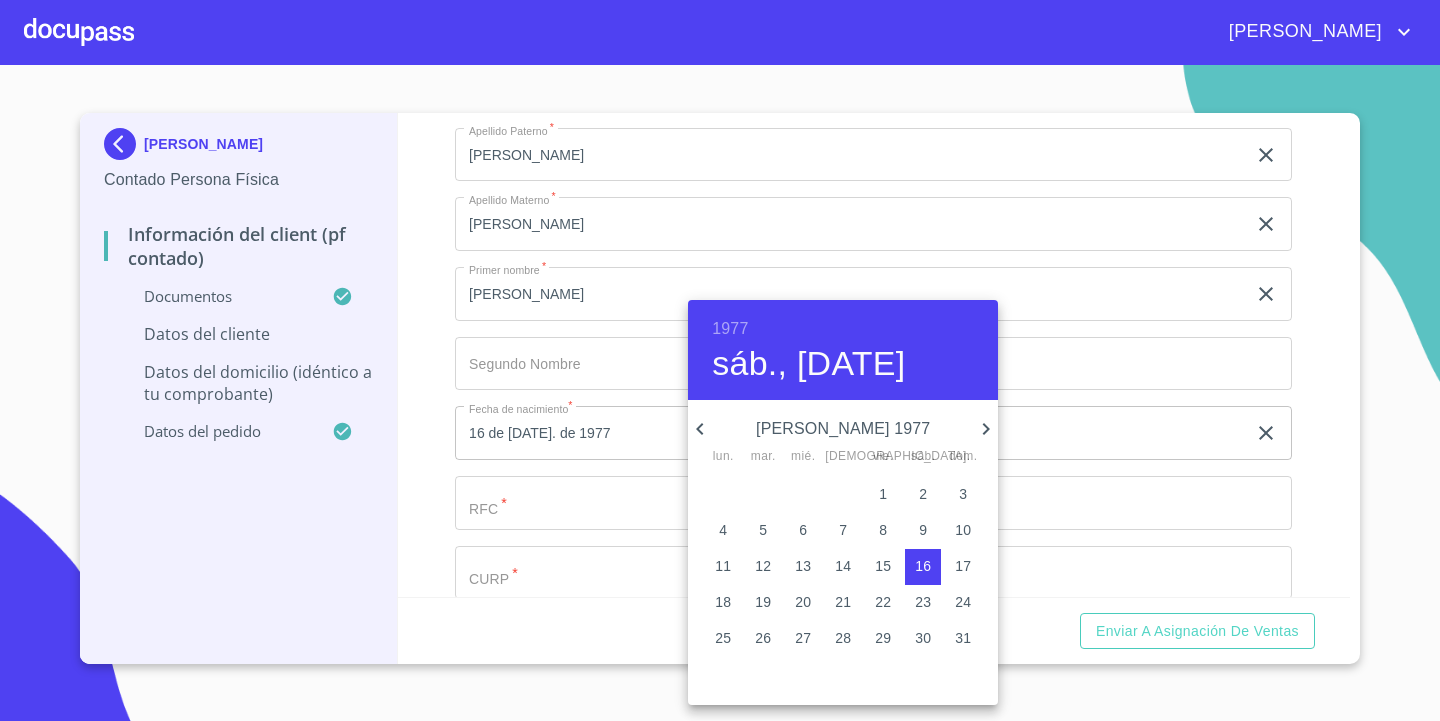 click 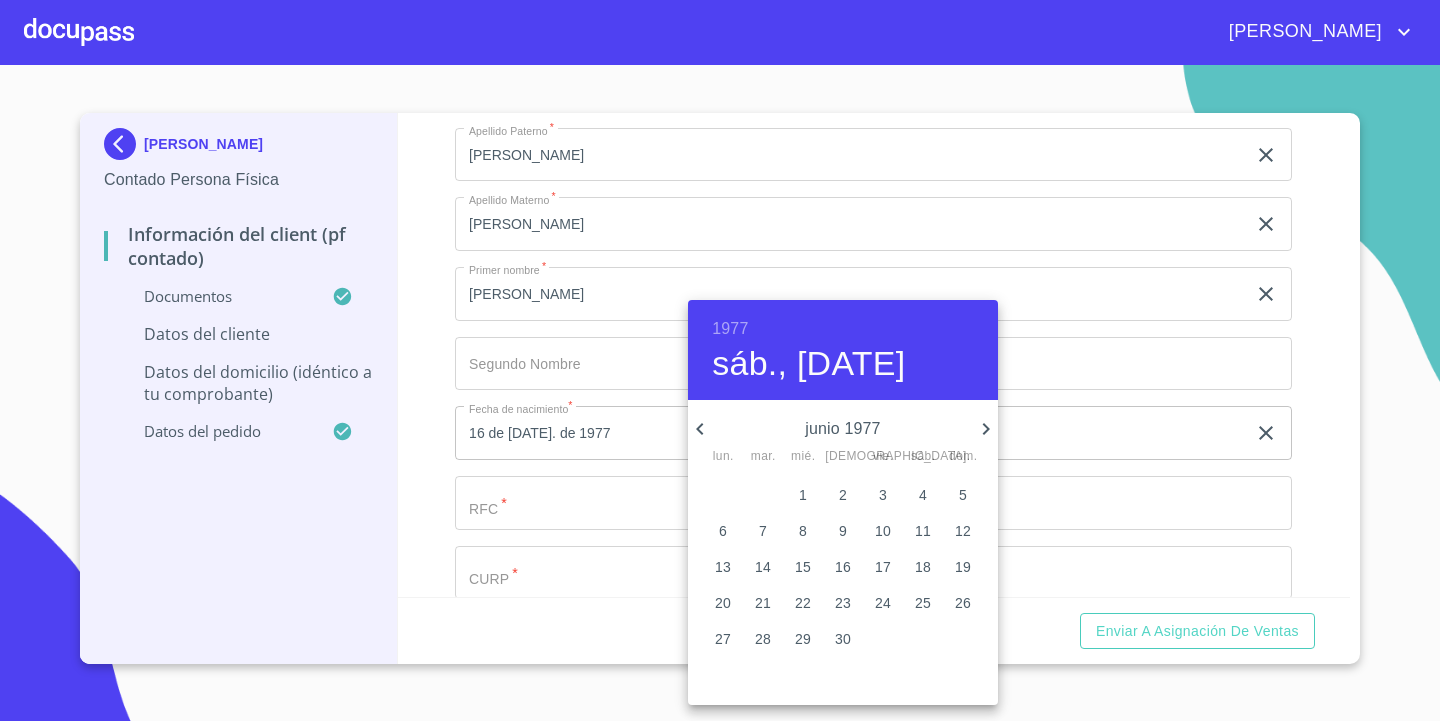 click 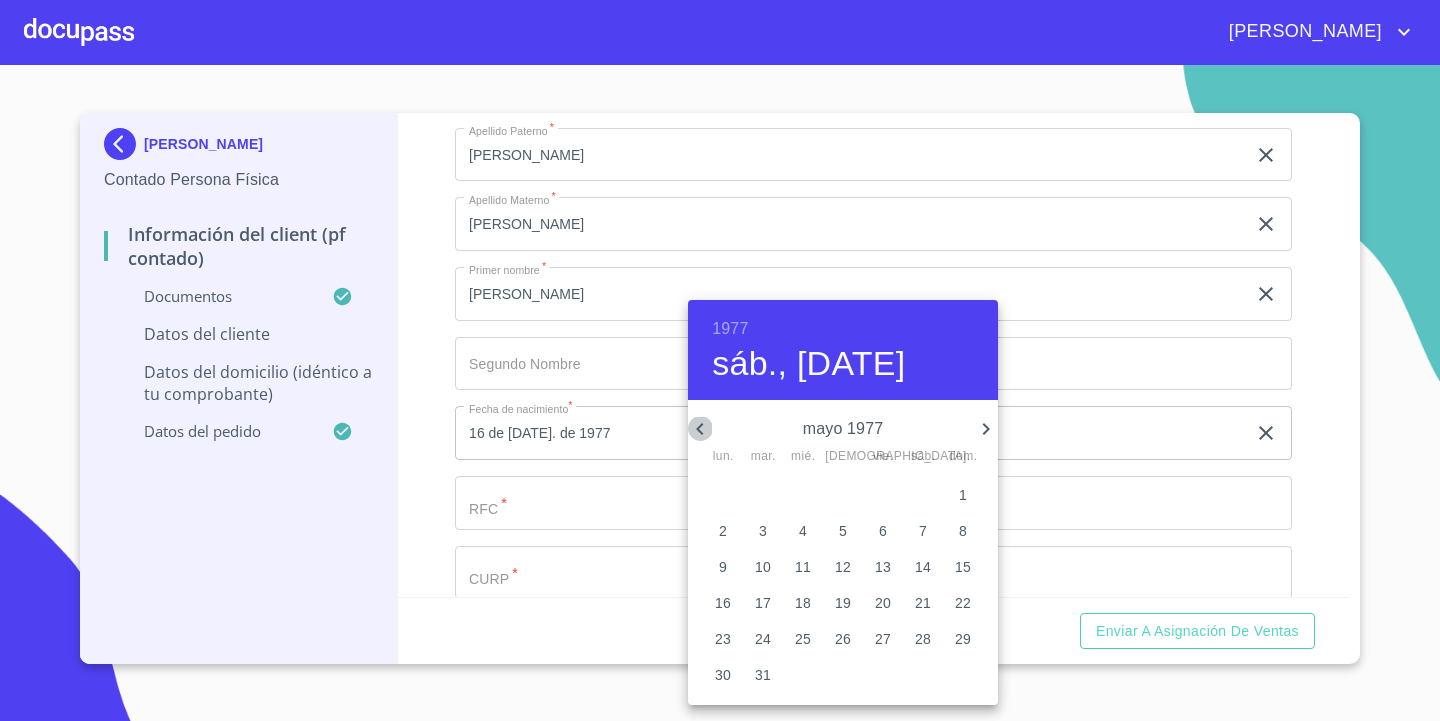 click 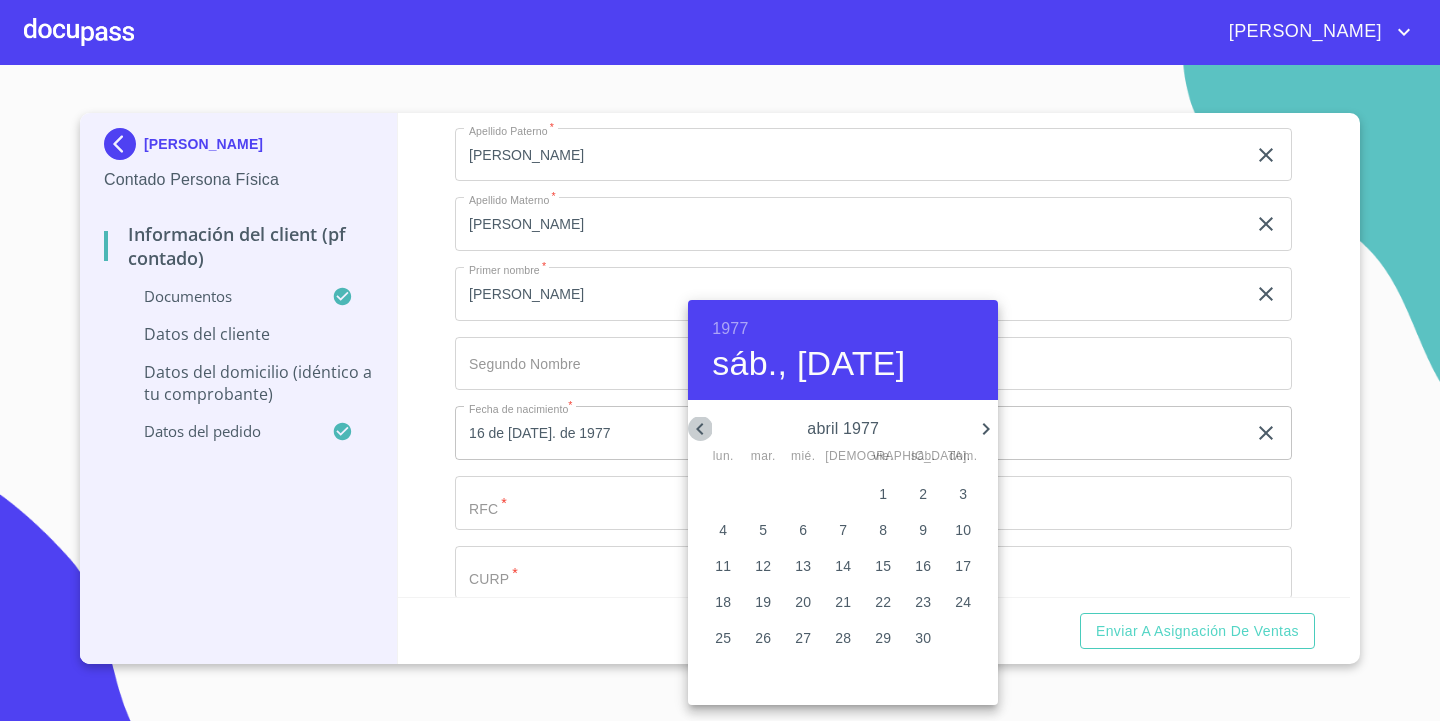click 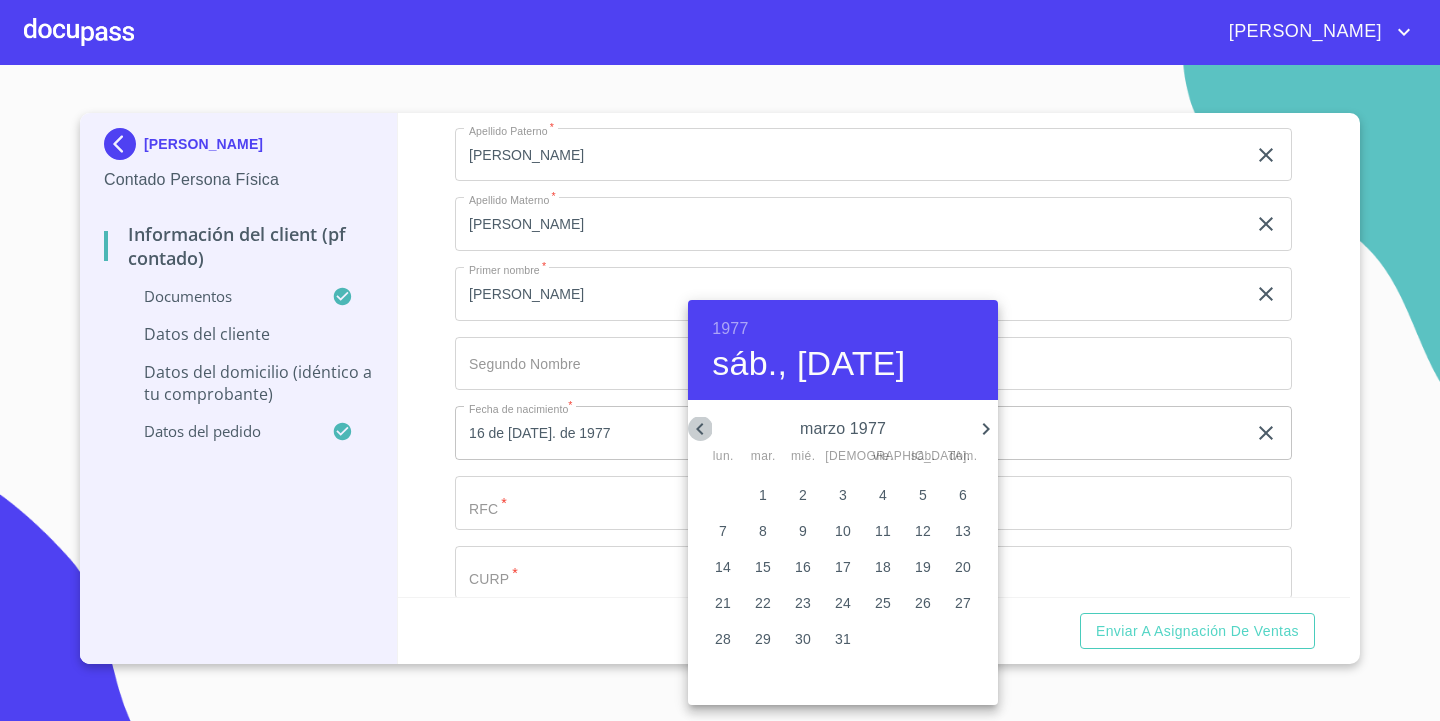 click 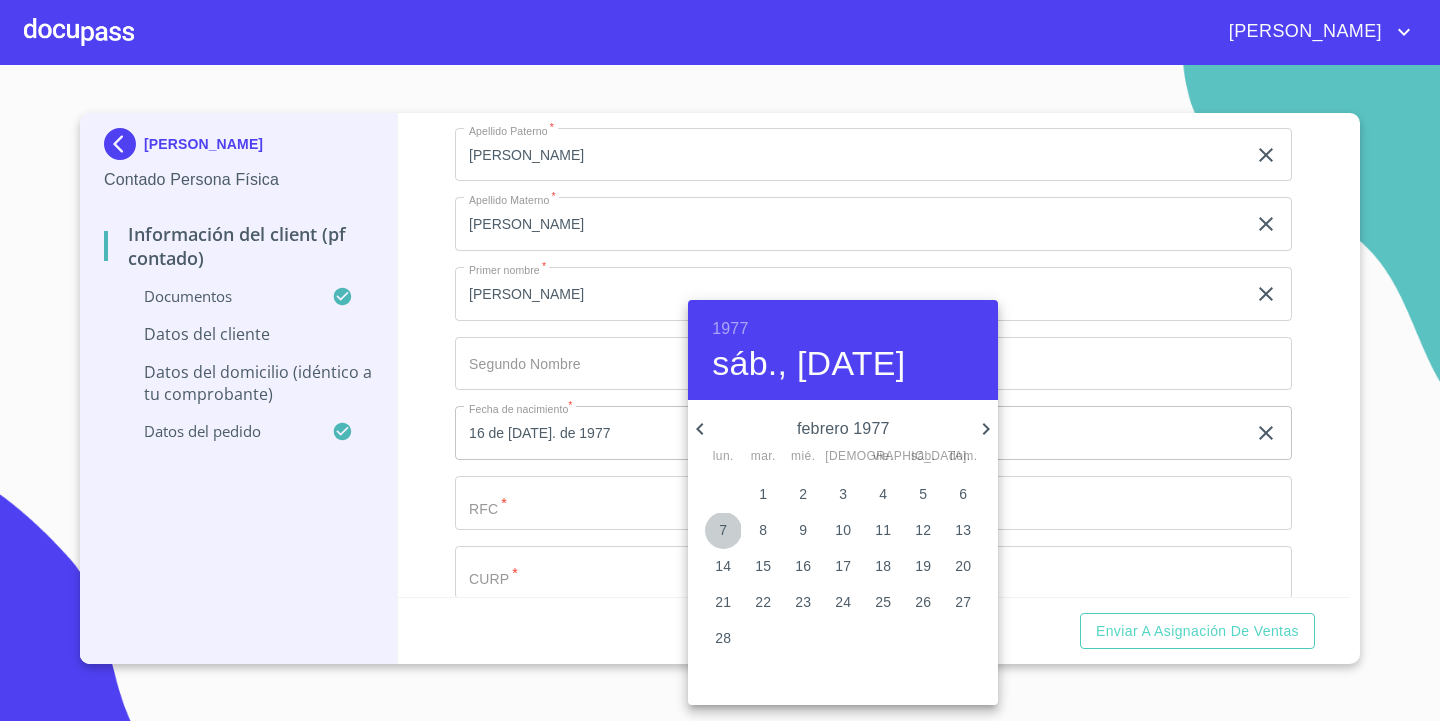 click on "7" at bounding box center (723, 530) 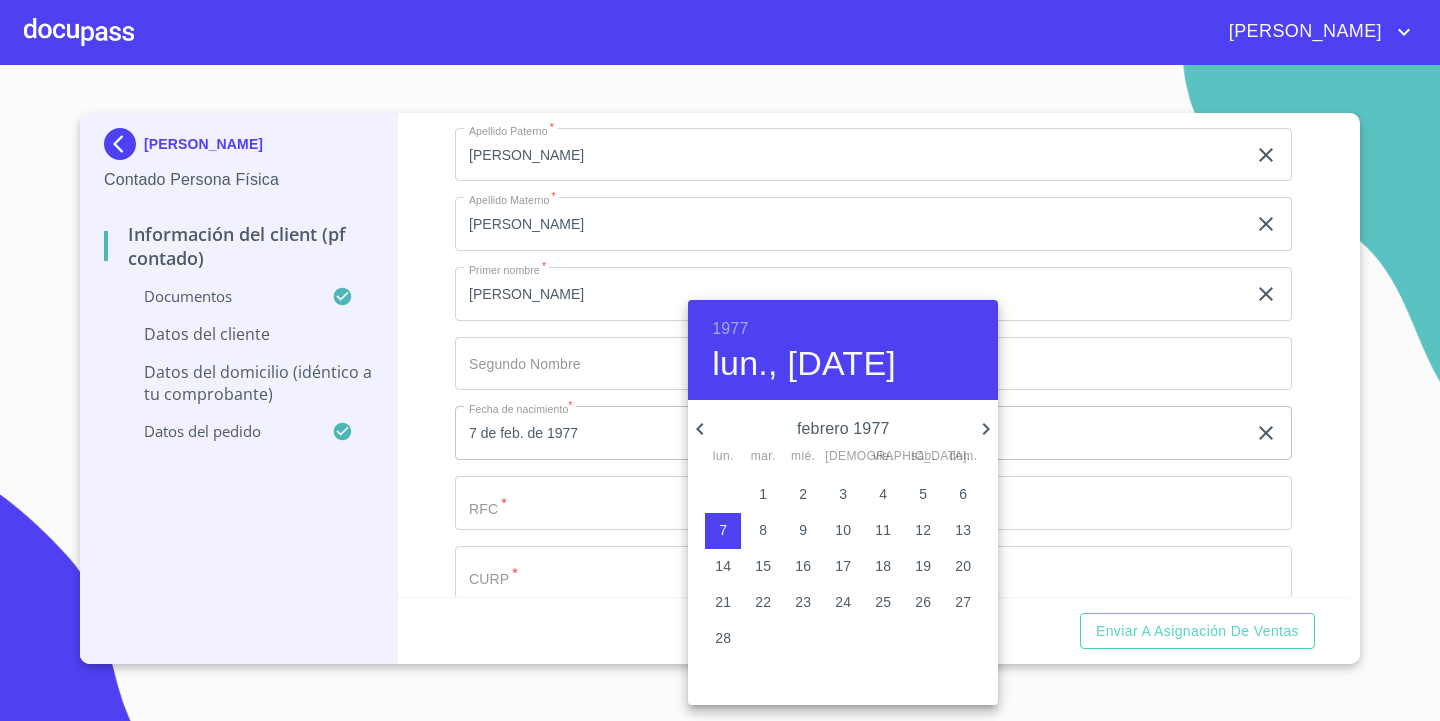 click at bounding box center [720, 360] 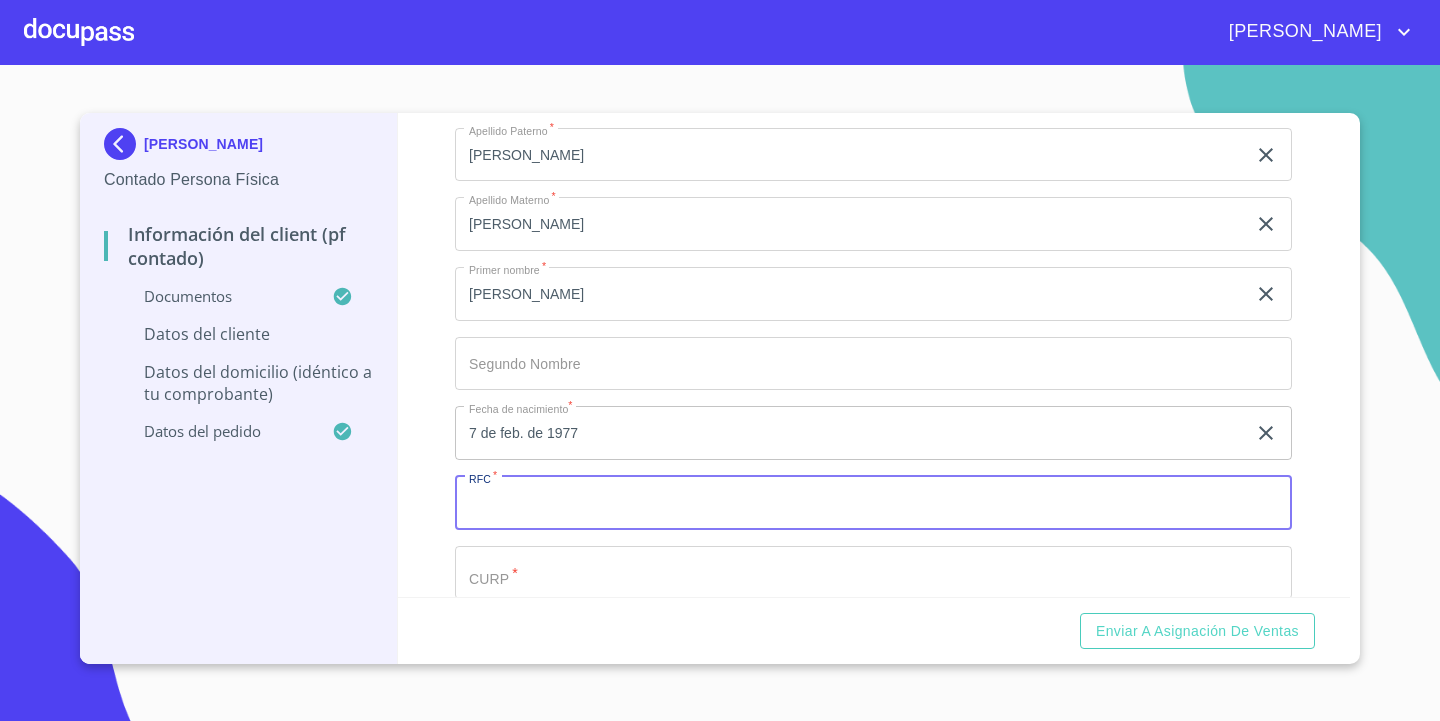 click on "Documento de identificación.   *" at bounding box center [873, 503] 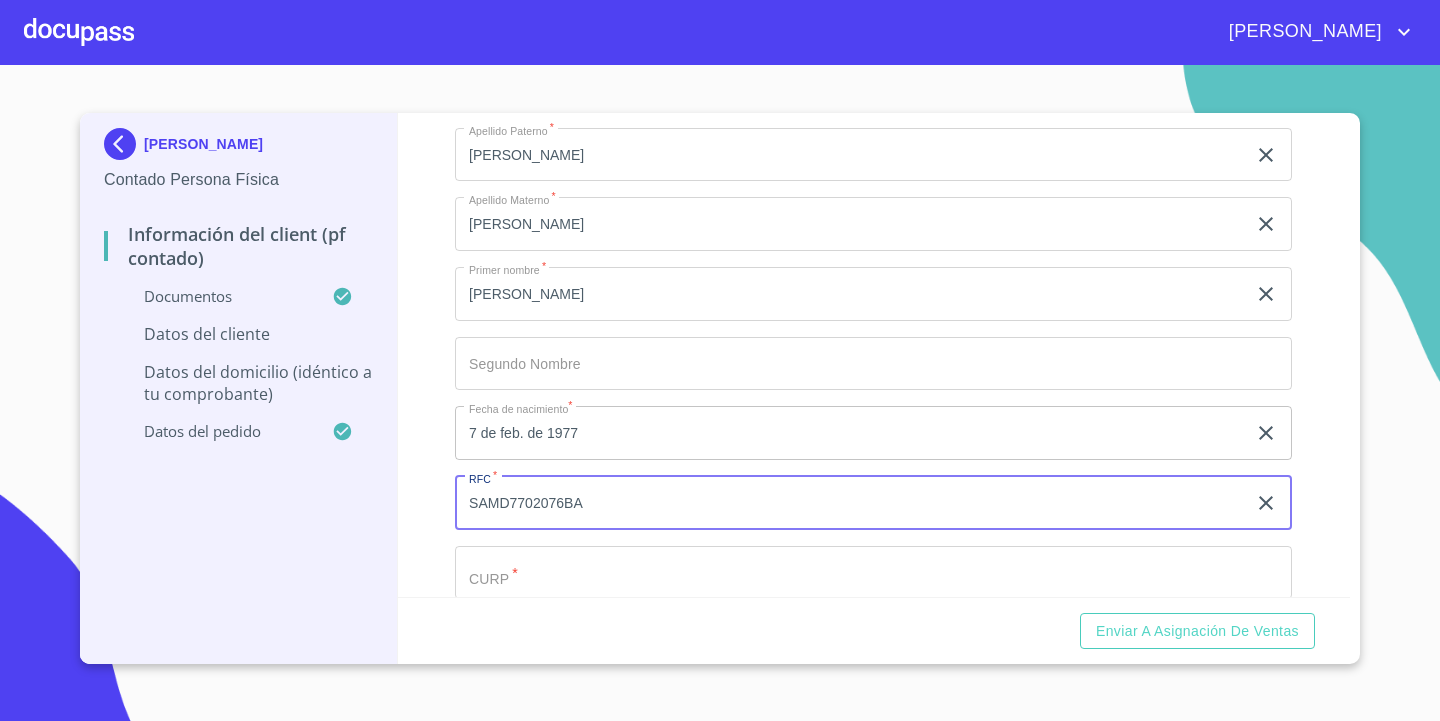 drag, startPoint x: 627, startPoint y: 501, endPoint x: 381, endPoint y: 503, distance: 246.00813 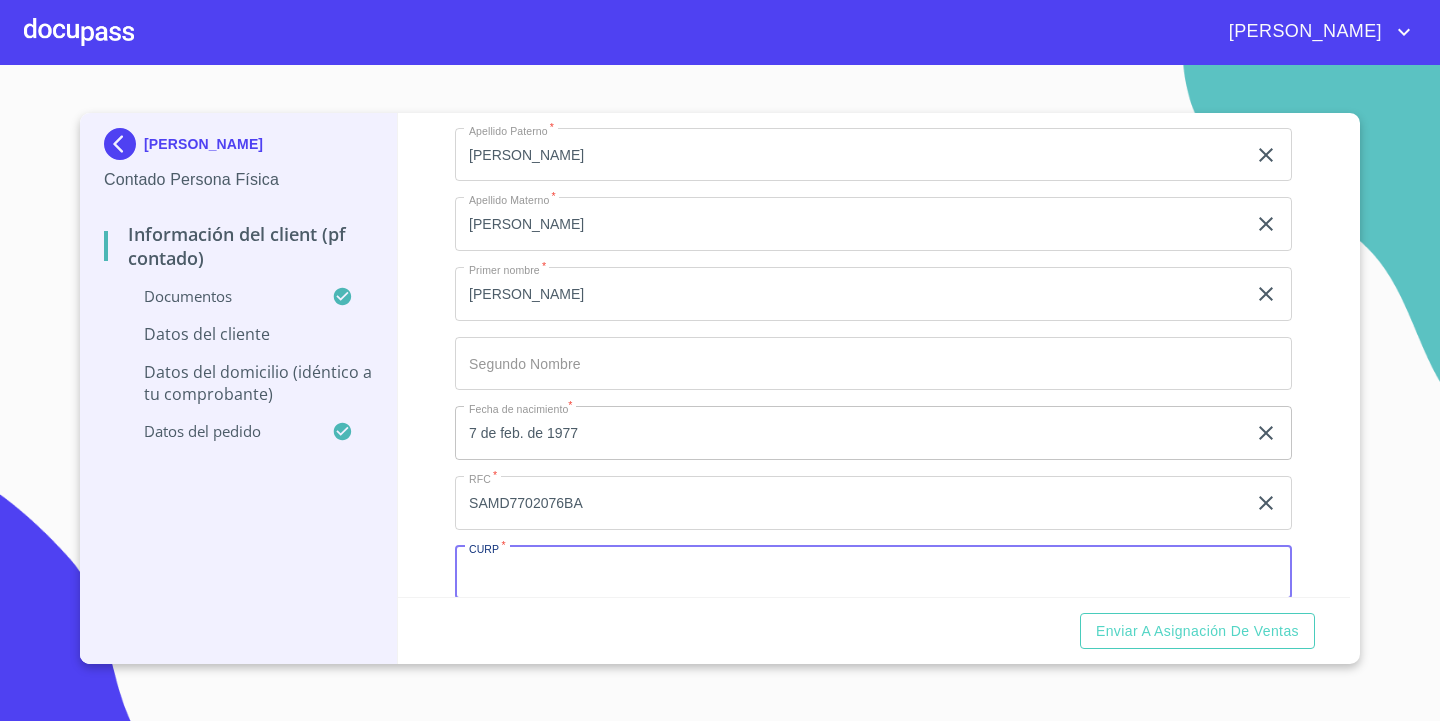 scroll, scrollTop: 3729, scrollLeft: 0, axis: vertical 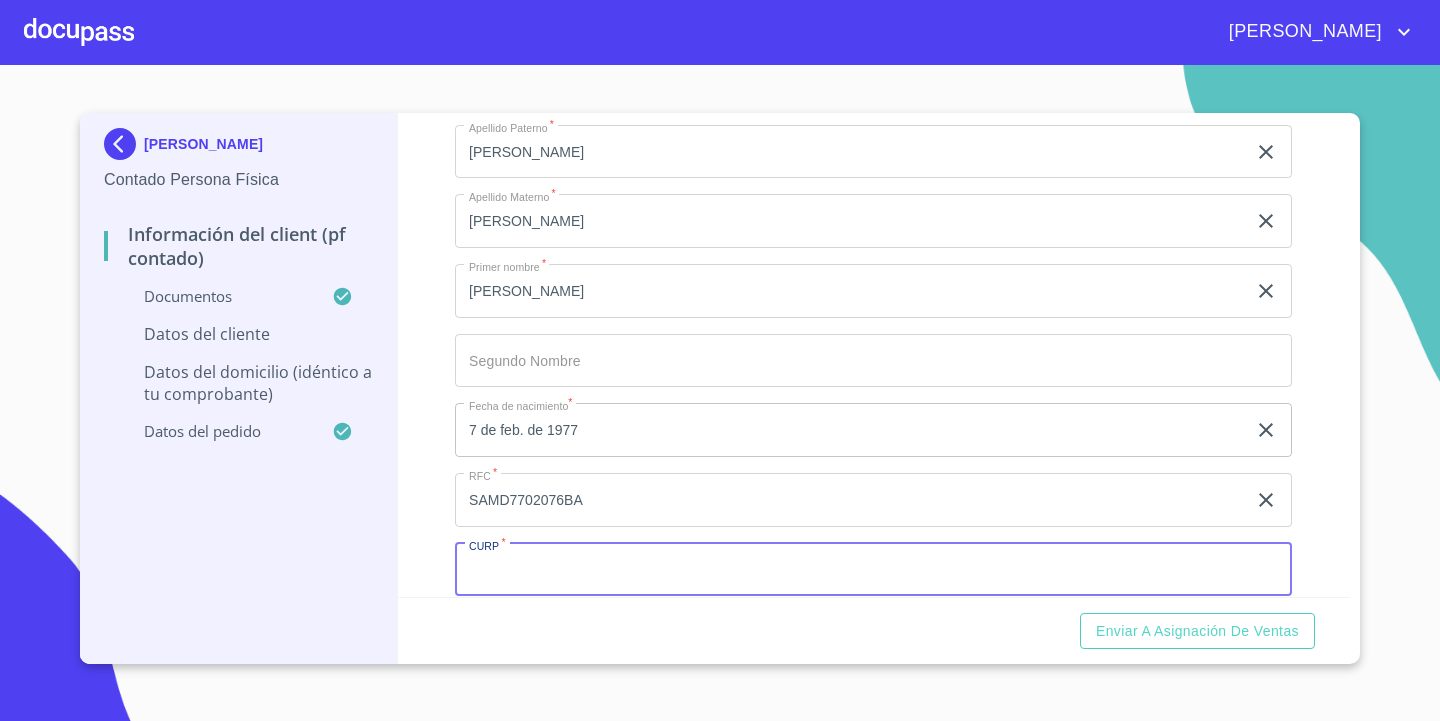 paste on "SAMD7702076BA" 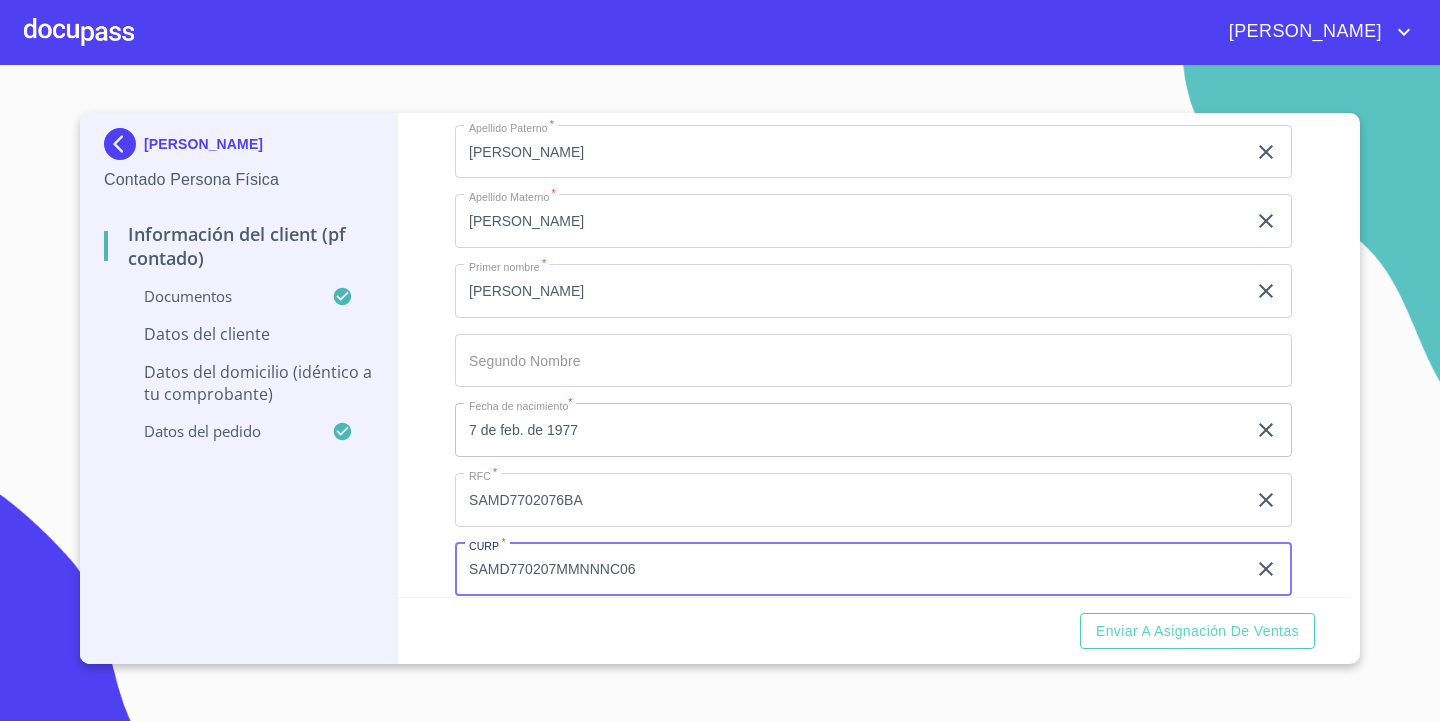 type on "SAMD770207MMNNNC06" 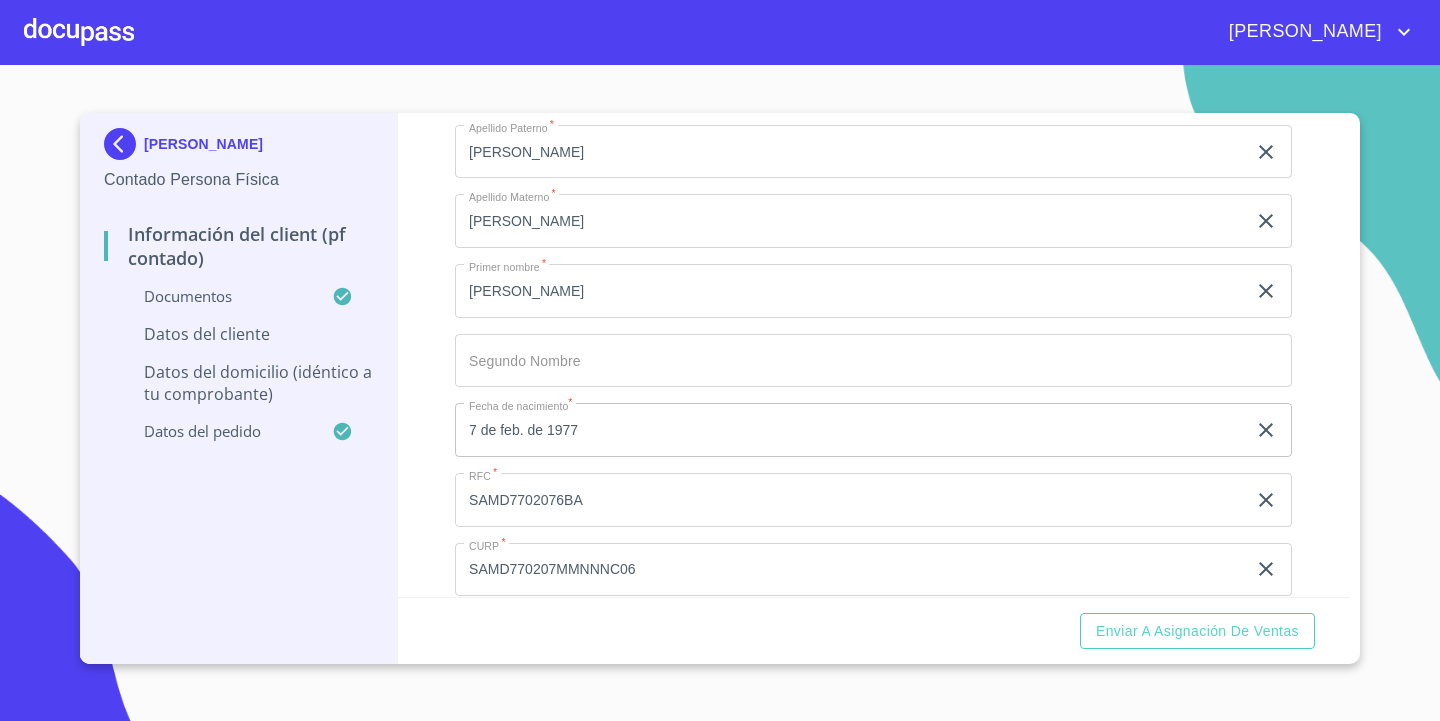 scroll, scrollTop: 4013, scrollLeft: 0, axis: vertical 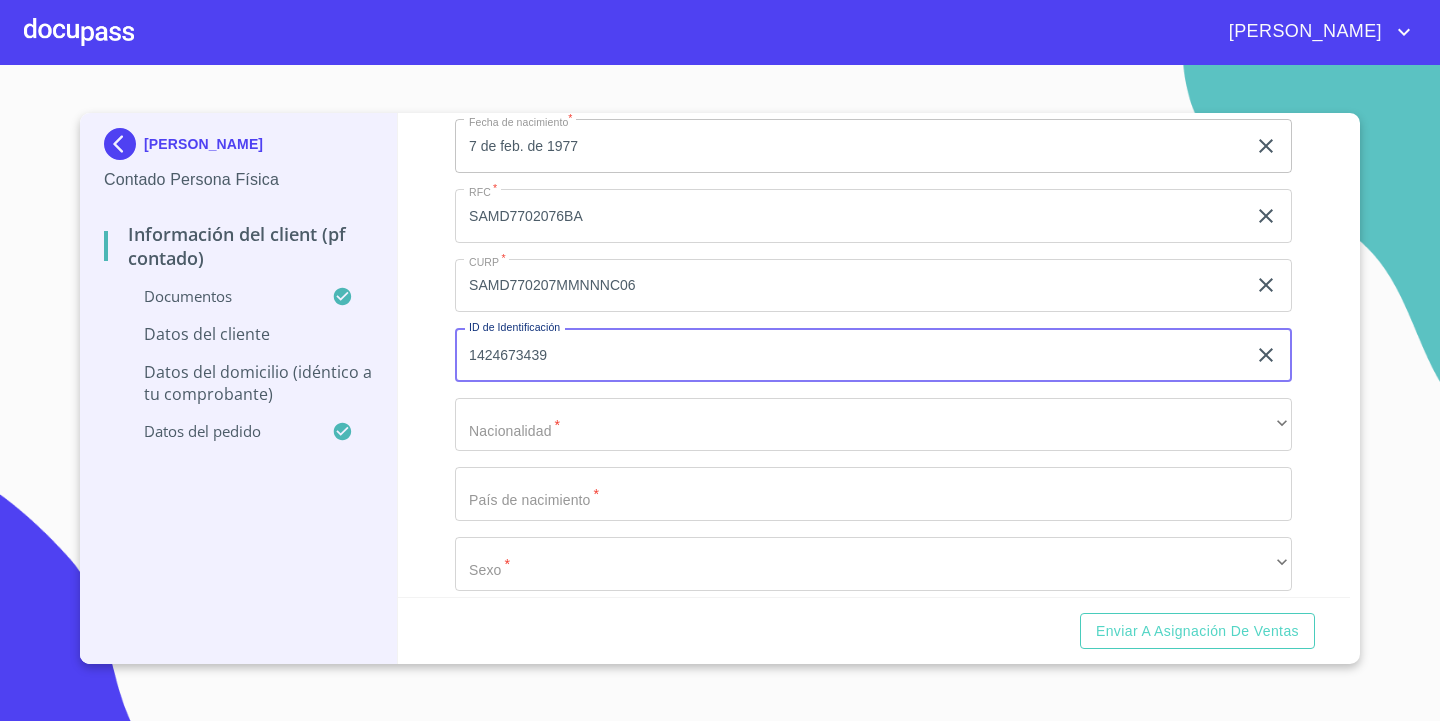 type on "1424673439" 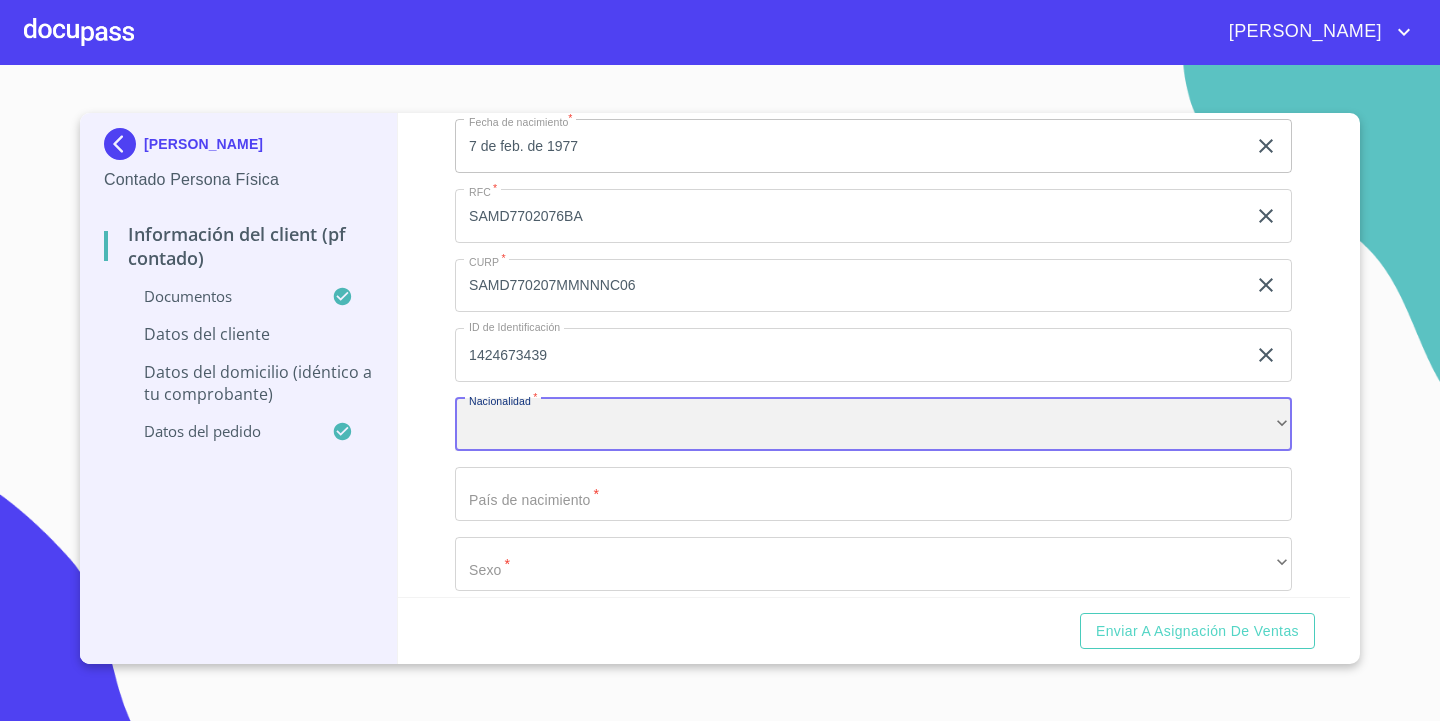 click on "​" at bounding box center (873, 425) 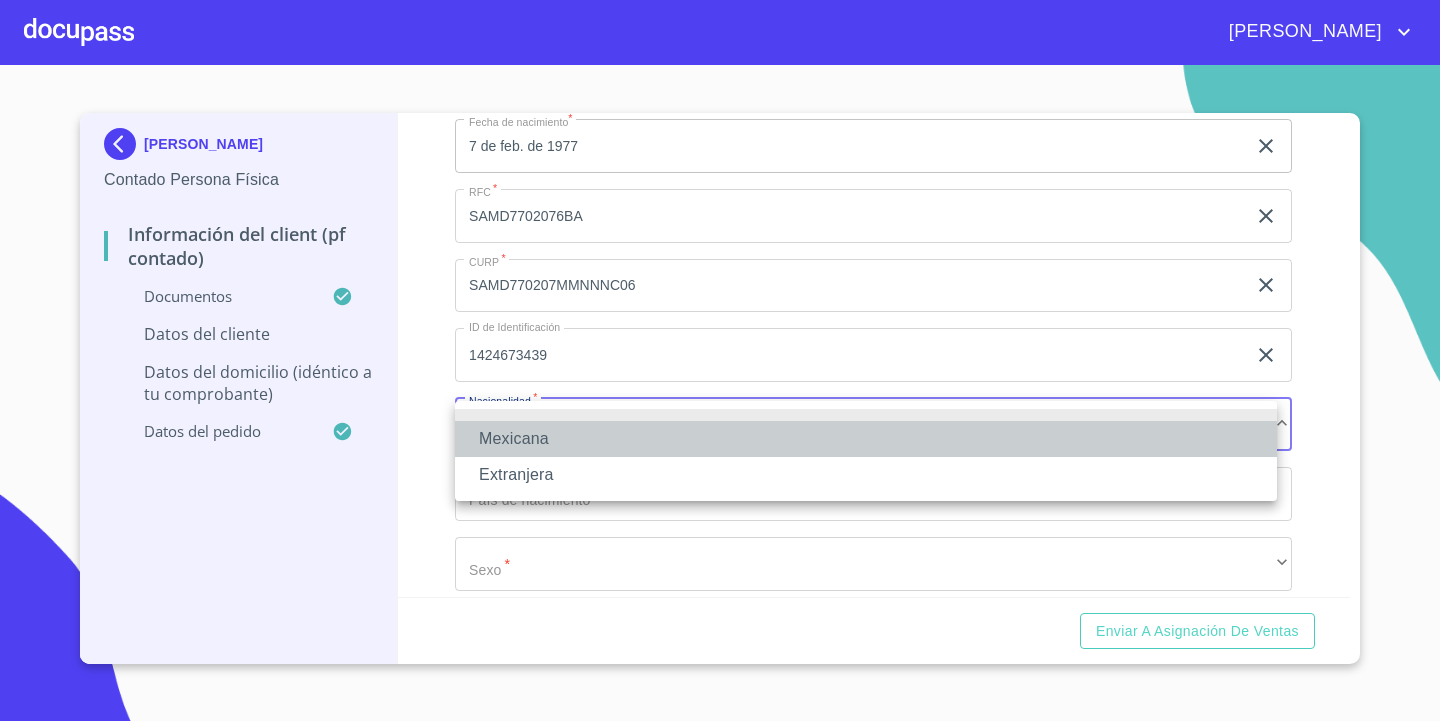 drag, startPoint x: 566, startPoint y: 431, endPoint x: 579, endPoint y: 456, distance: 28.178005 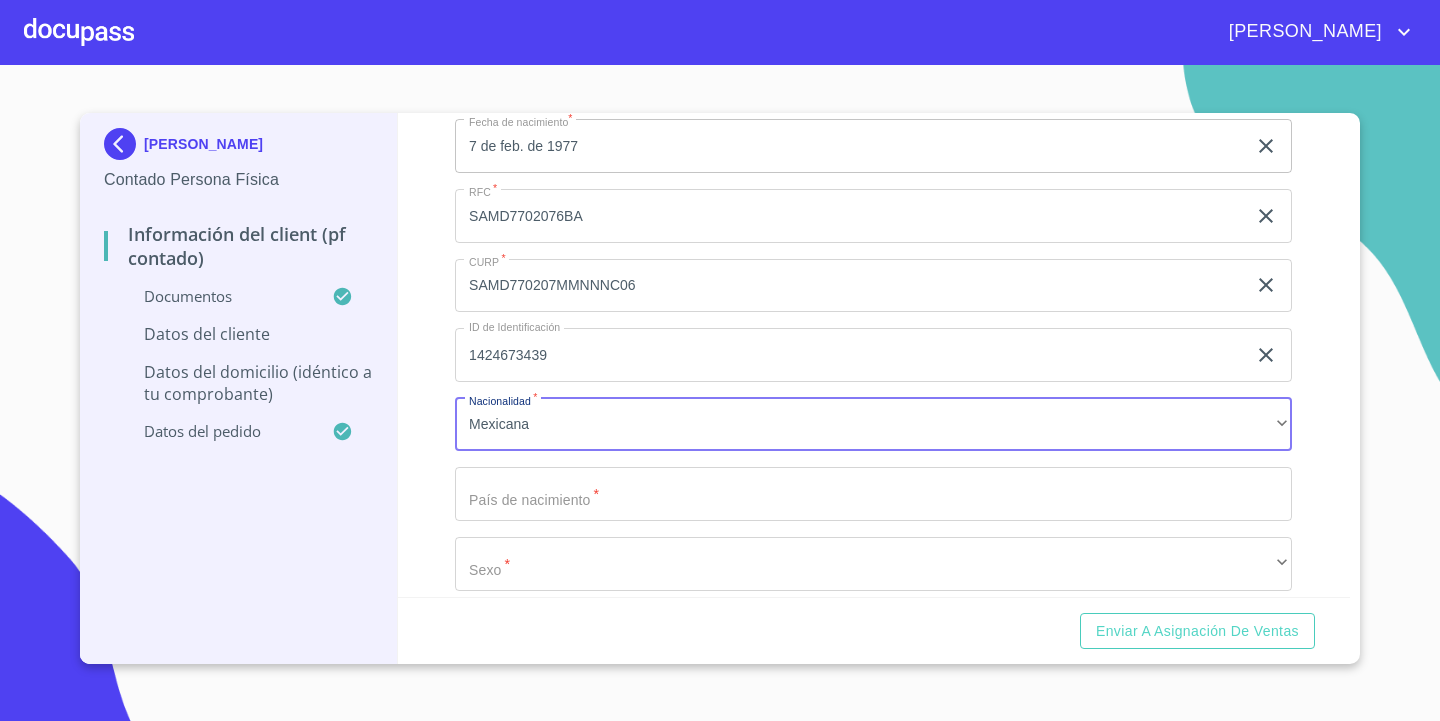 click on "Documento de identificación.   *" at bounding box center (850, -132) 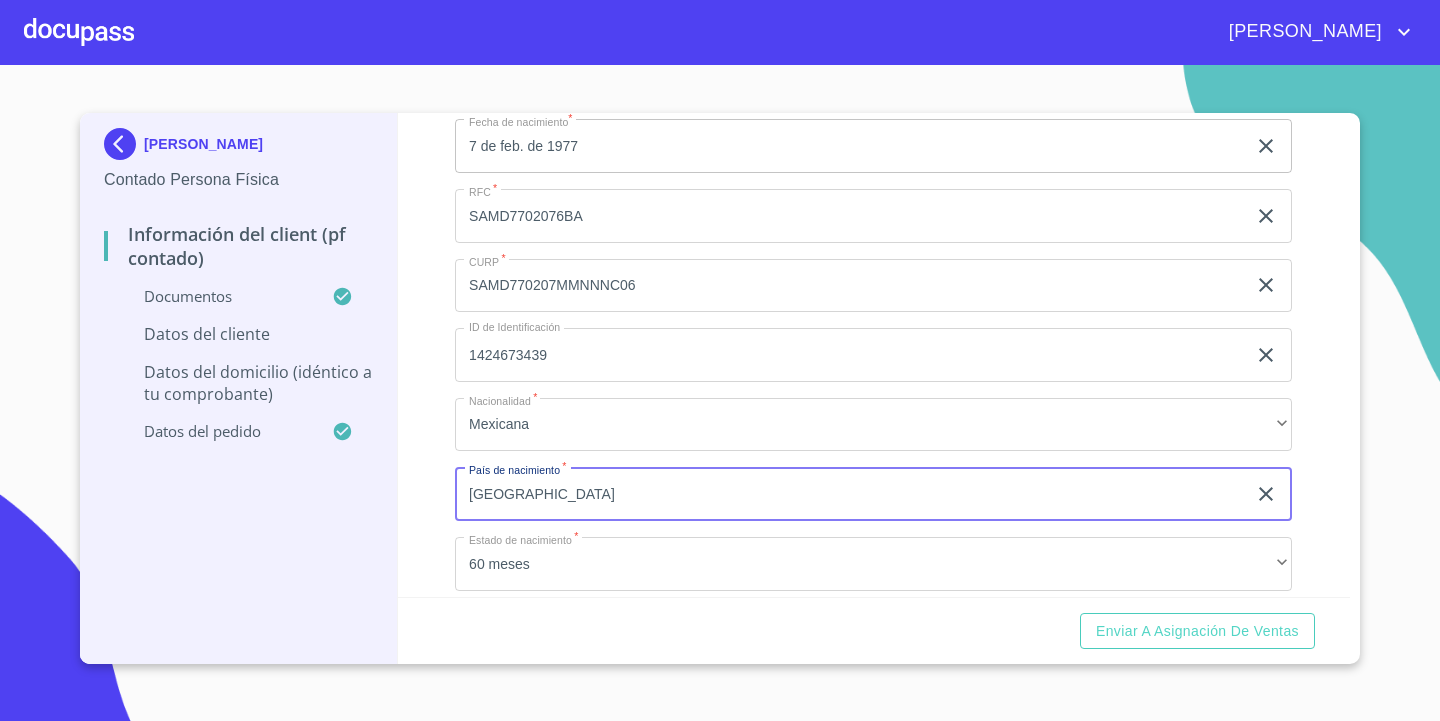 type on "MEXICO" 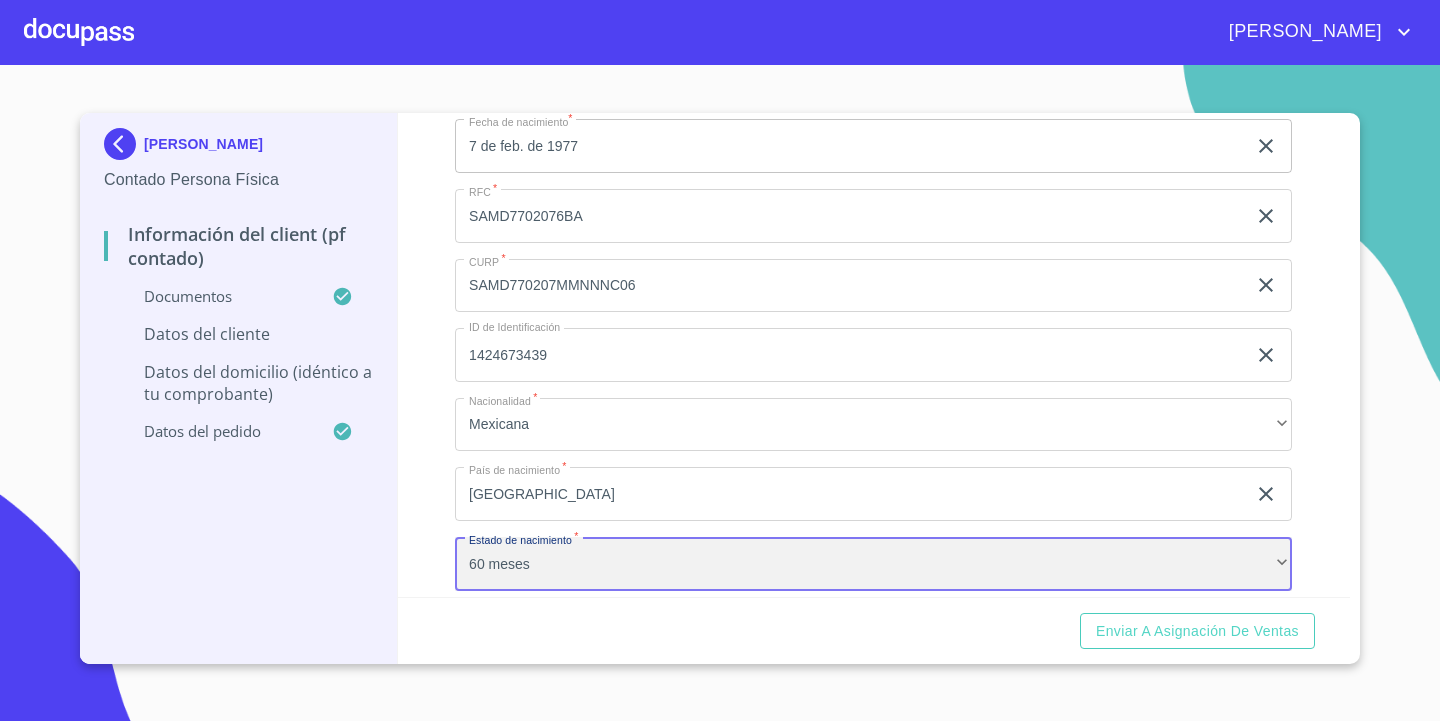 click on "60 meses" at bounding box center [873, 564] 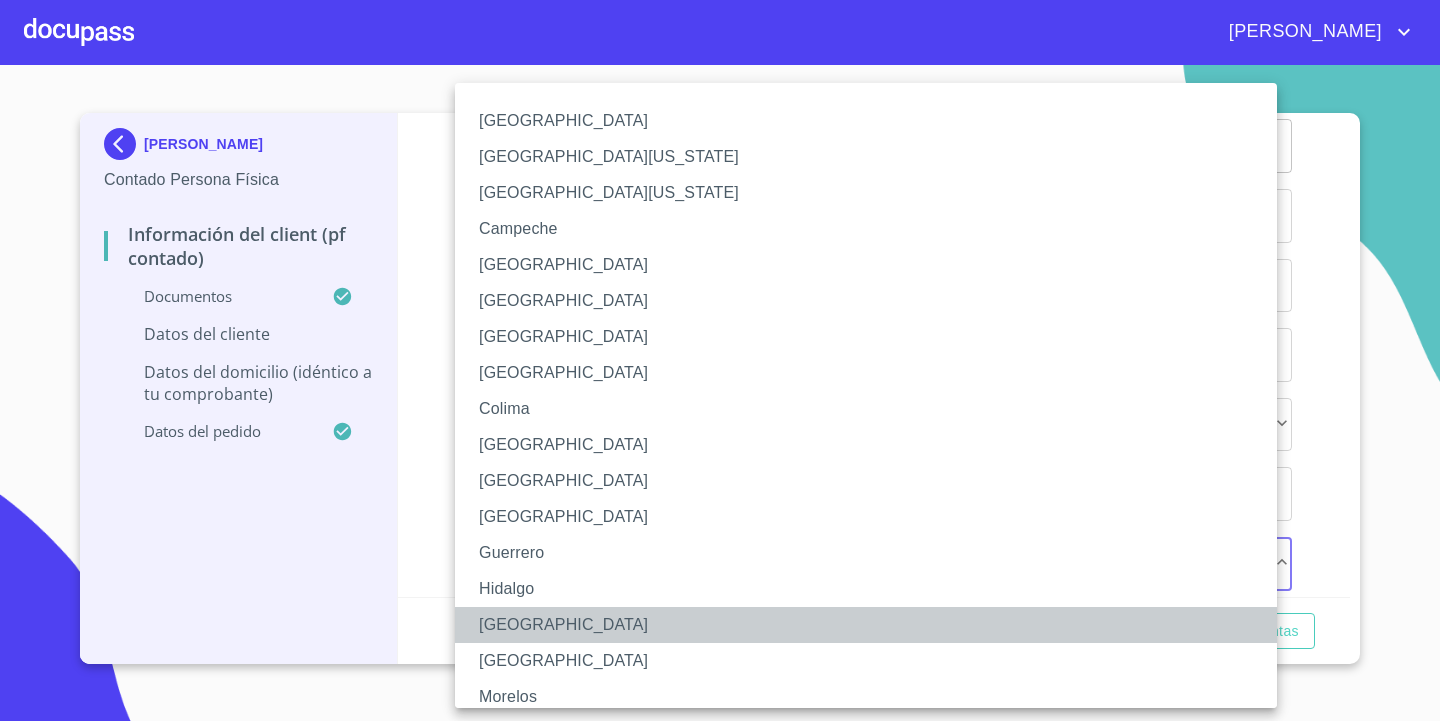 click on "Jalisco" at bounding box center [873, 625] 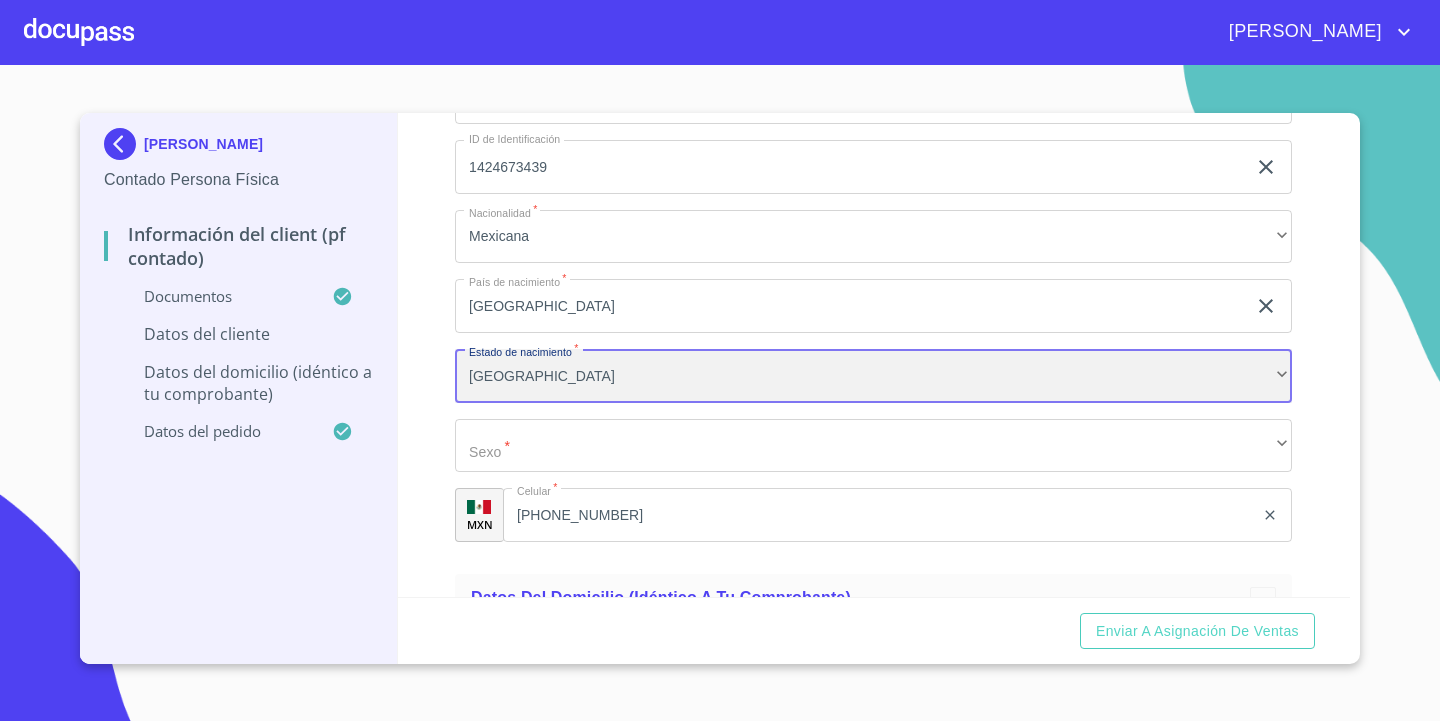 scroll, scrollTop: 4213, scrollLeft: 0, axis: vertical 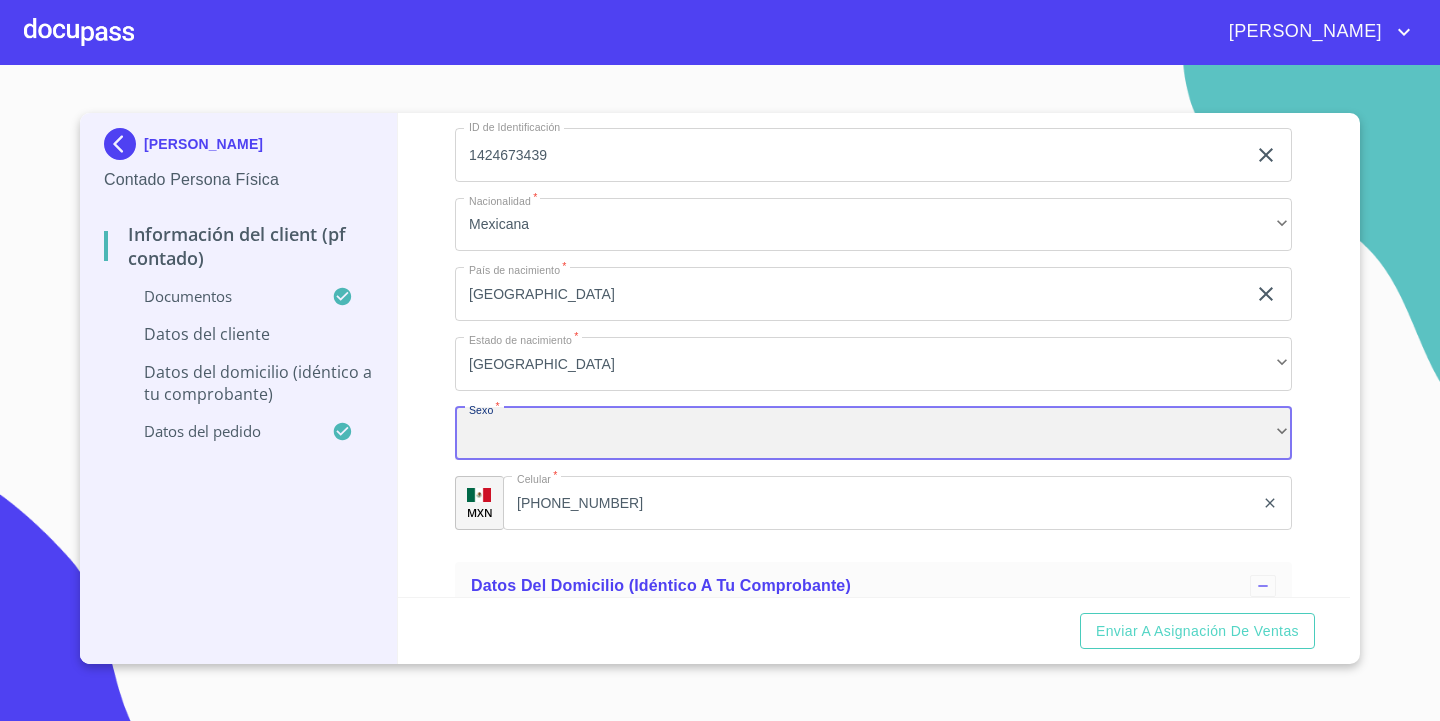 click on "​" at bounding box center (873, 434) 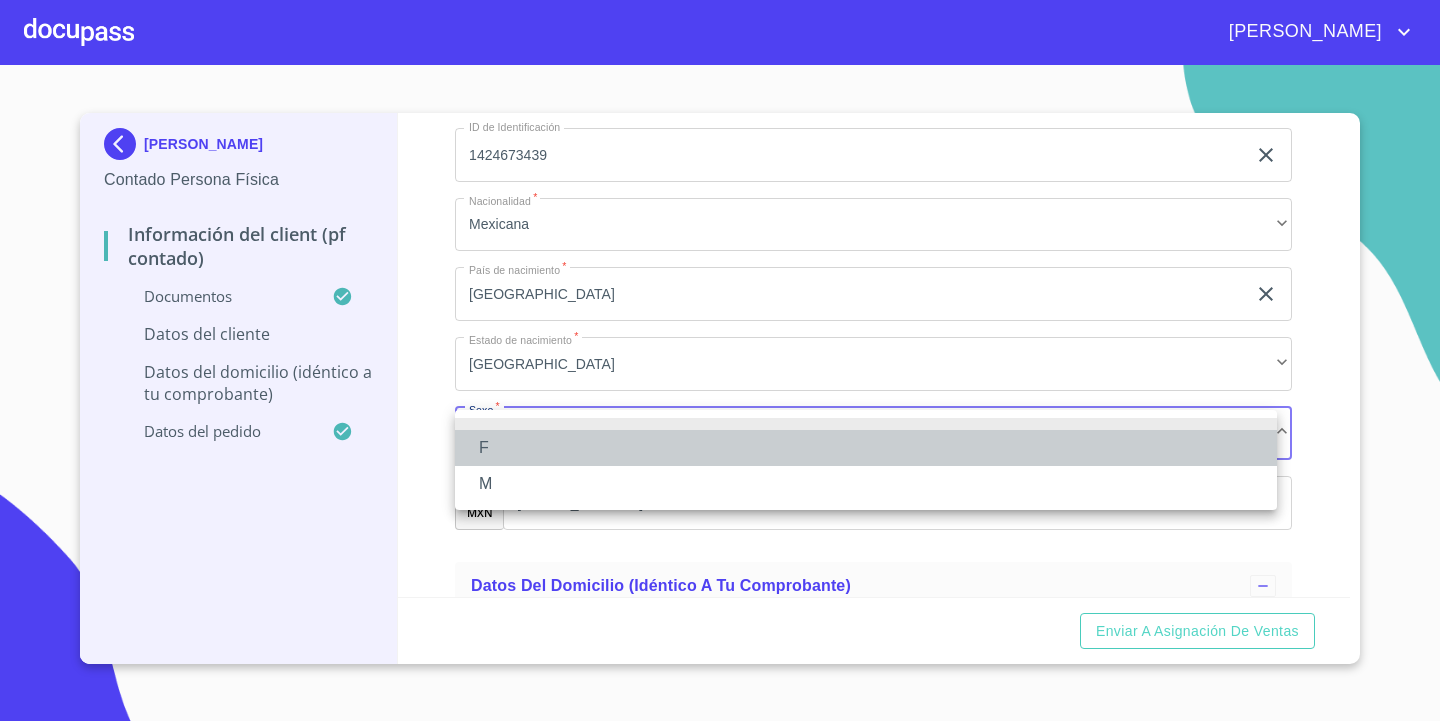 click on "F" at bounding box center [866, 448] 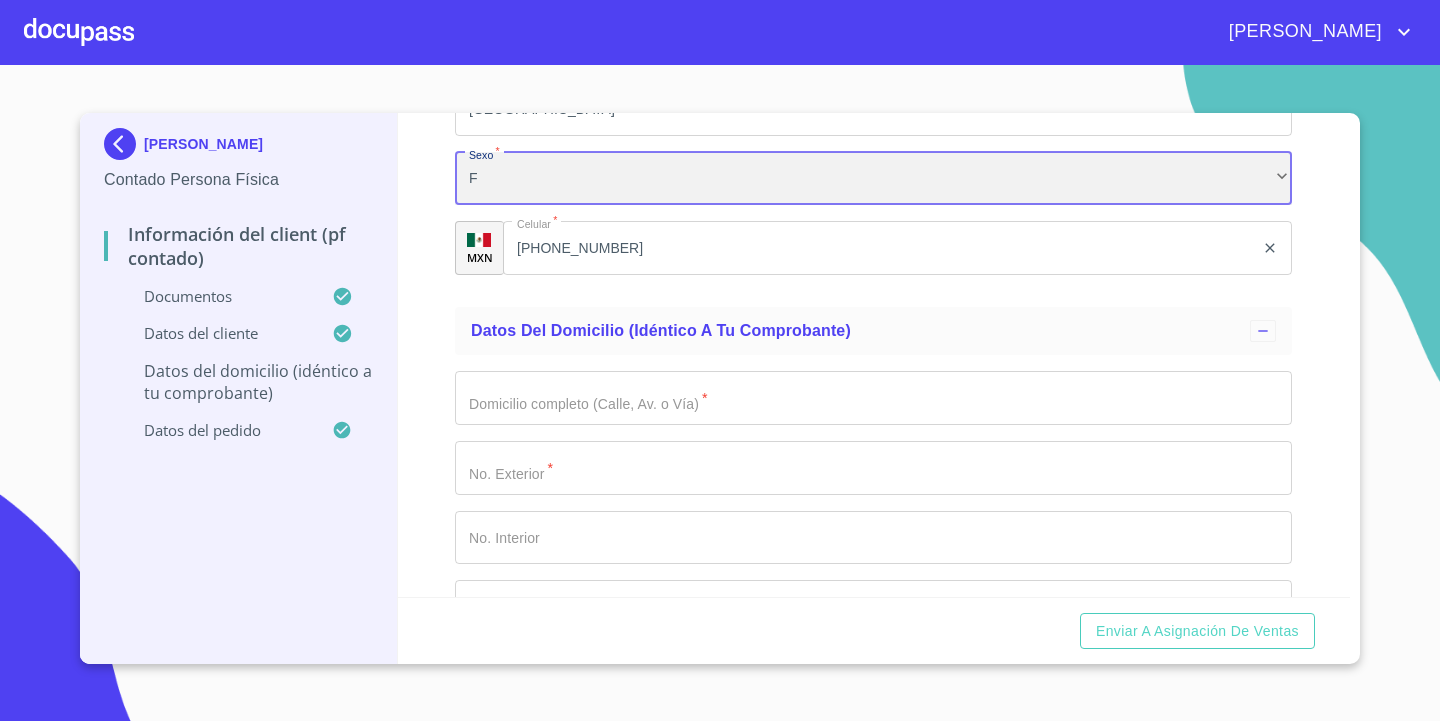 scroll, scrollTop: 4513, scrollLeft: 0, axis: vertical 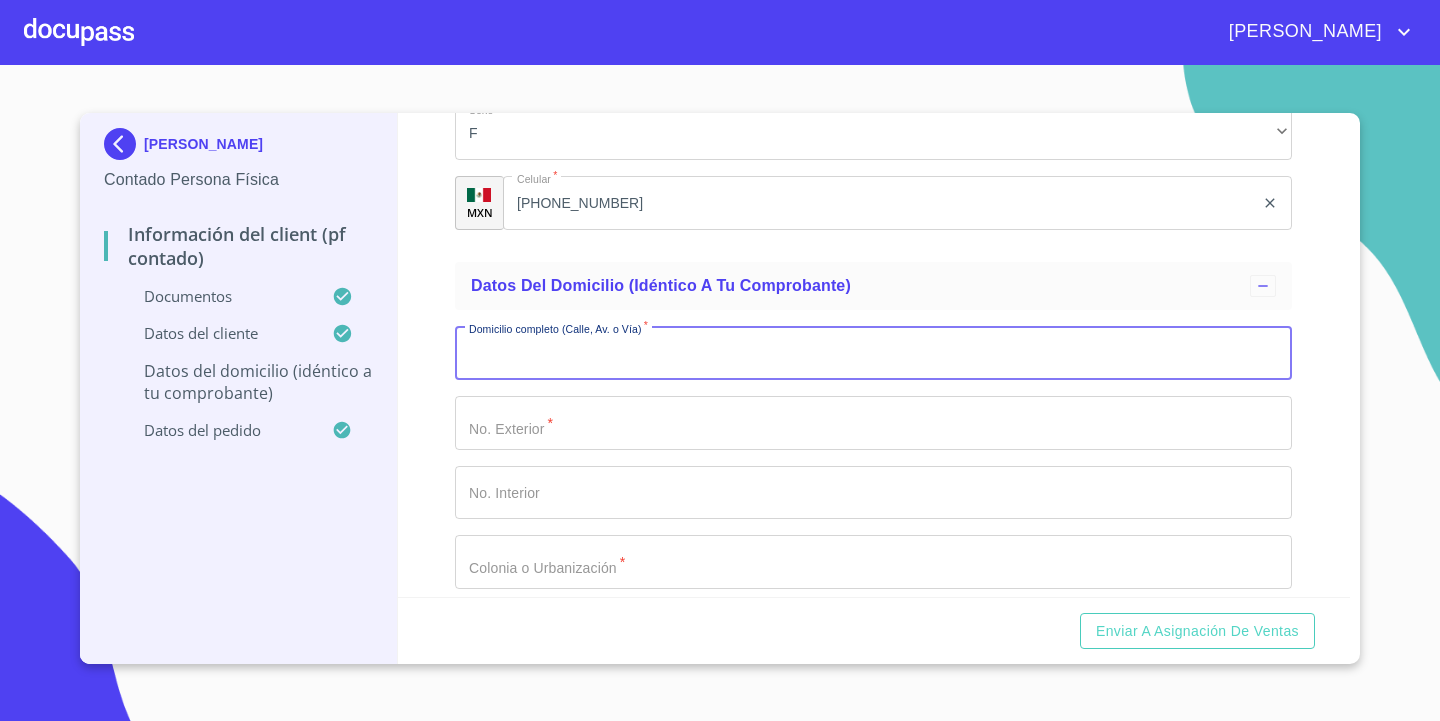 click on "Documento de identificación.   *" at bounding box center [873, 353] 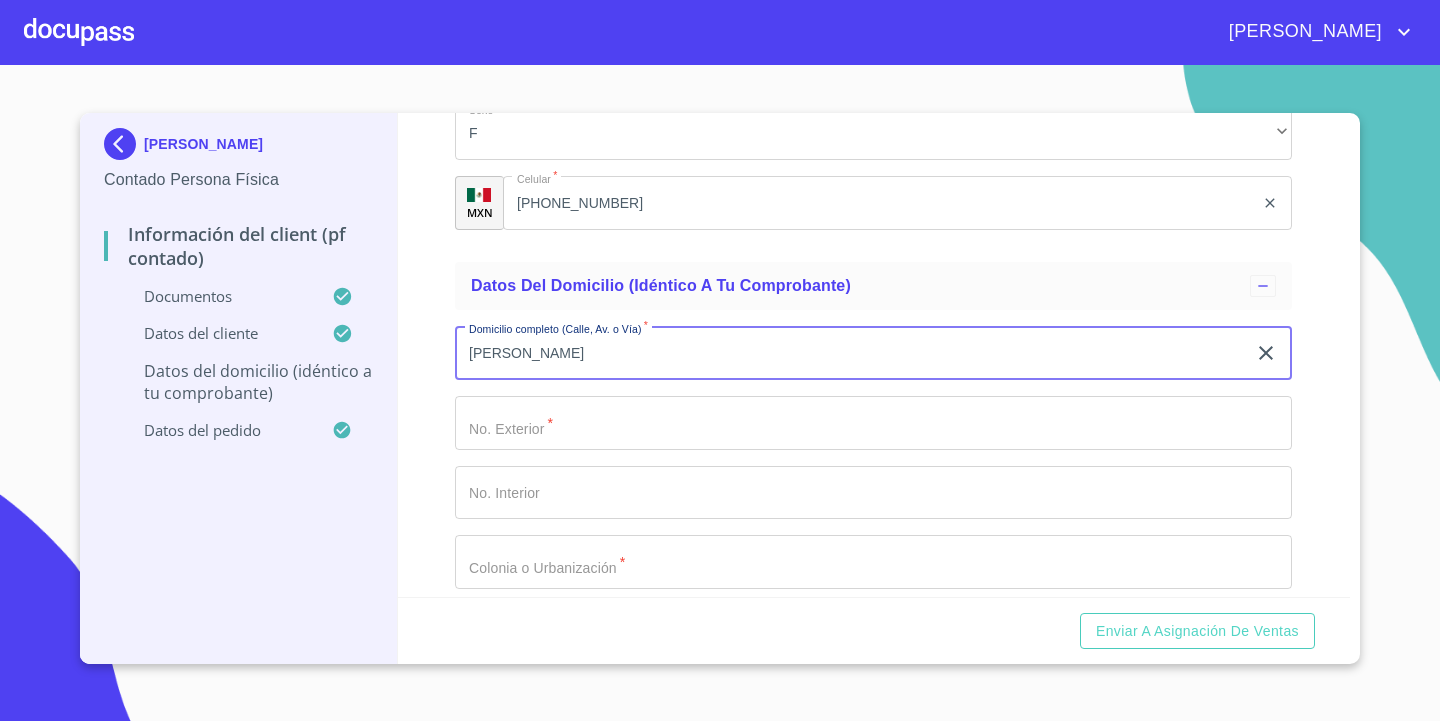 type on "LOPEZ MATEOS" 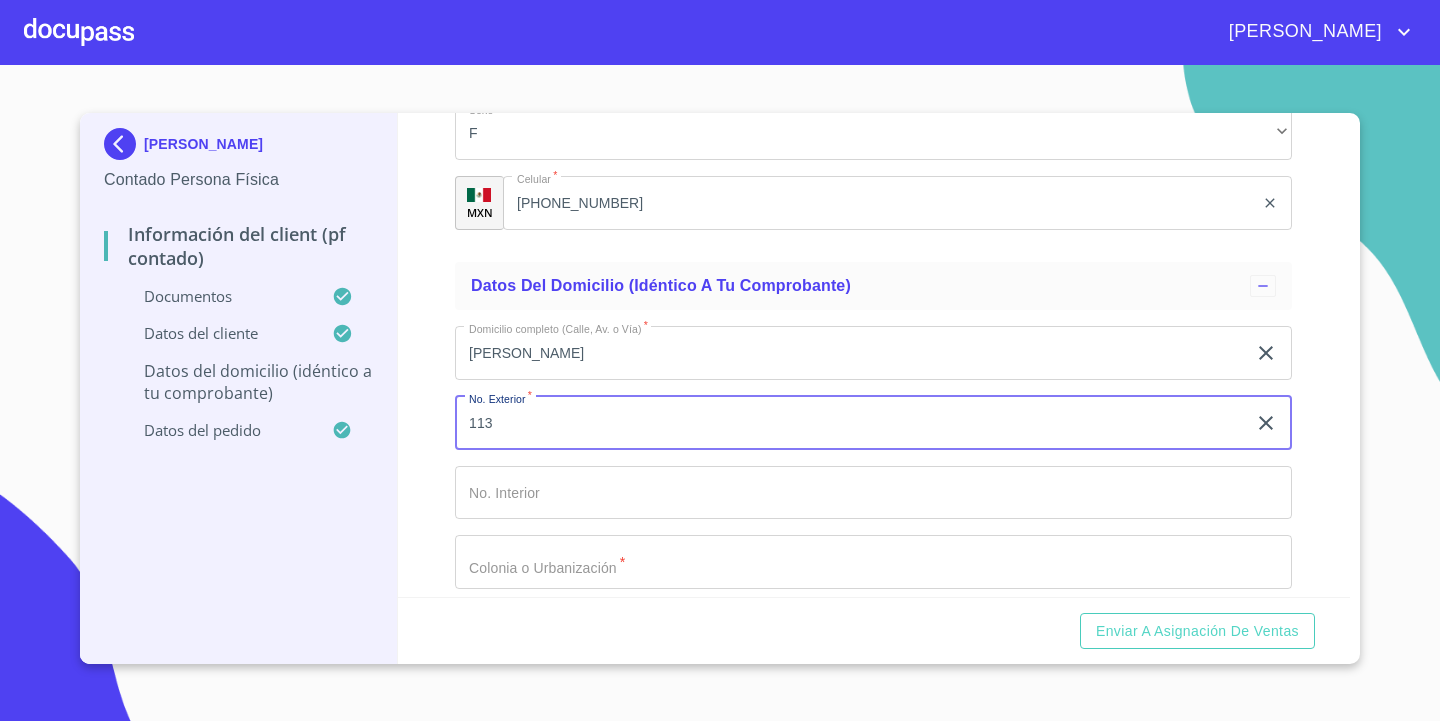 type on "113" 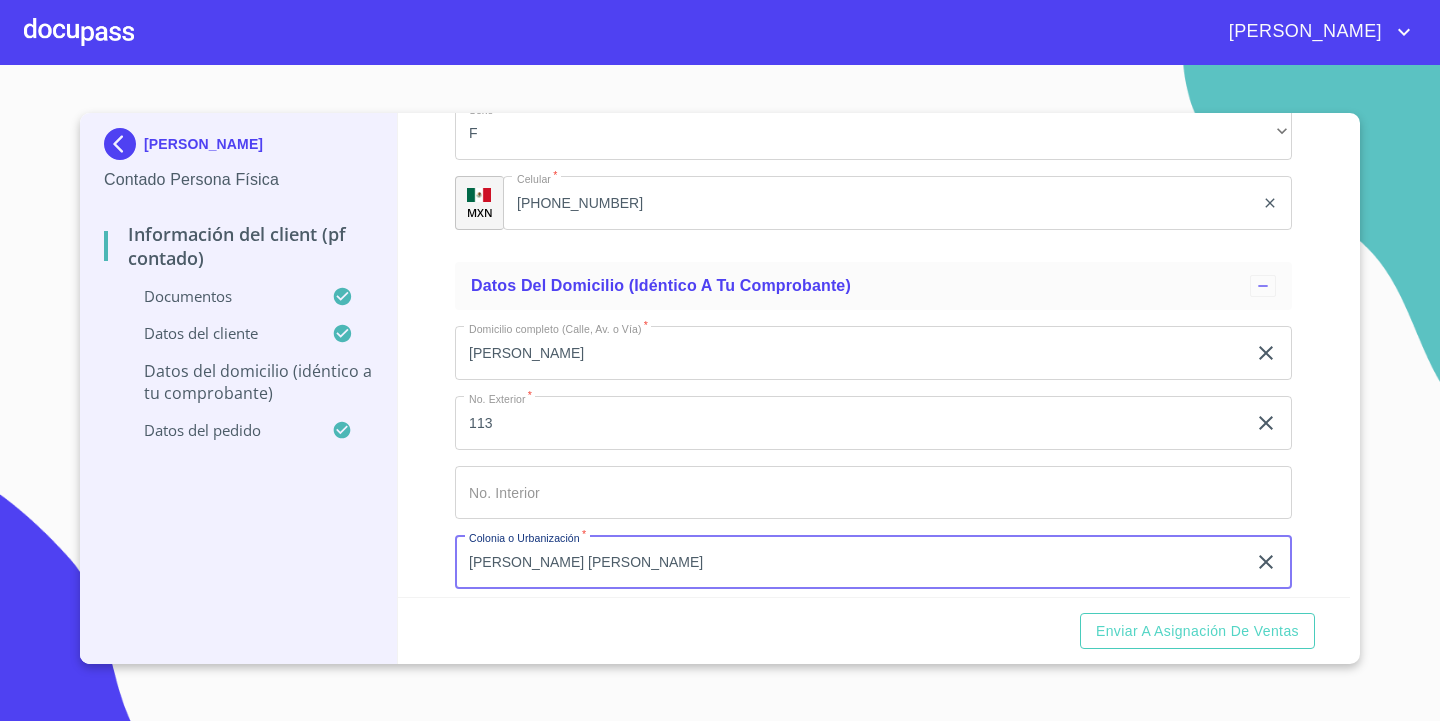 type on "CASTRO URDIALES" 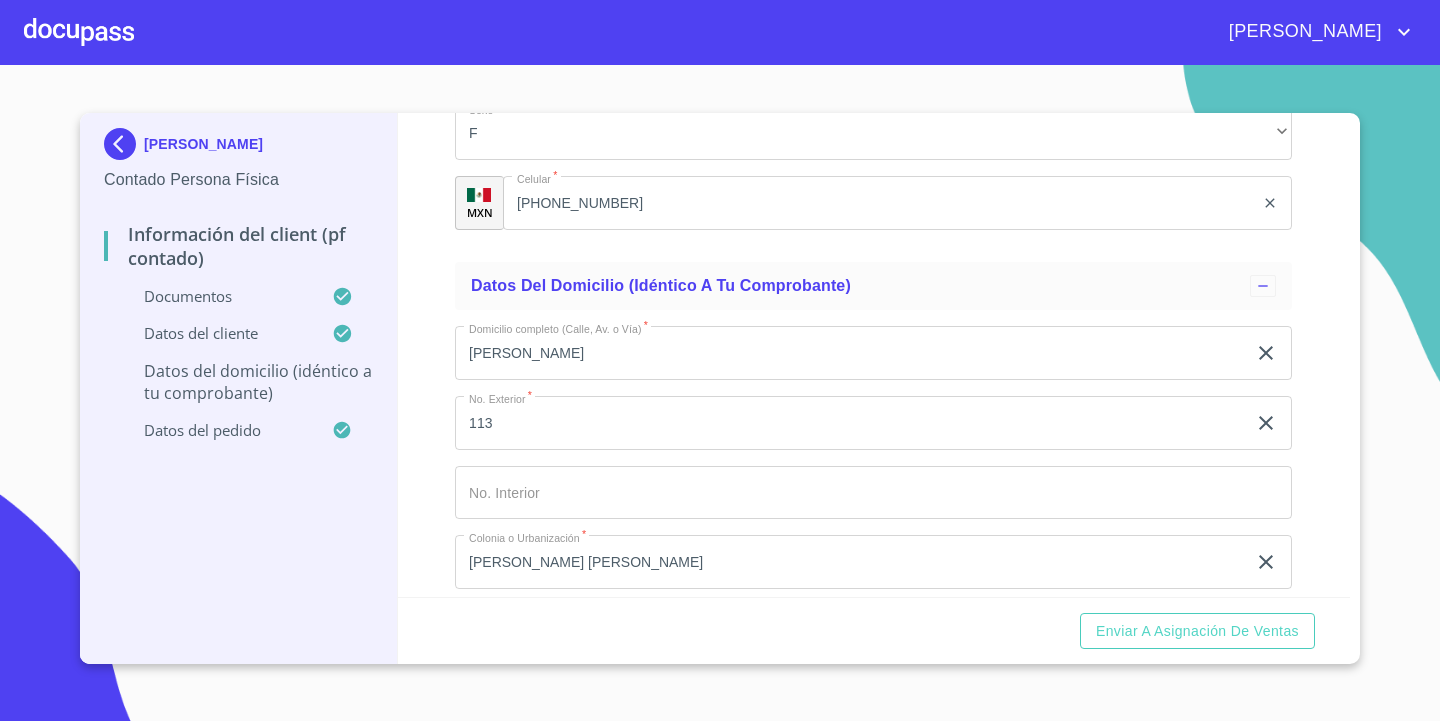 scroll, scrollTop: 4790, scrollLeft: 0, axis: vertical 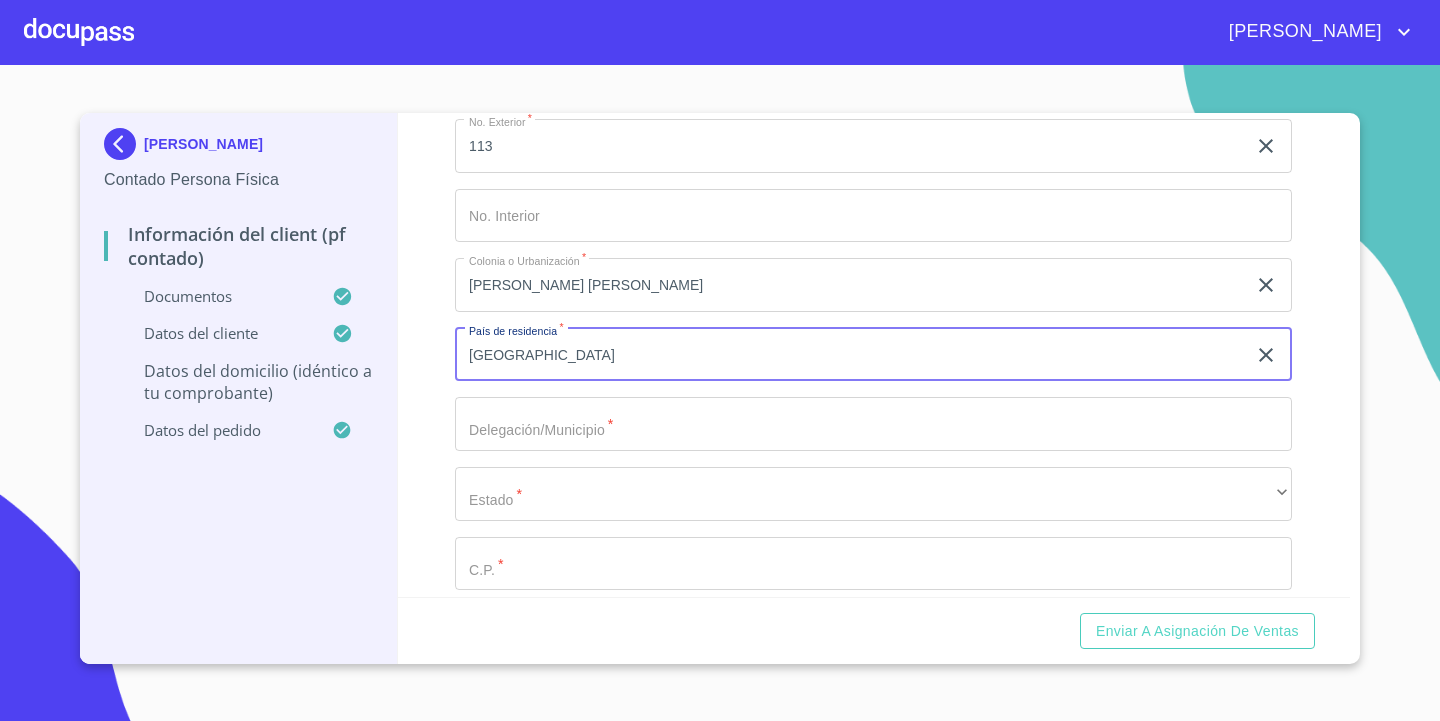 type on "MEXICO" 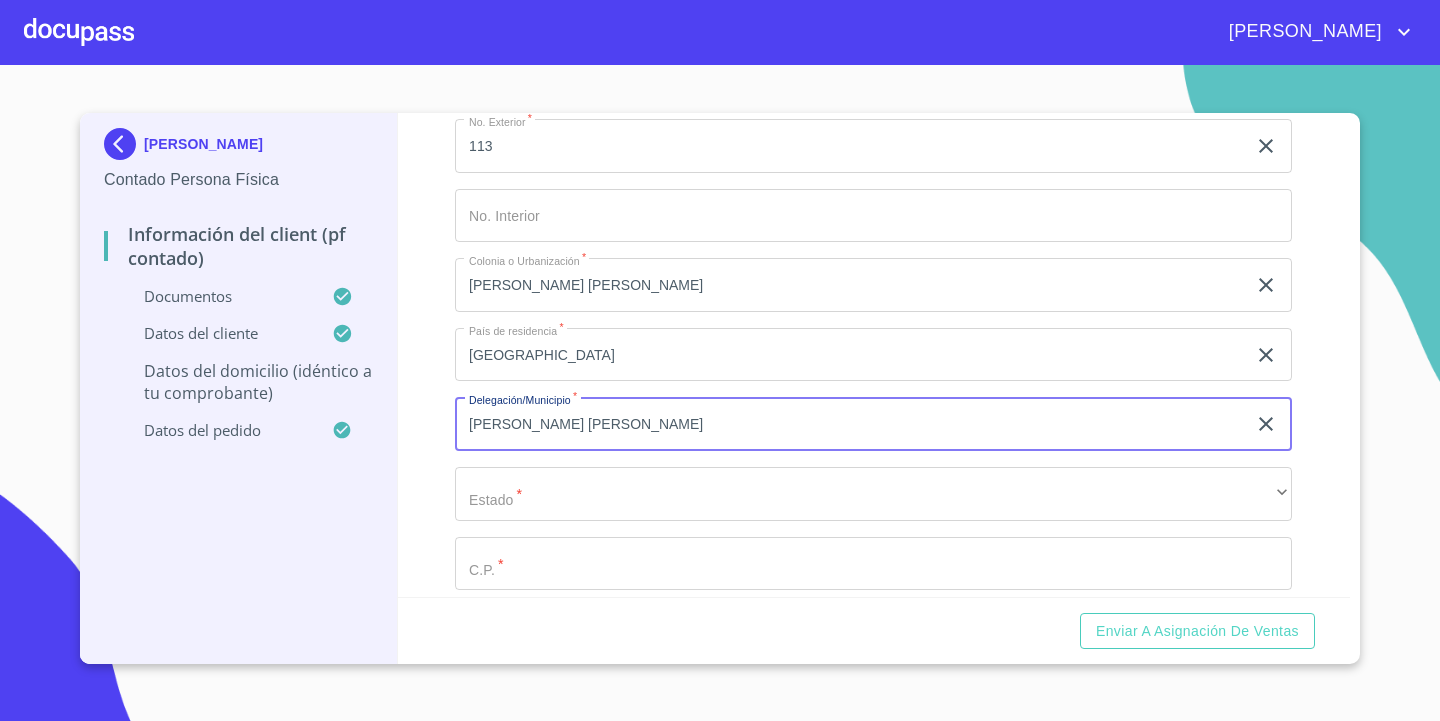type on "CASTRO URDIALES" 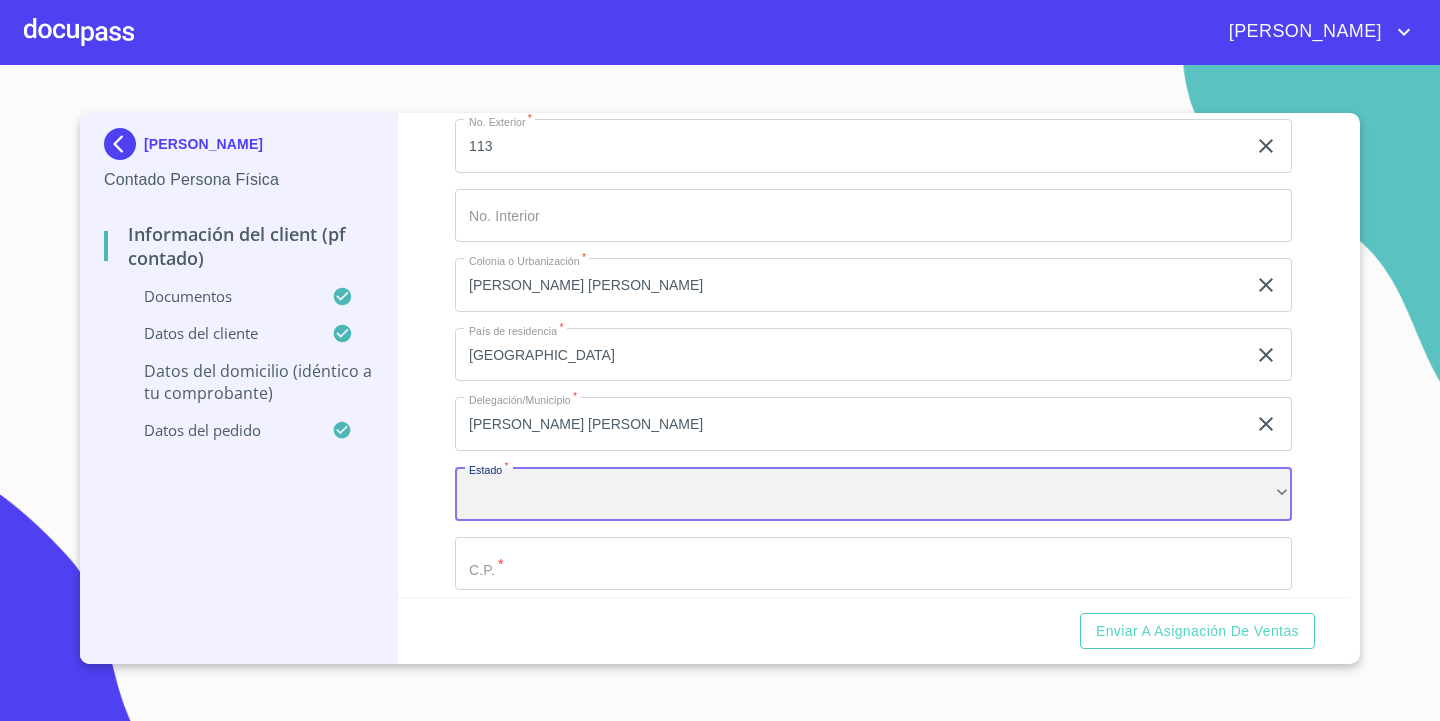 click on "​" at bounding box center [873, 494] 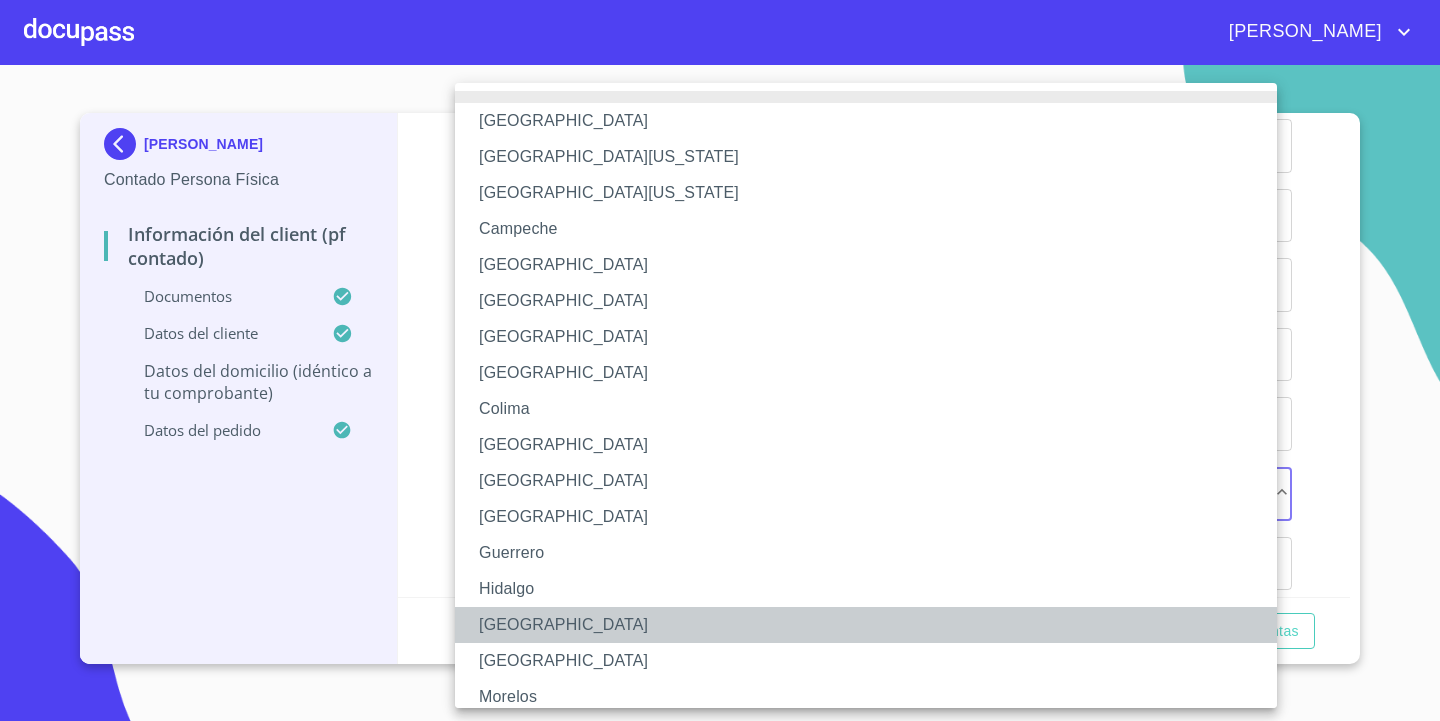 click on "Jalisco" at bounding box center [873, 625] 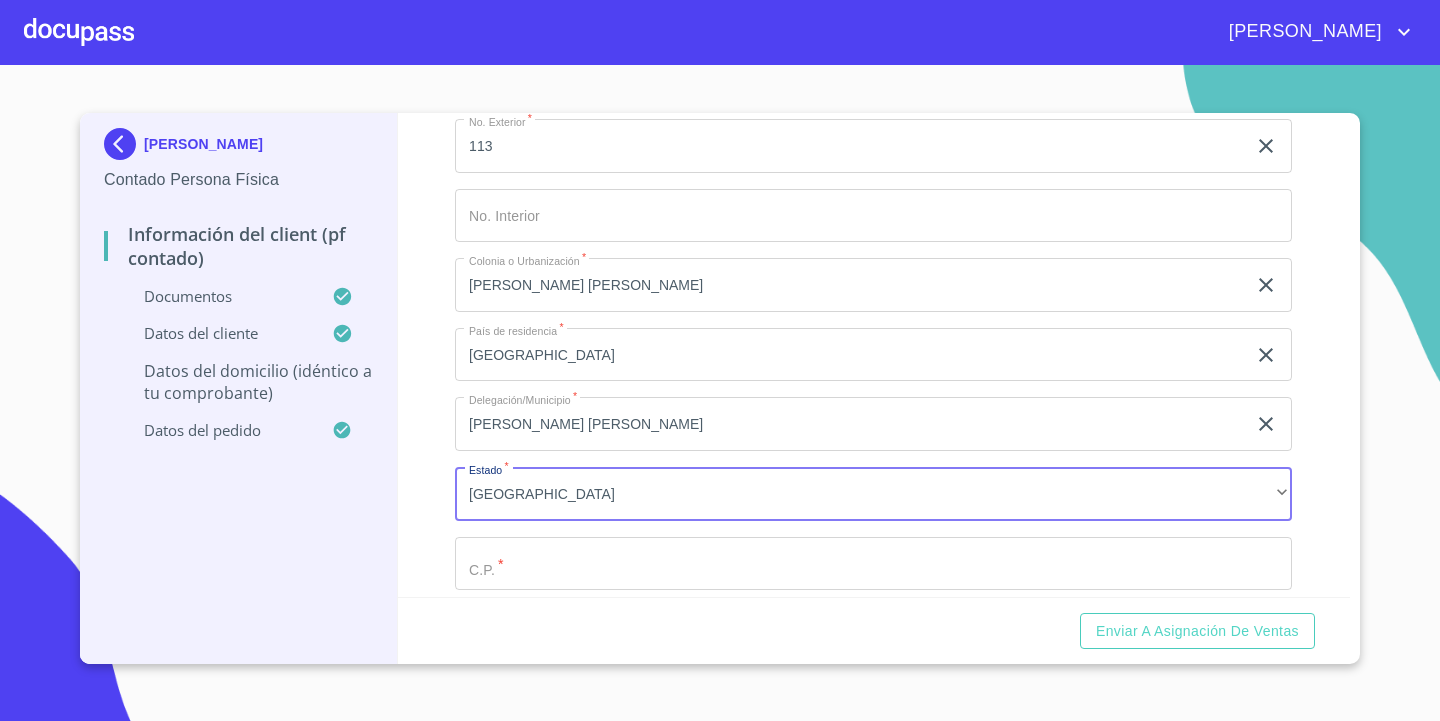 click on "Documento de identificación.   *" at bounding box center (850, -909) 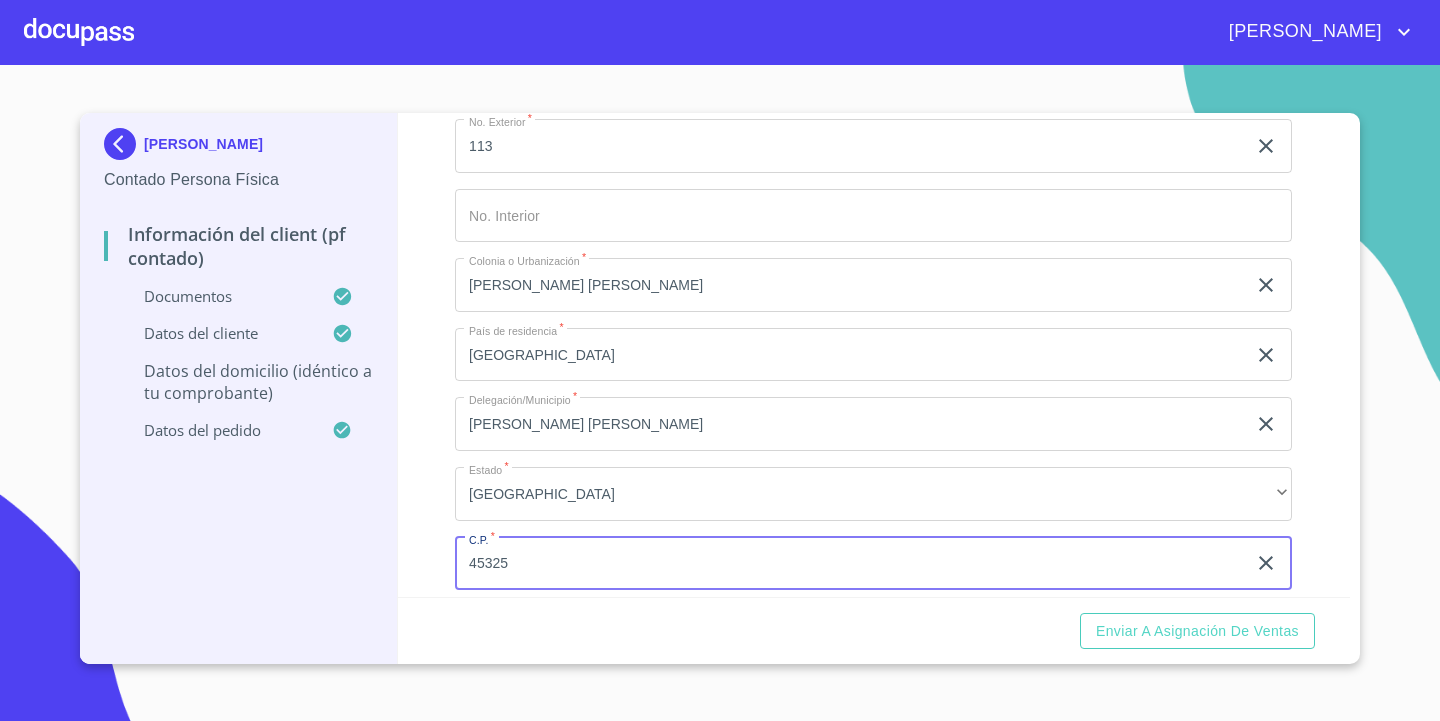 type on "45325" 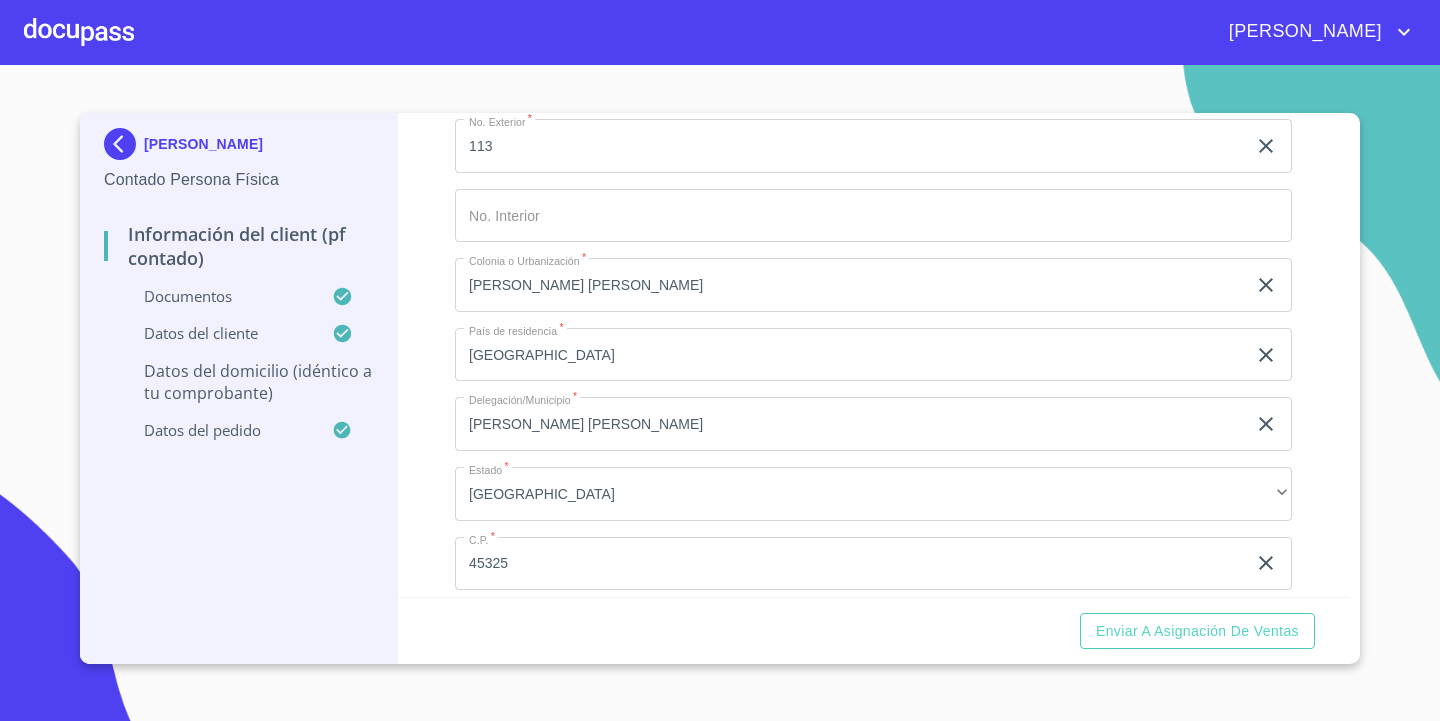 scroll, scrollTop: 5068, scrollLeft: 0, axis: vertical 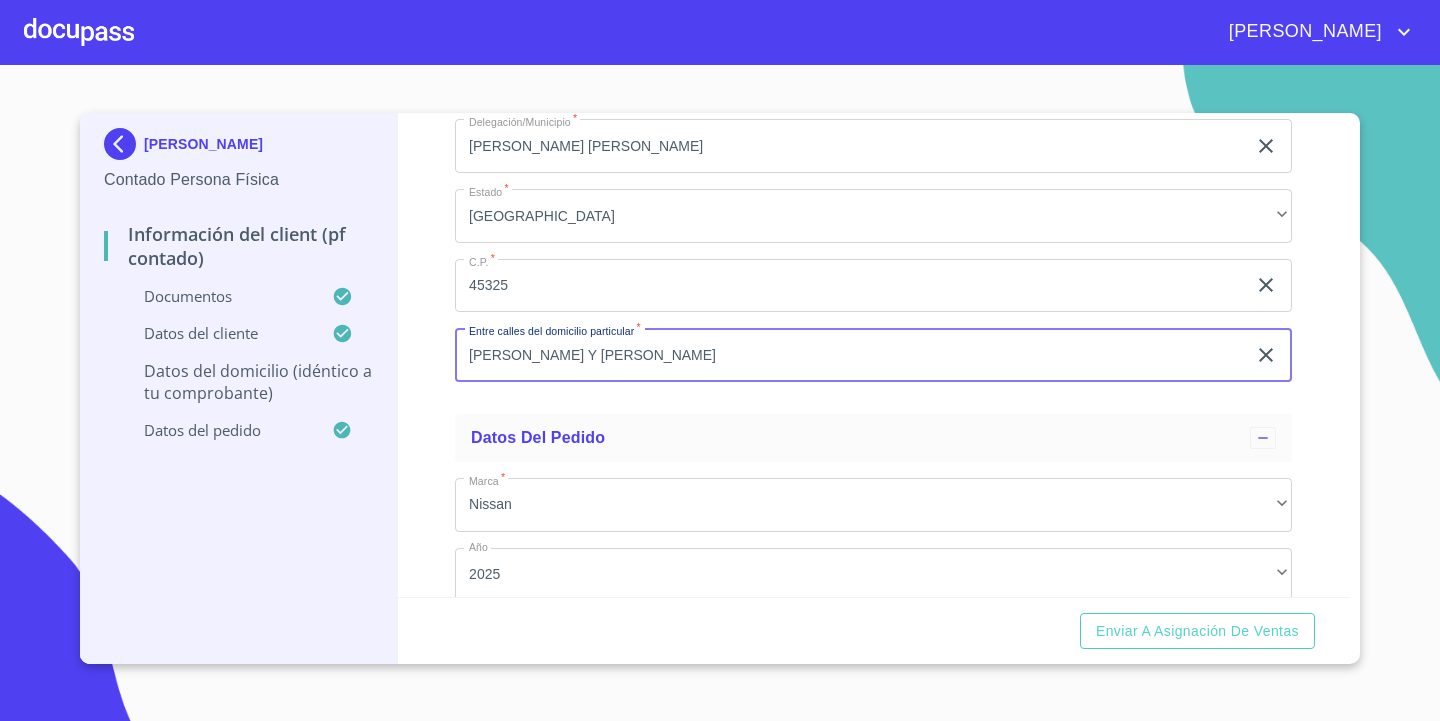 type on "AVILA CAMACHO Y MELCHOR" 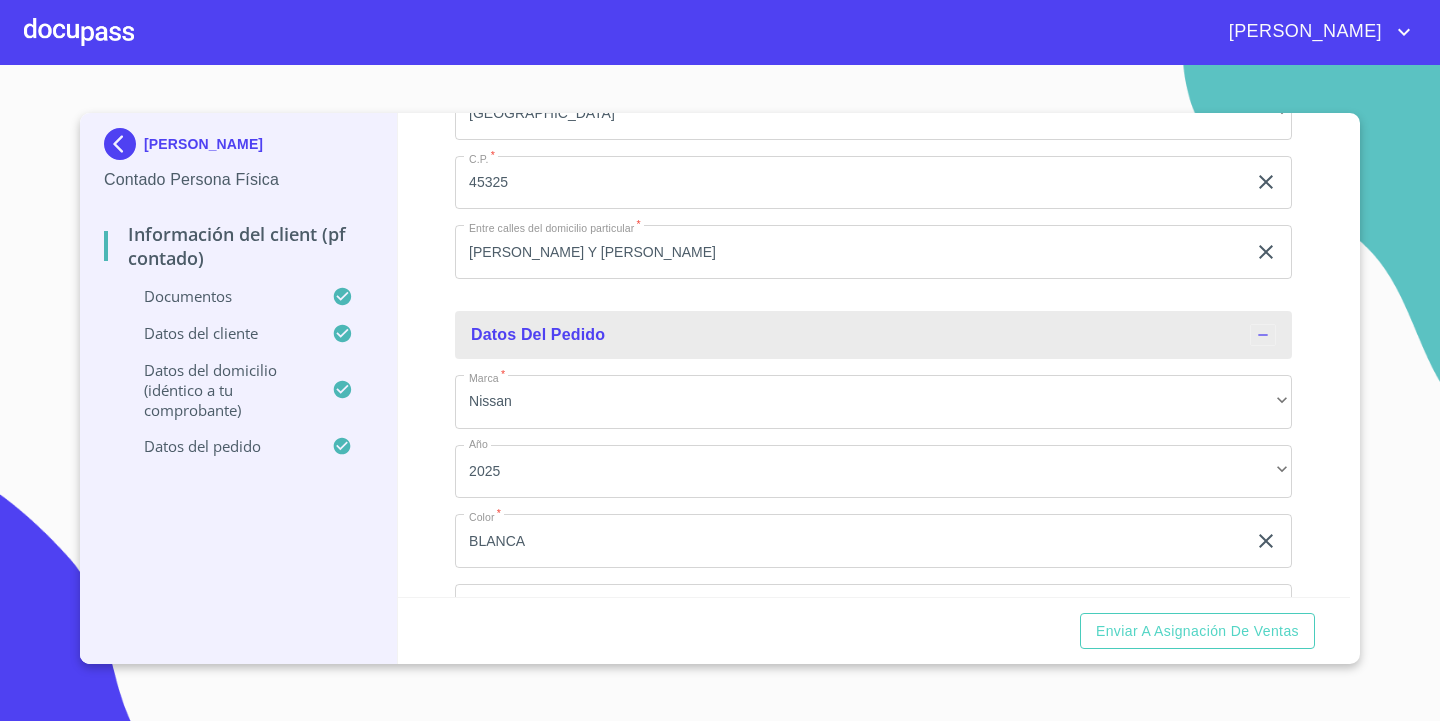 scroll, scrollTop: 5305, scrollLeft: 0, axis: vertical 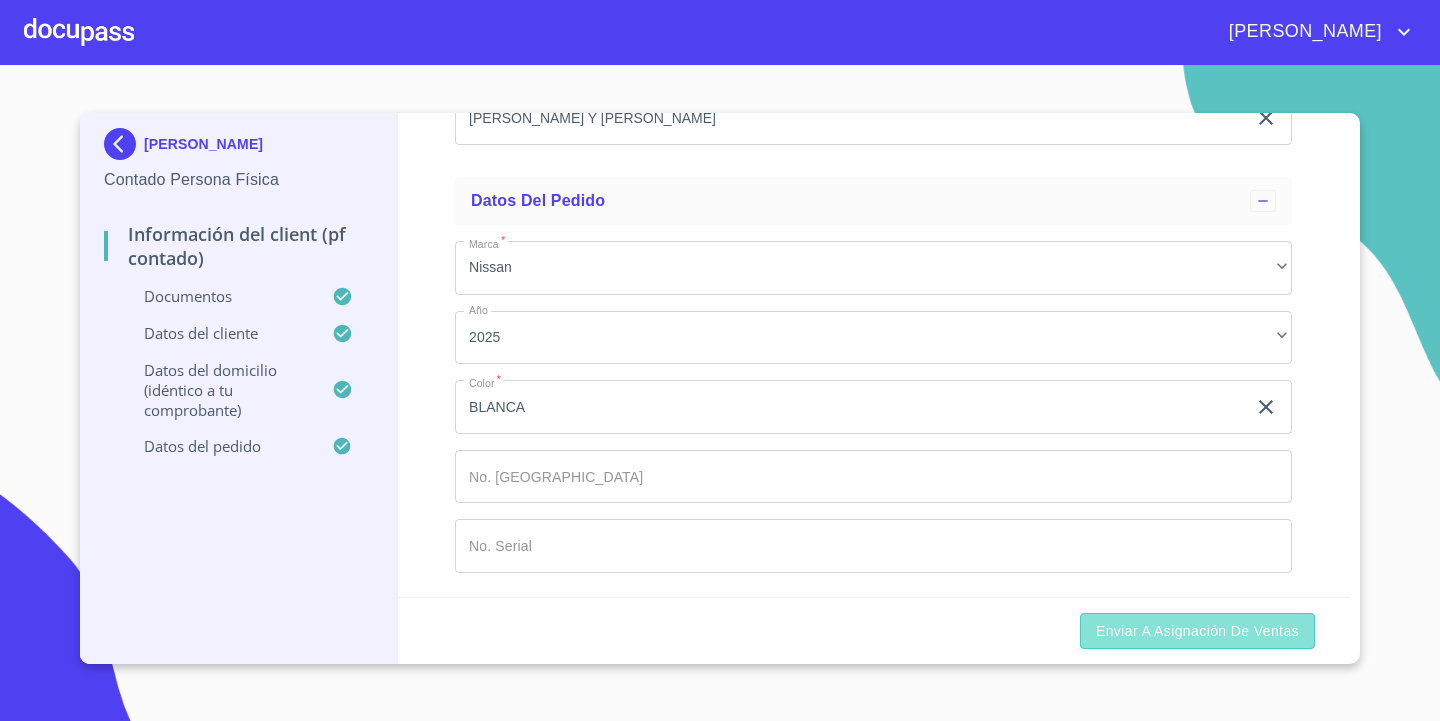 click on "Enviar a Asignación de Ventas" at bounding box center [1197, 631] 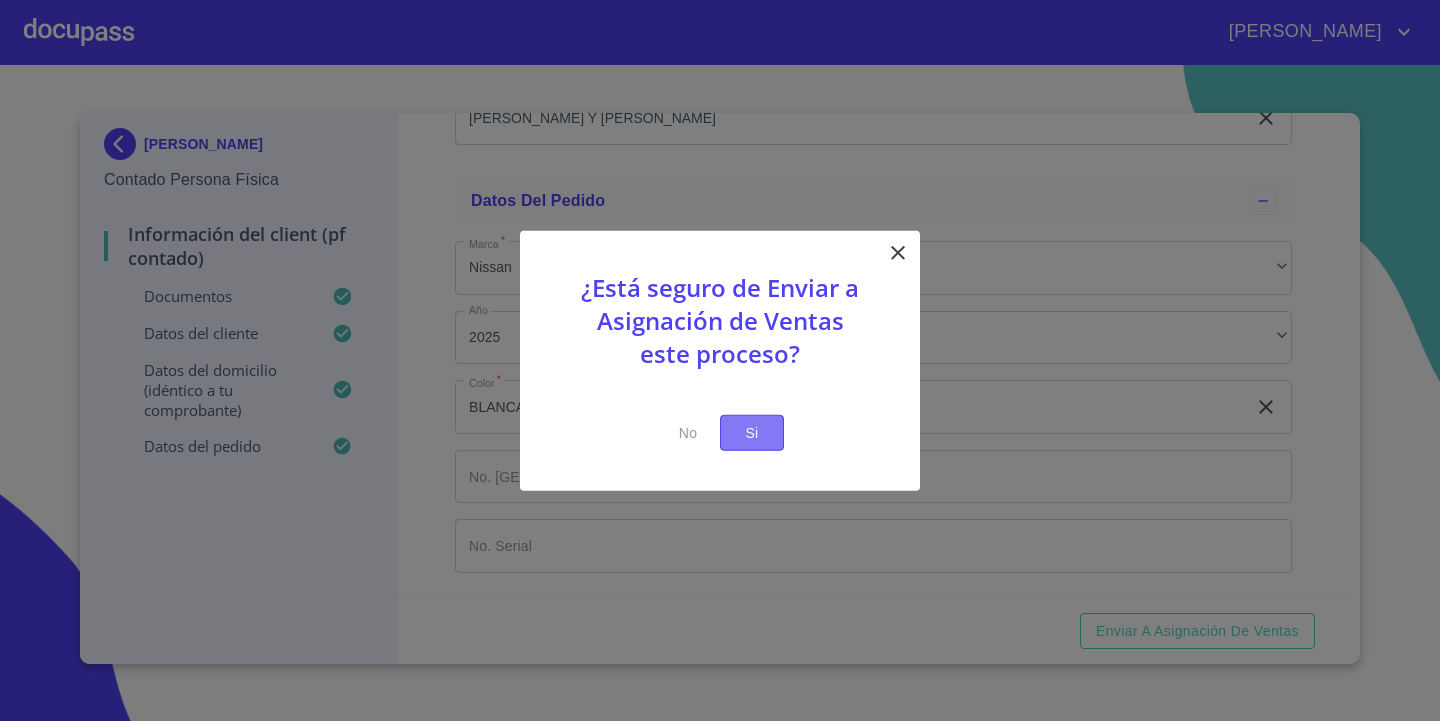 click on "Si" at bounding box center [752, 432] 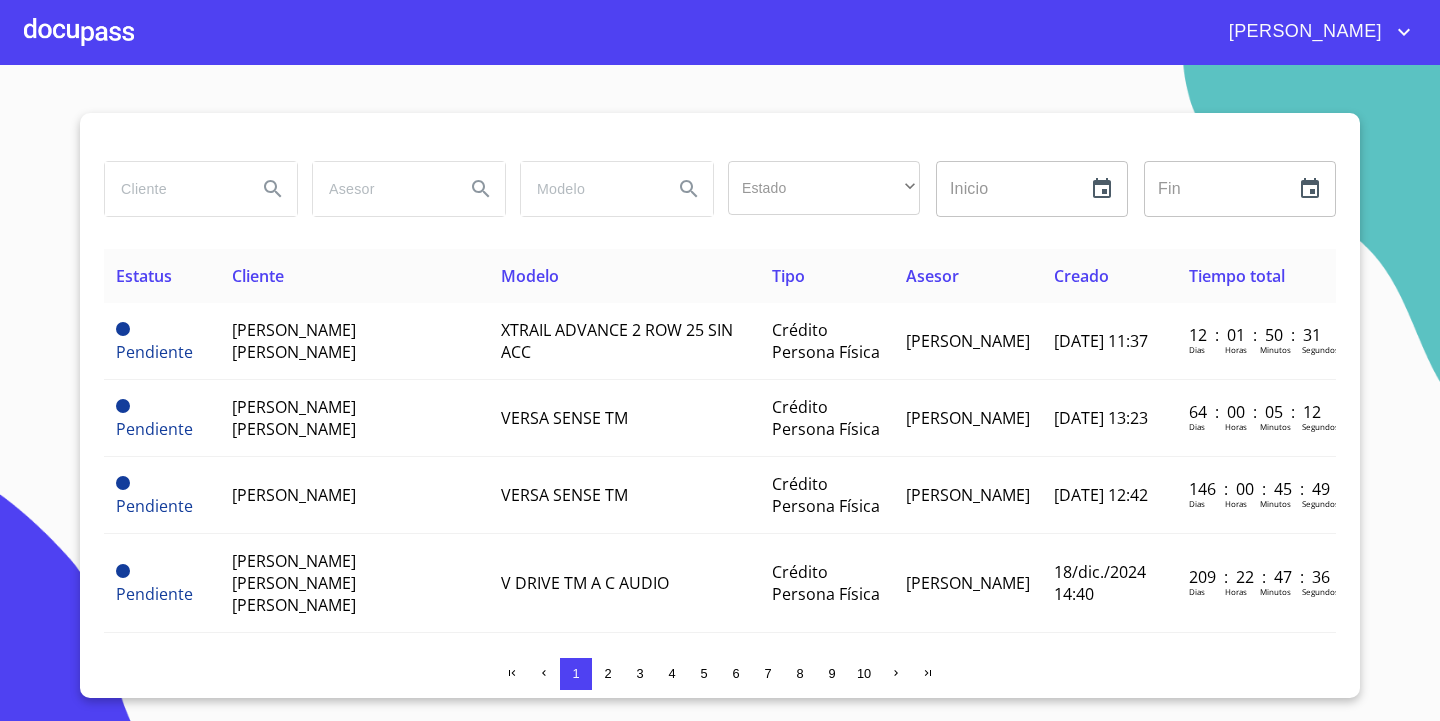 click at bounding box center (79, 32) 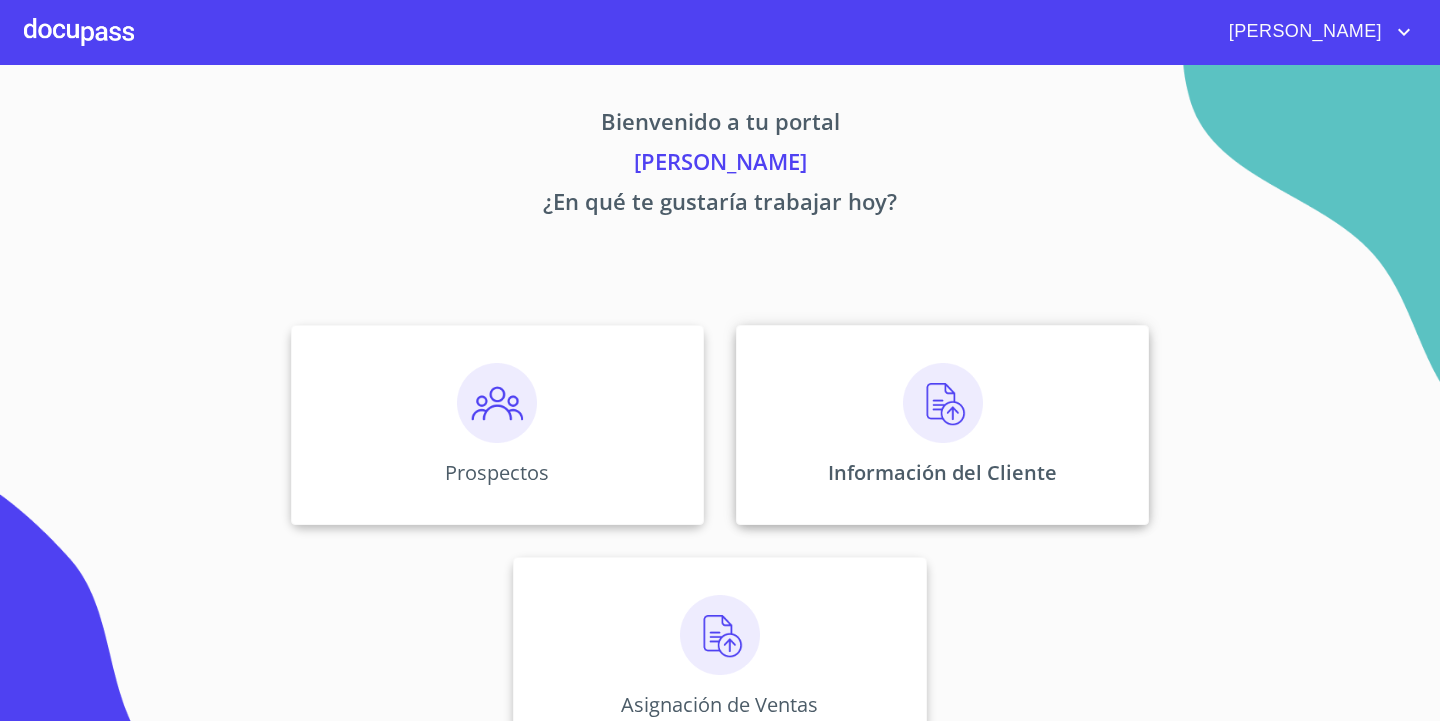 click at bounding box center (943, 403) 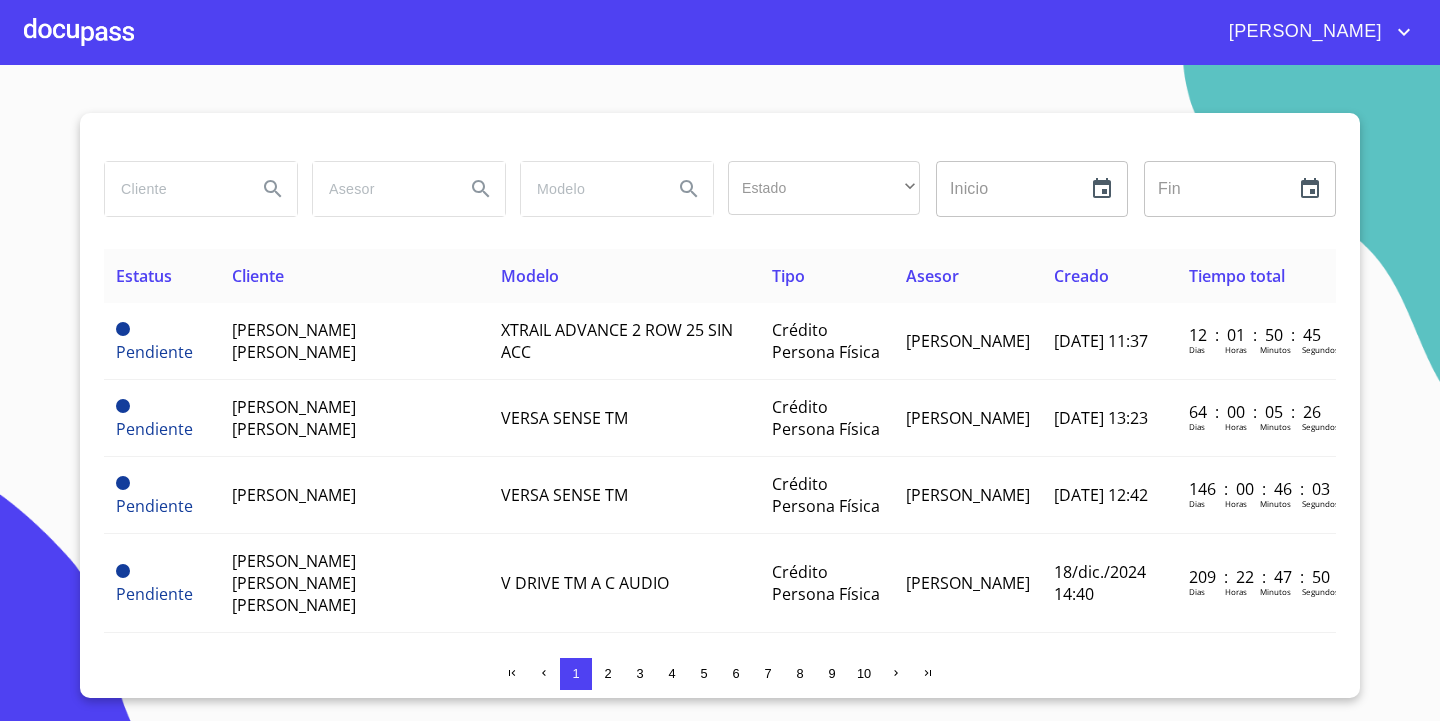 click at bounding box center [79, 32] 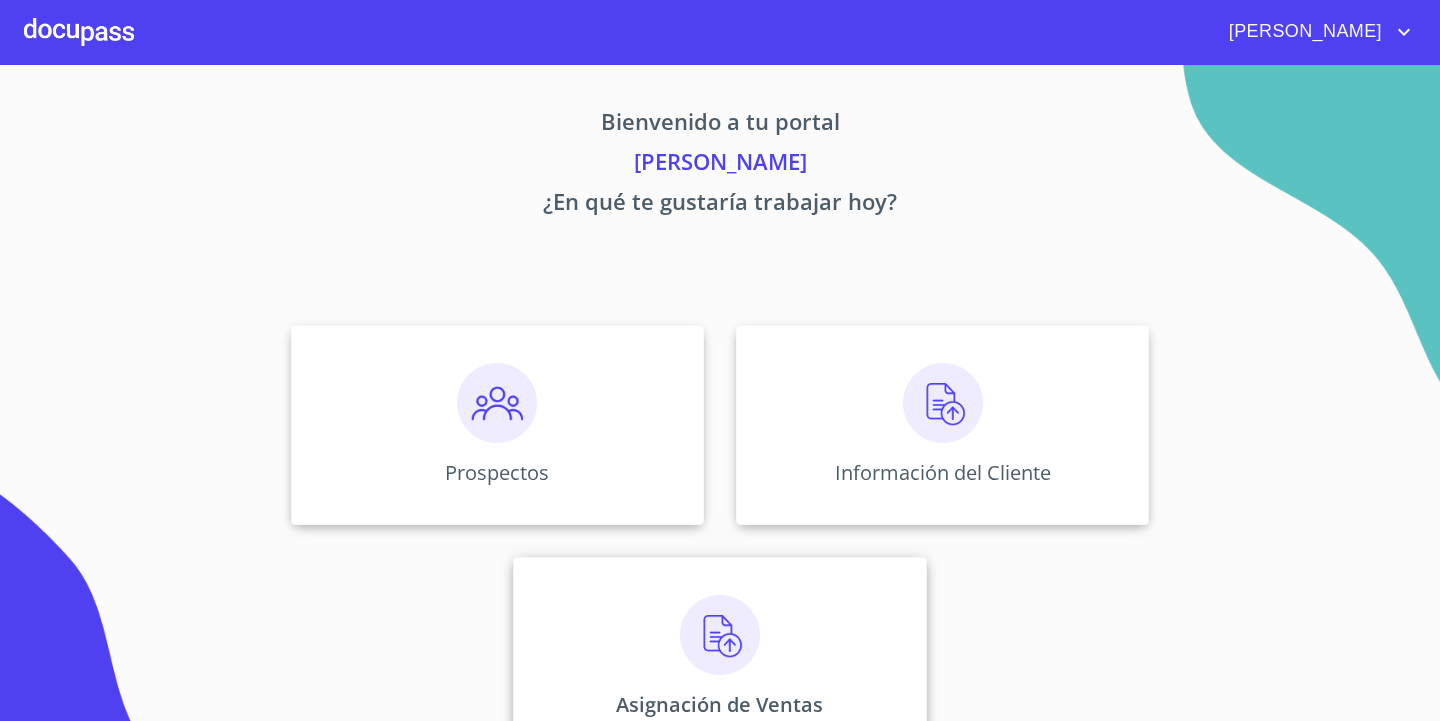 click at bounding box center (720, 635) 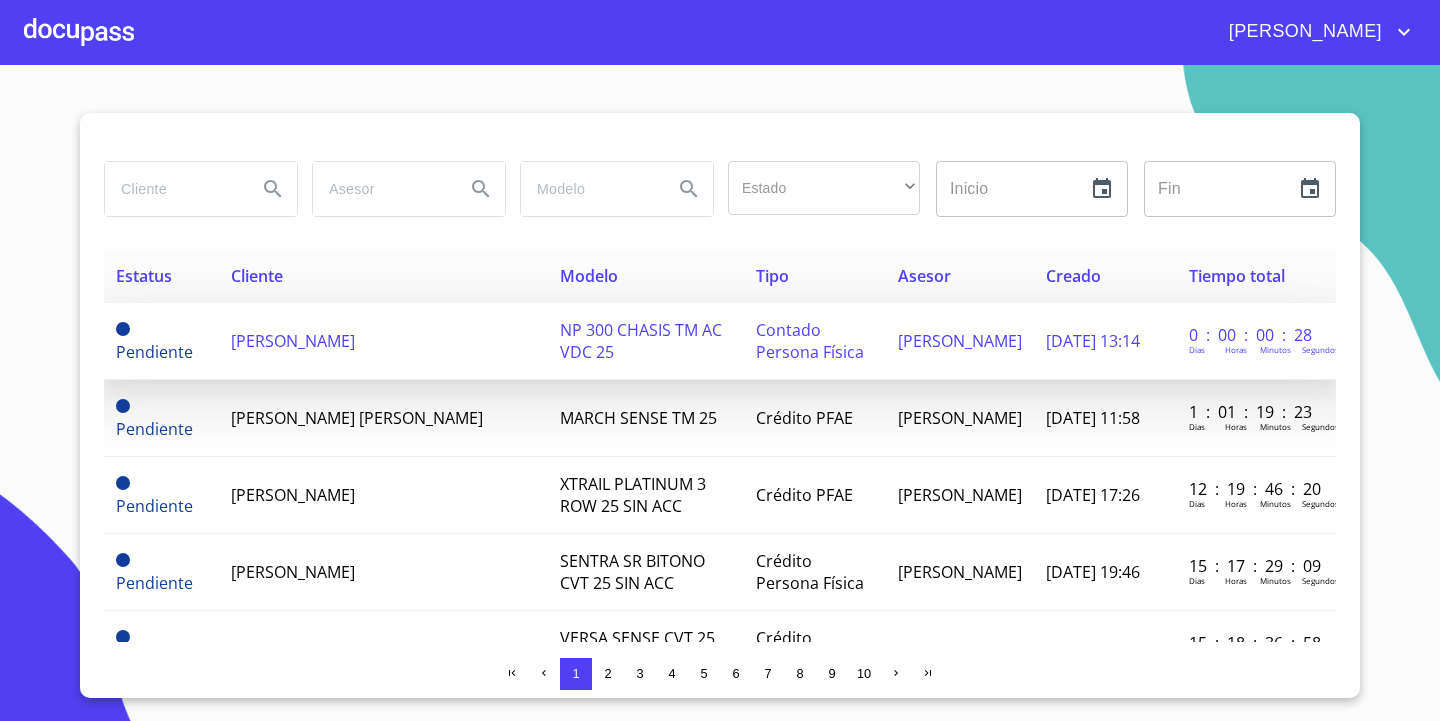 click on "[PERSON_NAME]" at bounding box center [383, 341] 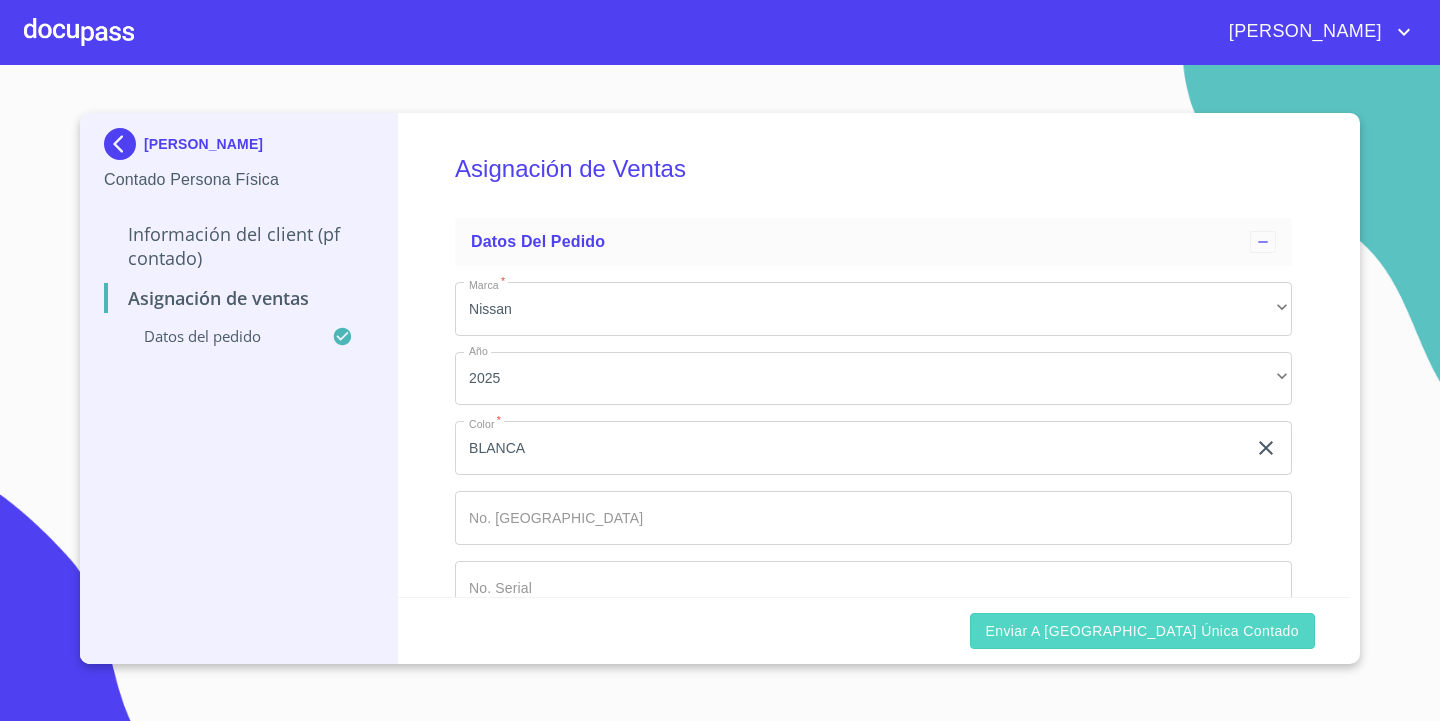 click on "Enviar a Ventanilla única contado" at bounding box center (1143, 631) 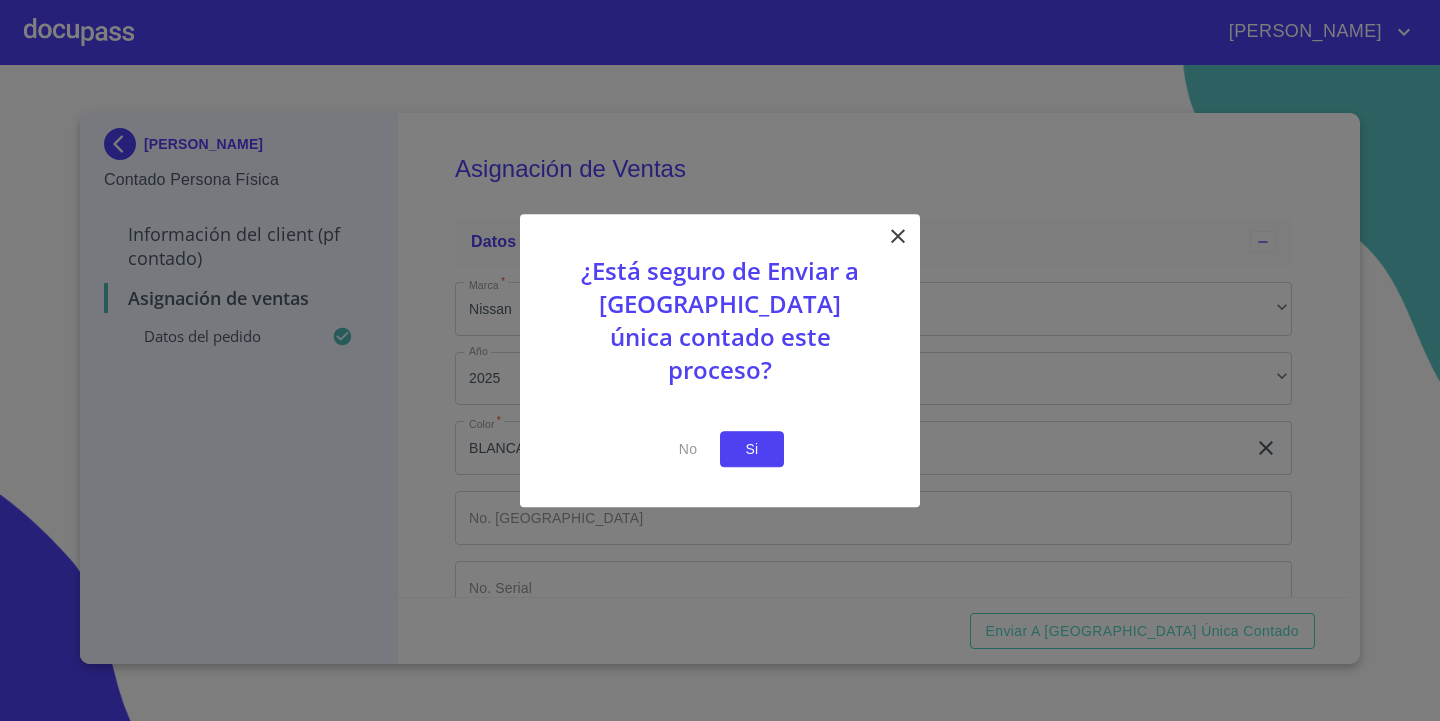 click on "Si" at bounding box center (752, 449) 